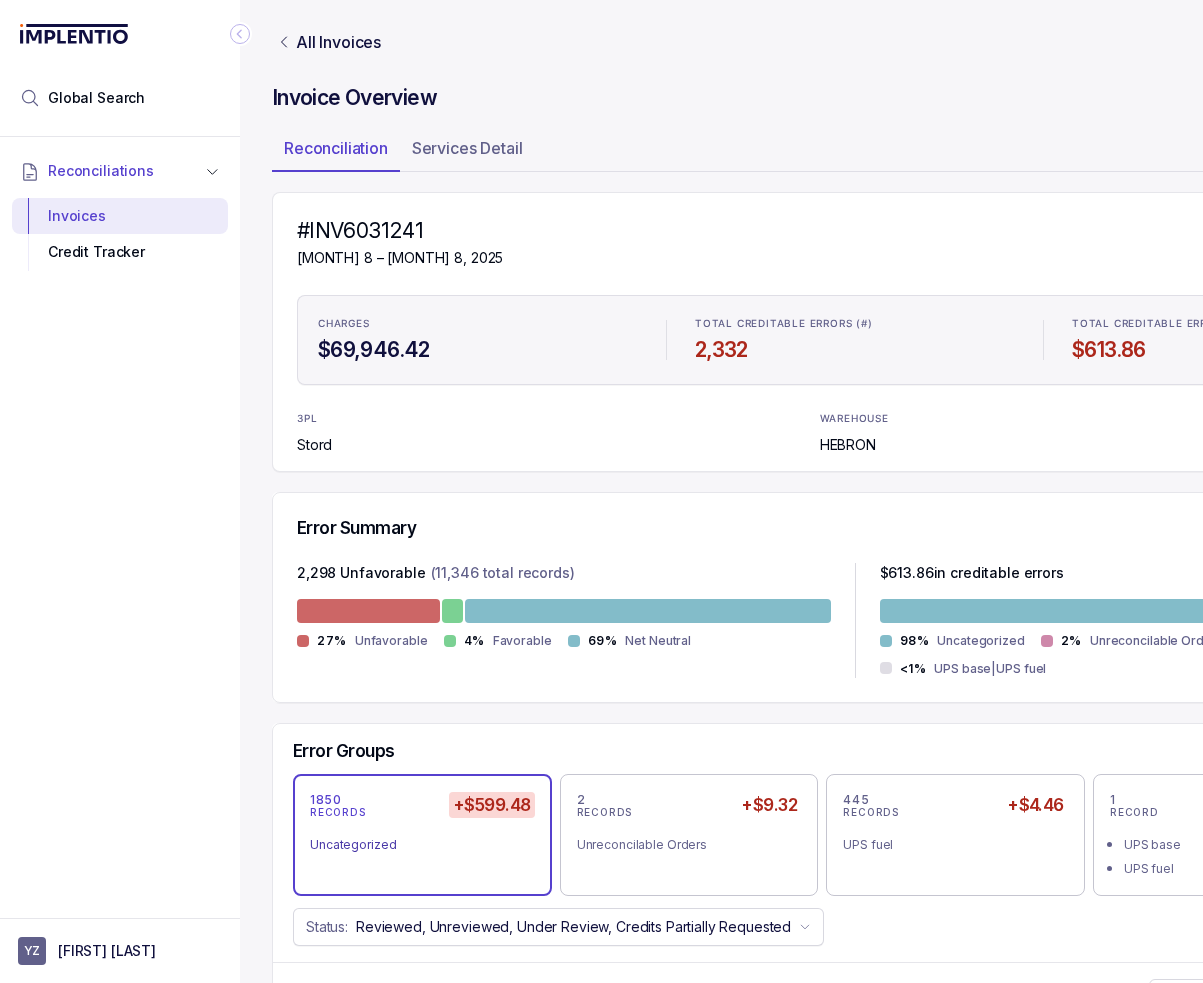 scroll, scrollTop: 0, scrollLeft: 0, axis: both 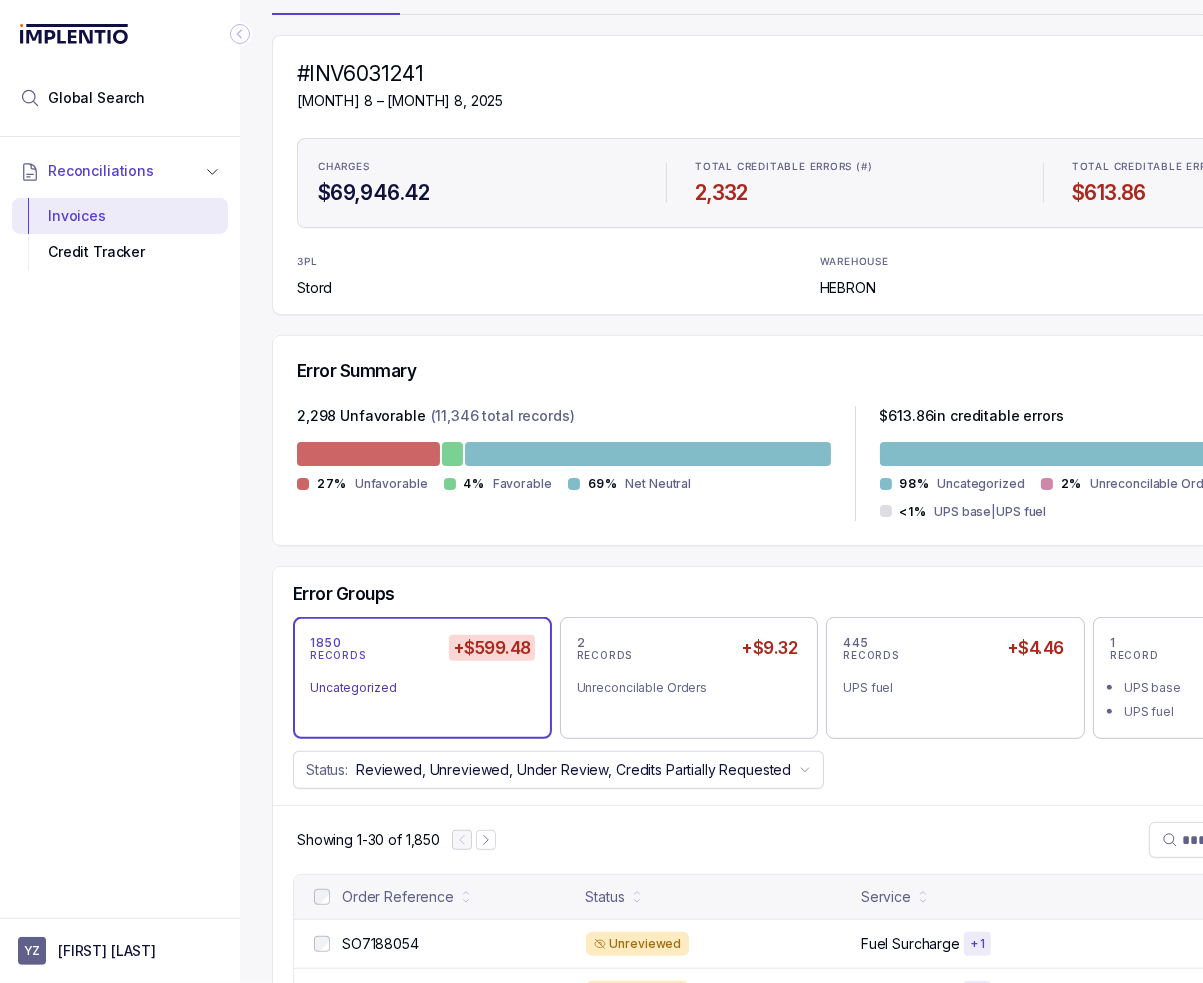 click on "#INV6031241 [MONTH] 8 – [MONTH] 8, 2025 Unreviewed Period End: [MONTH] 8, 2025 CHARGES $69,946.42 TOTAL CREDITABLE ERRORS (#) 2,332 TOTAL CREDITABLE ERRORS ($) $613.86 3PL Stord WAREHOUSE HEBRON SERVICES Freight" at bounding box center [855, 175] 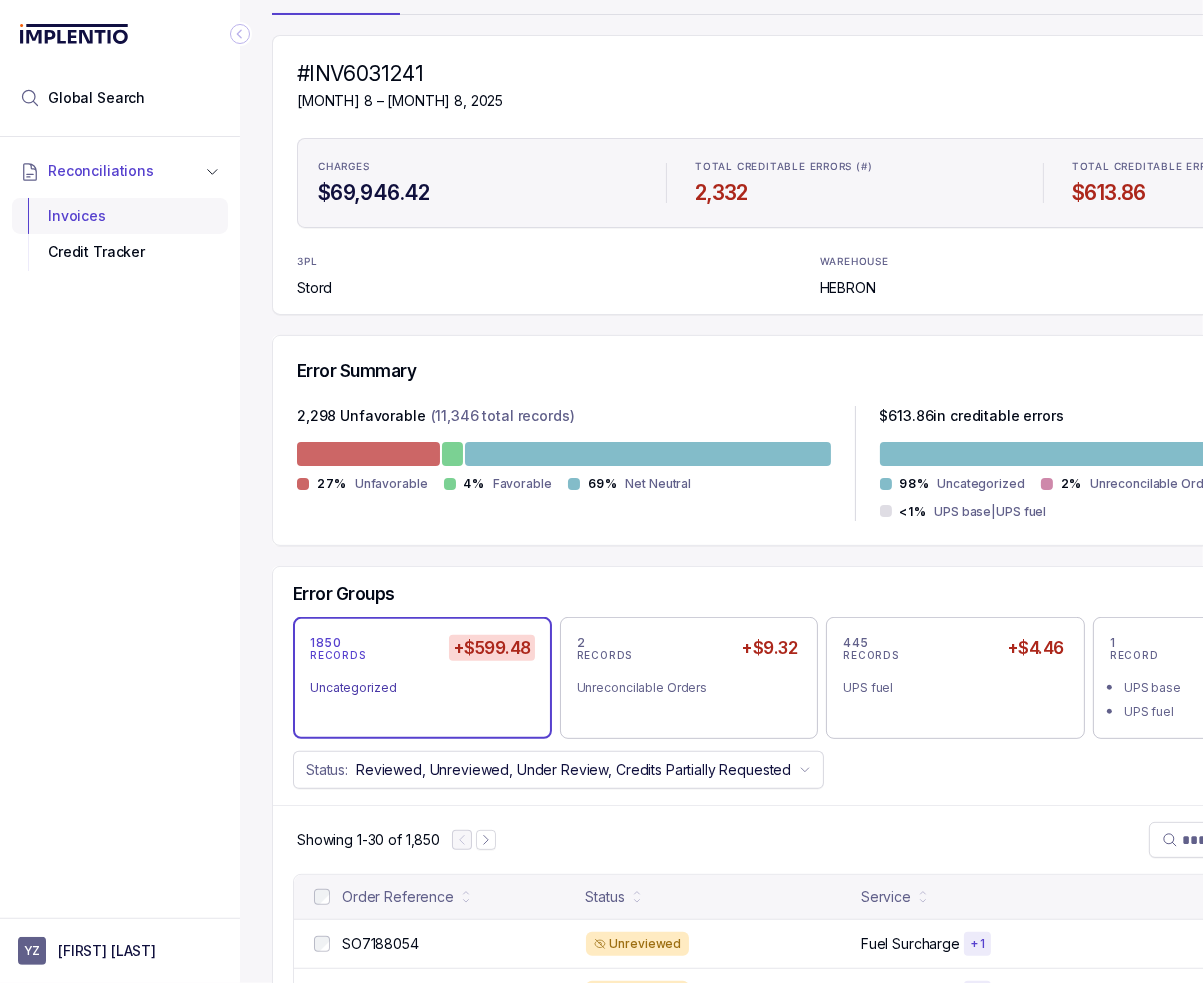 click on "Invoices" at bounding box center (120, 216) 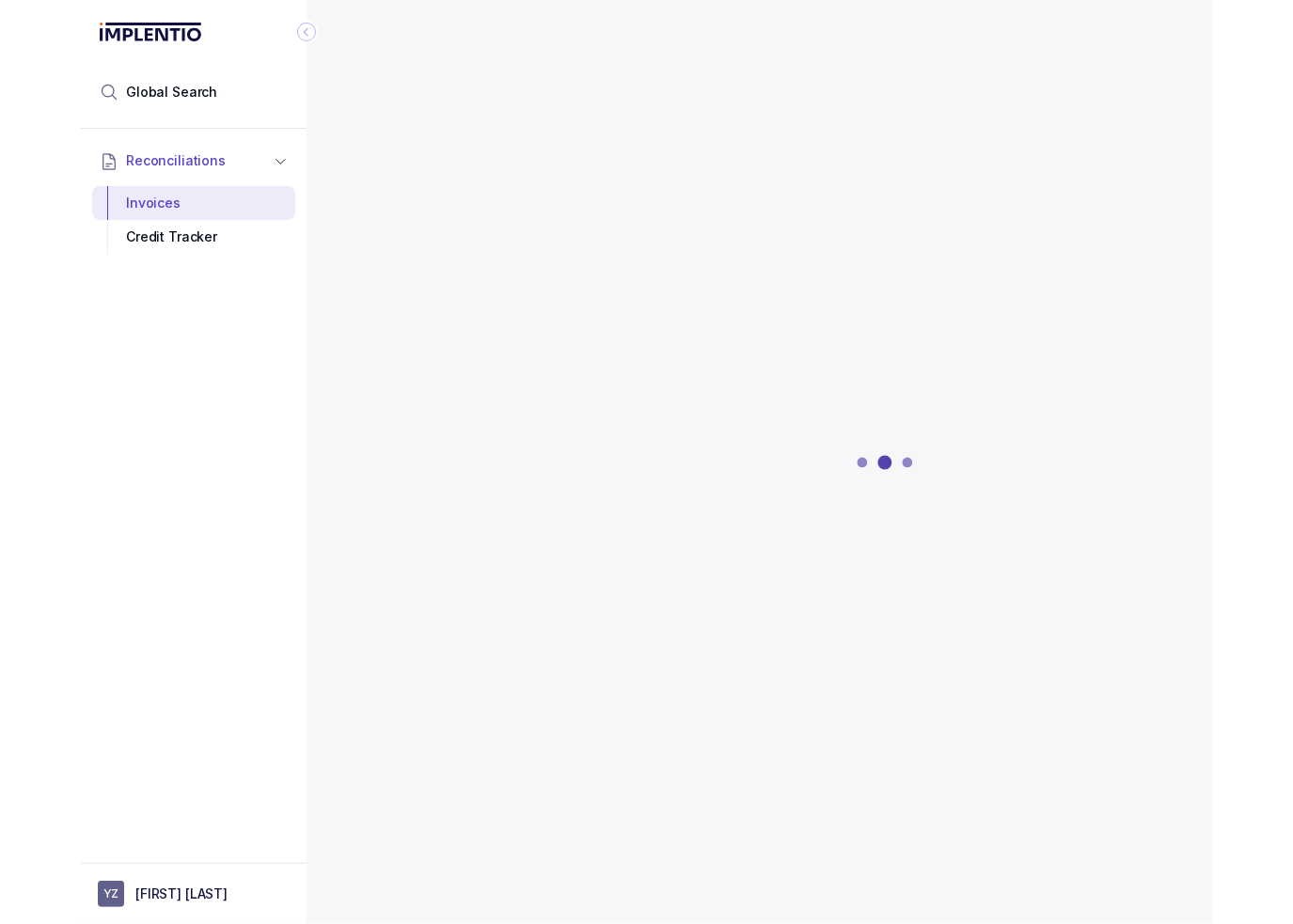 scroll, scrollTop: 0, scrollLeft: 0, axis: both 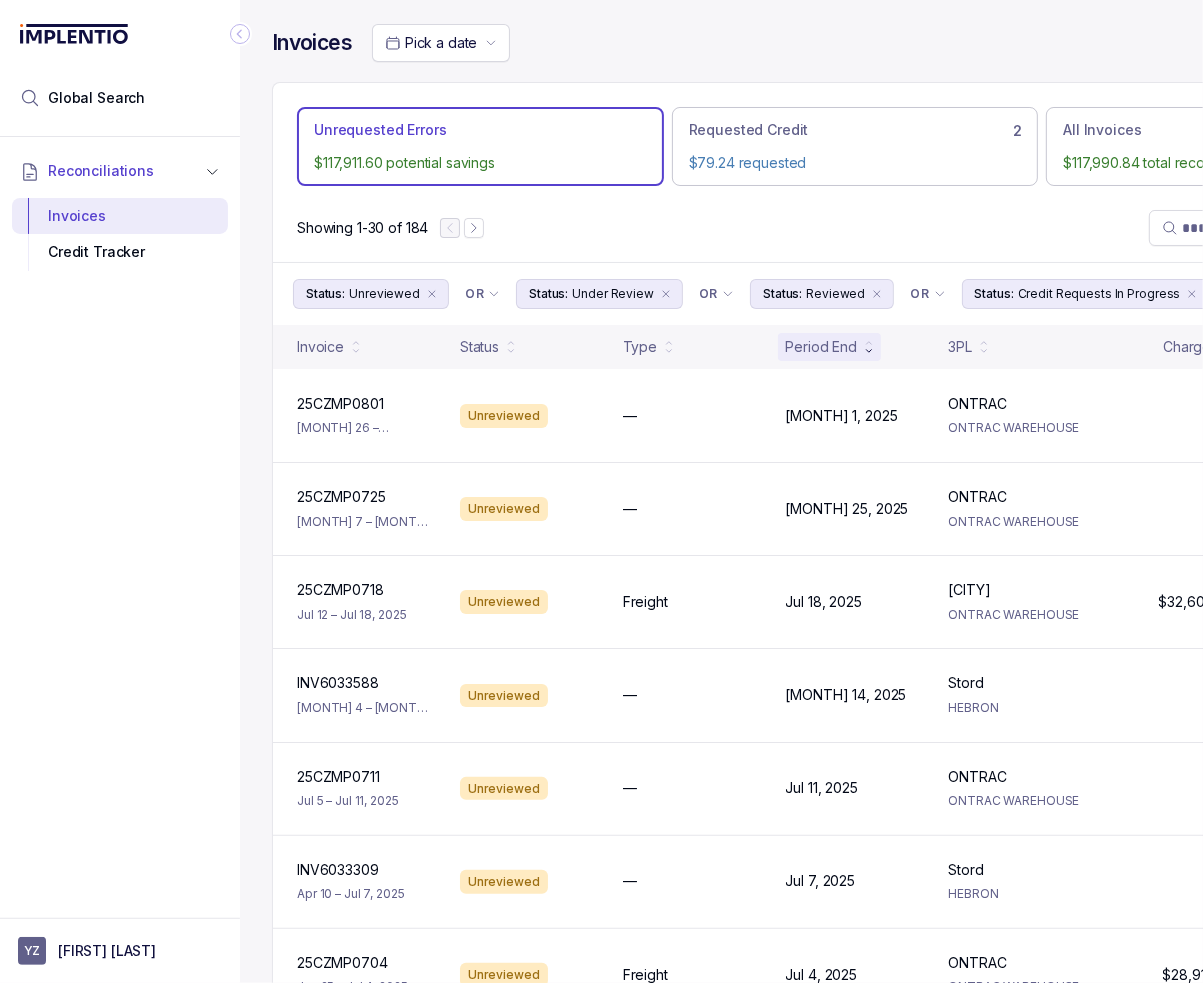 click on "Reconciliations Invoices Credit Tracker" at bounding box center [120, 521] 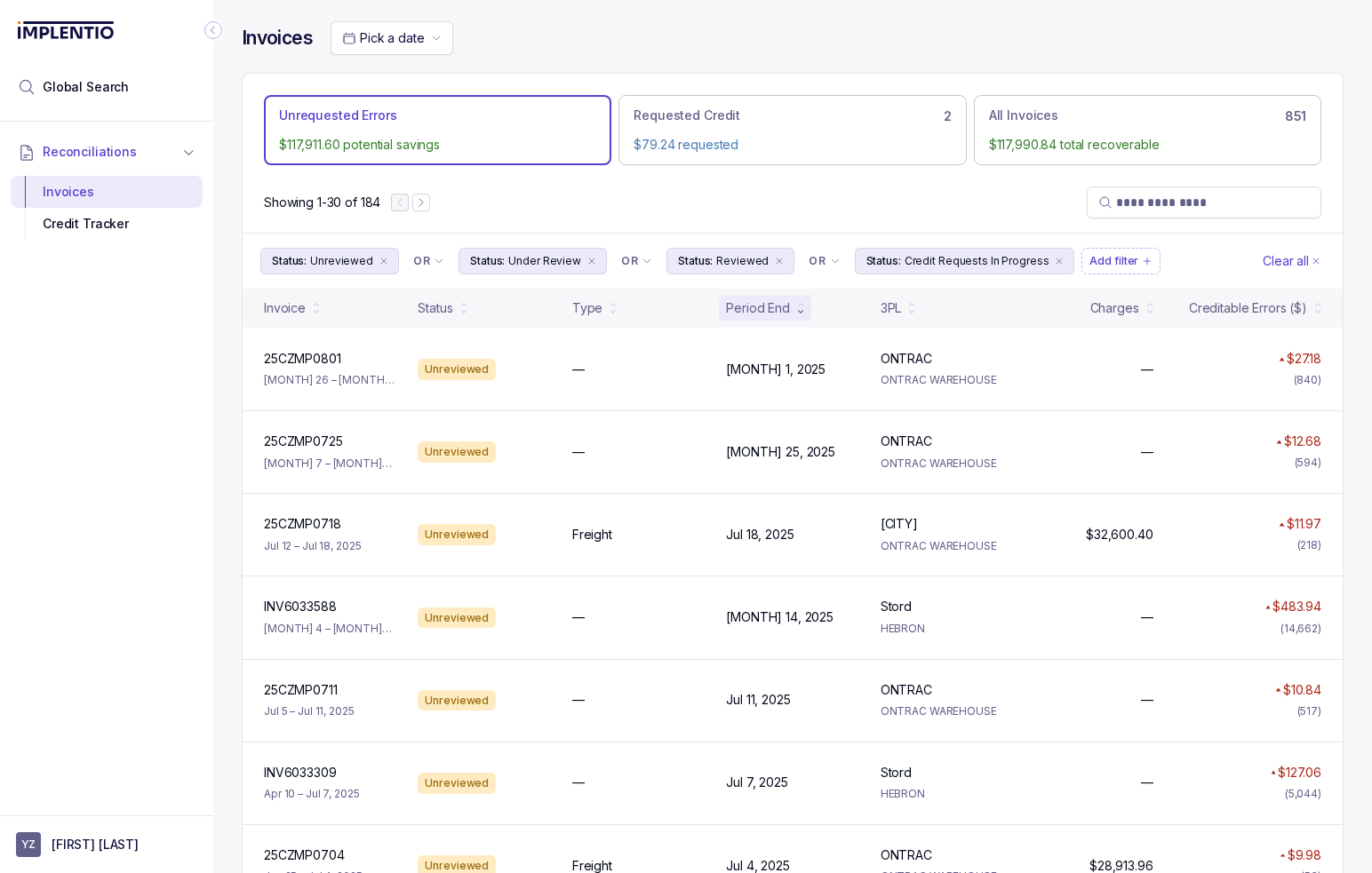 click on "Pick a date" at bounding box center [837, 38] 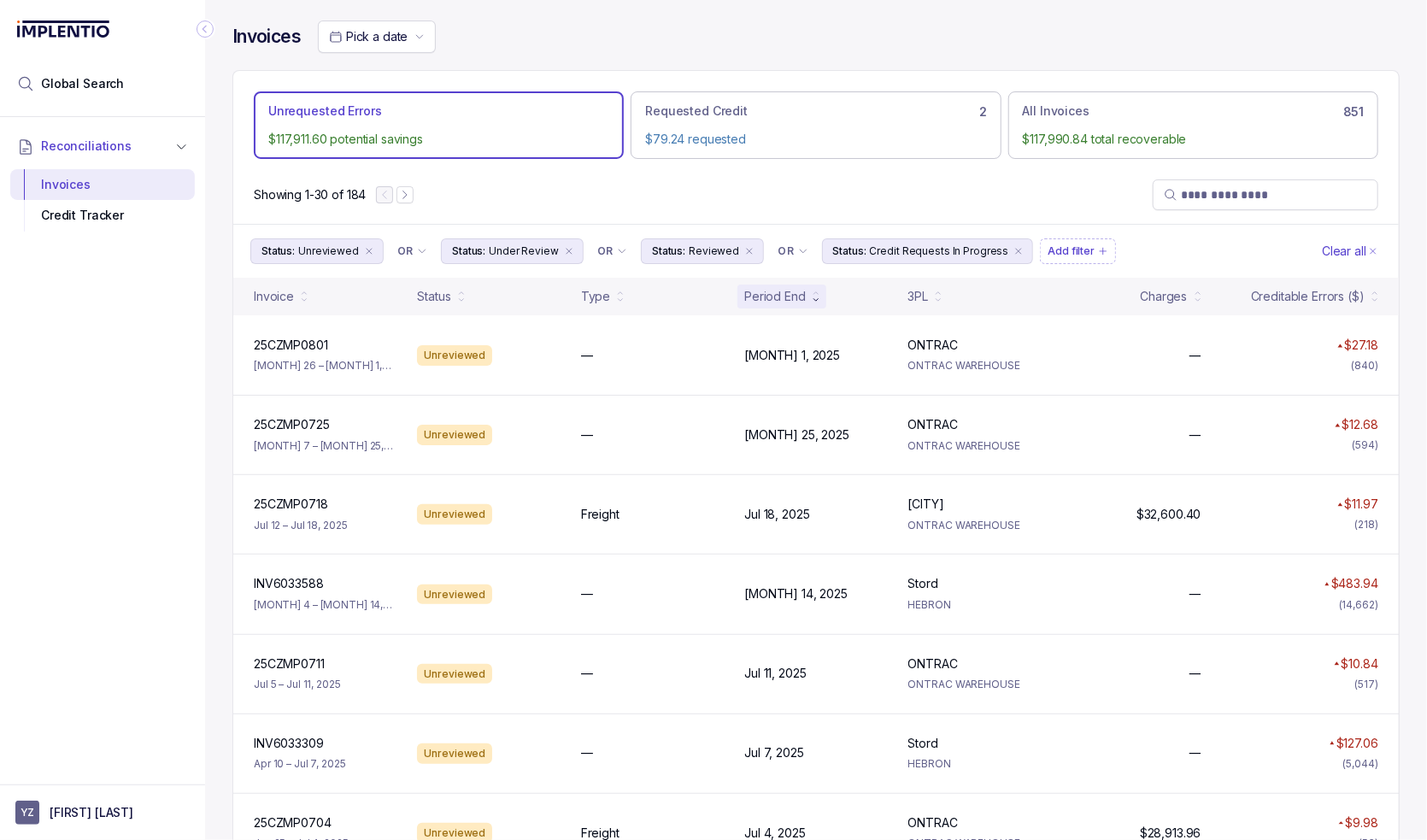 click on "Showing 1-30 of 184" at bounding box center [816, 195] 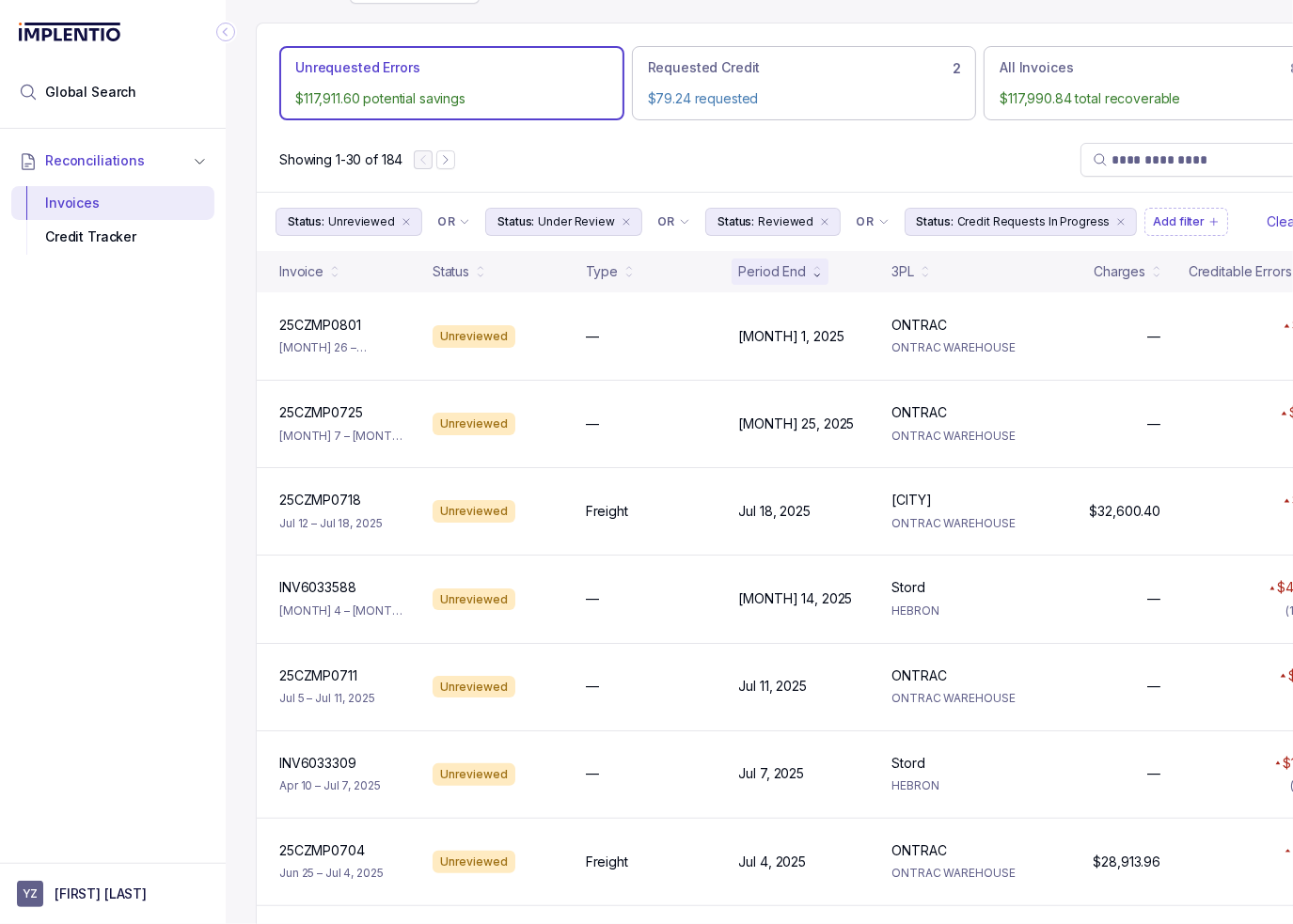scroll, scrollTop: 0, scrollLeft: 0, axis: both 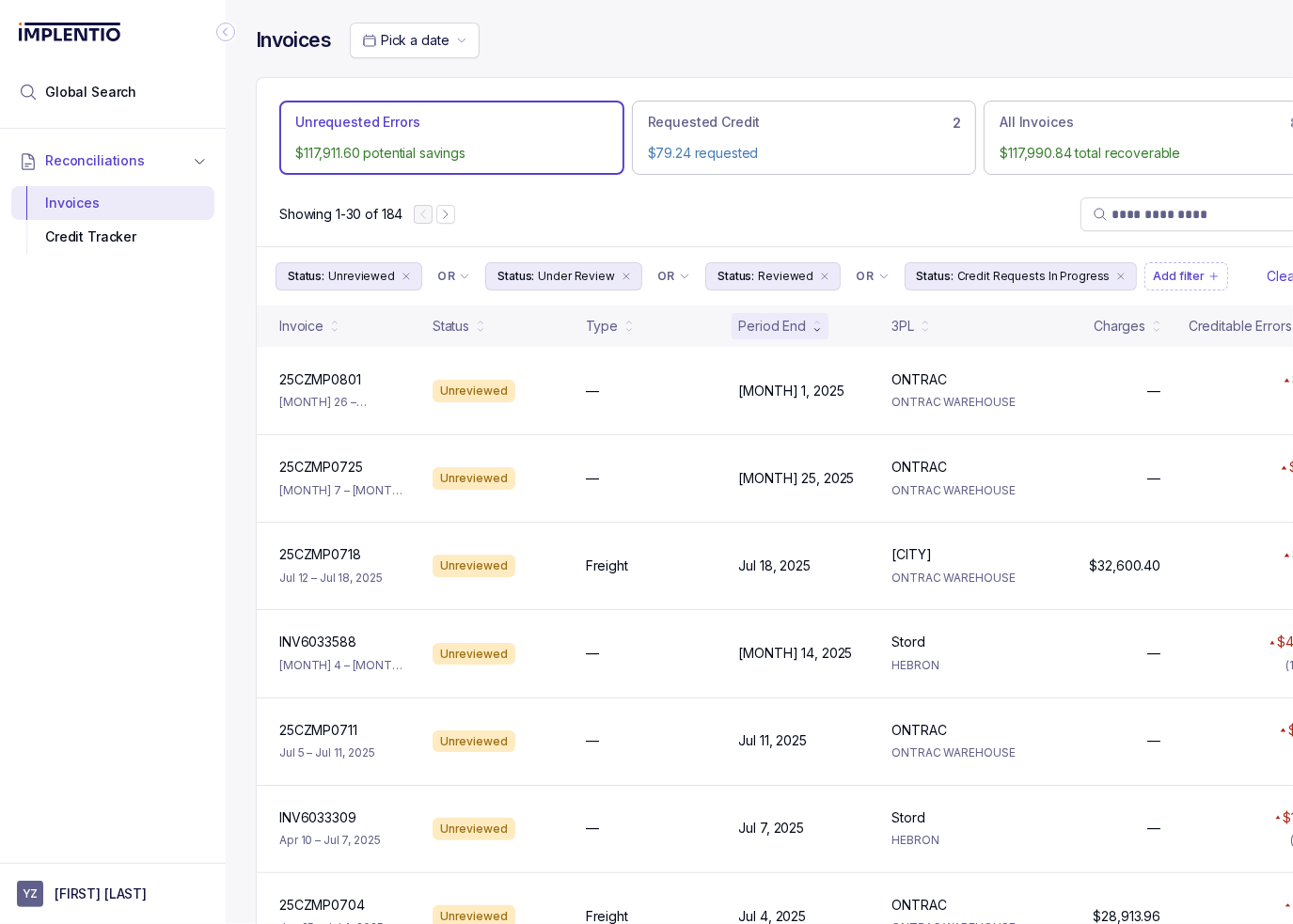 click on "Showing 1-30 of 184" at bounding box center (804, 214) 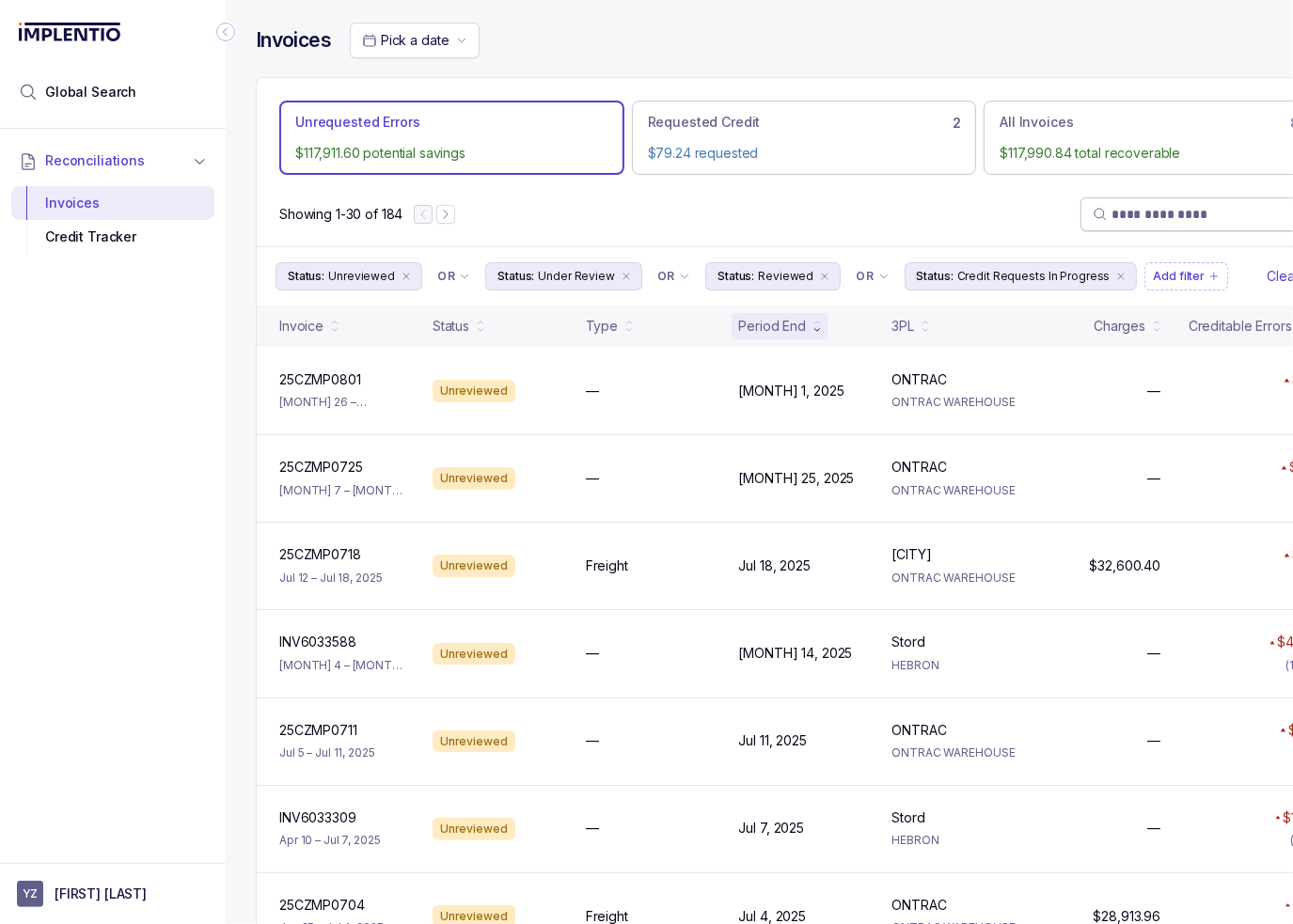 click at bounding box center [1214, 214] 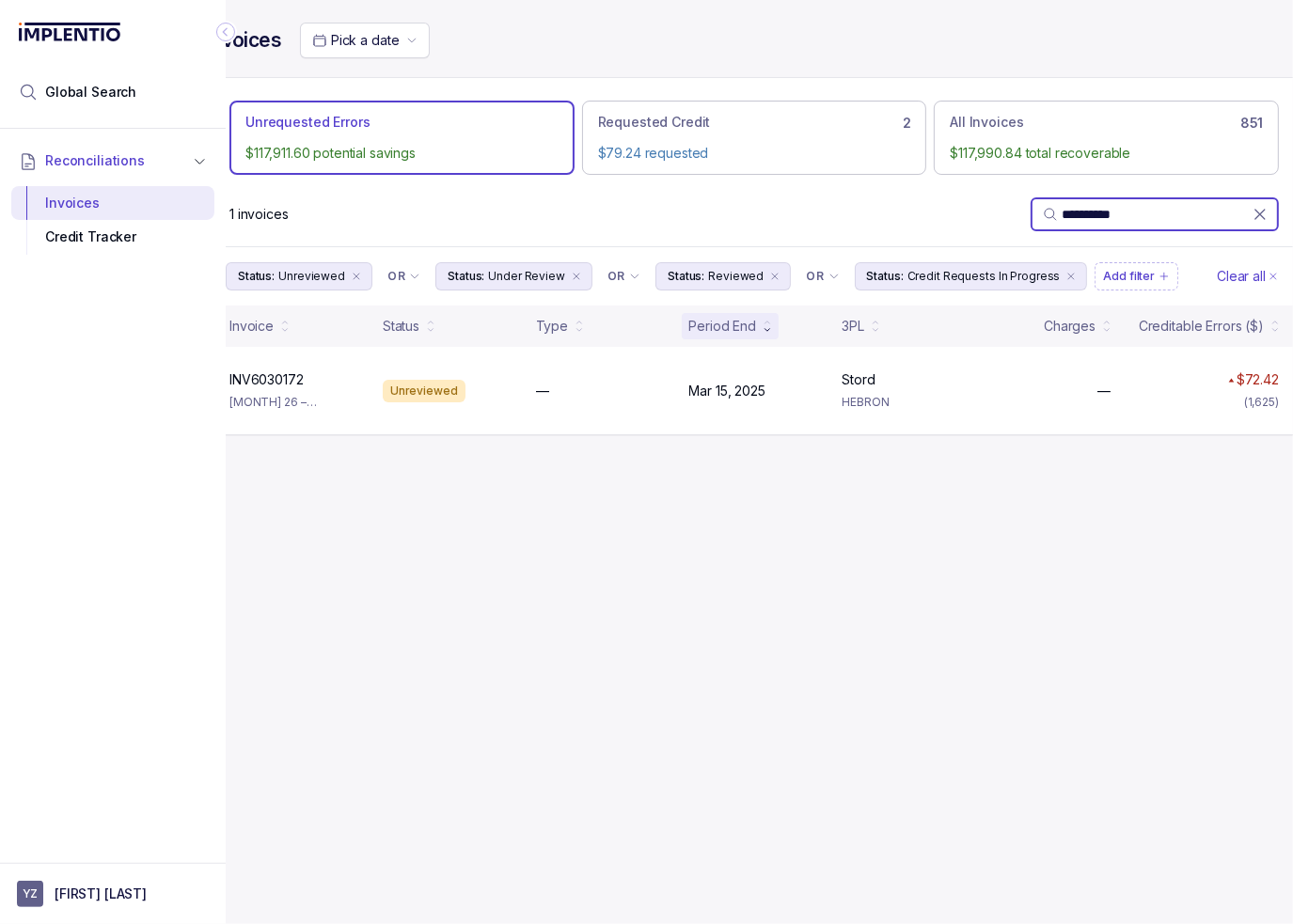 scroll, scrollTop: 0, scrollLeft: 89, axis: horizontal 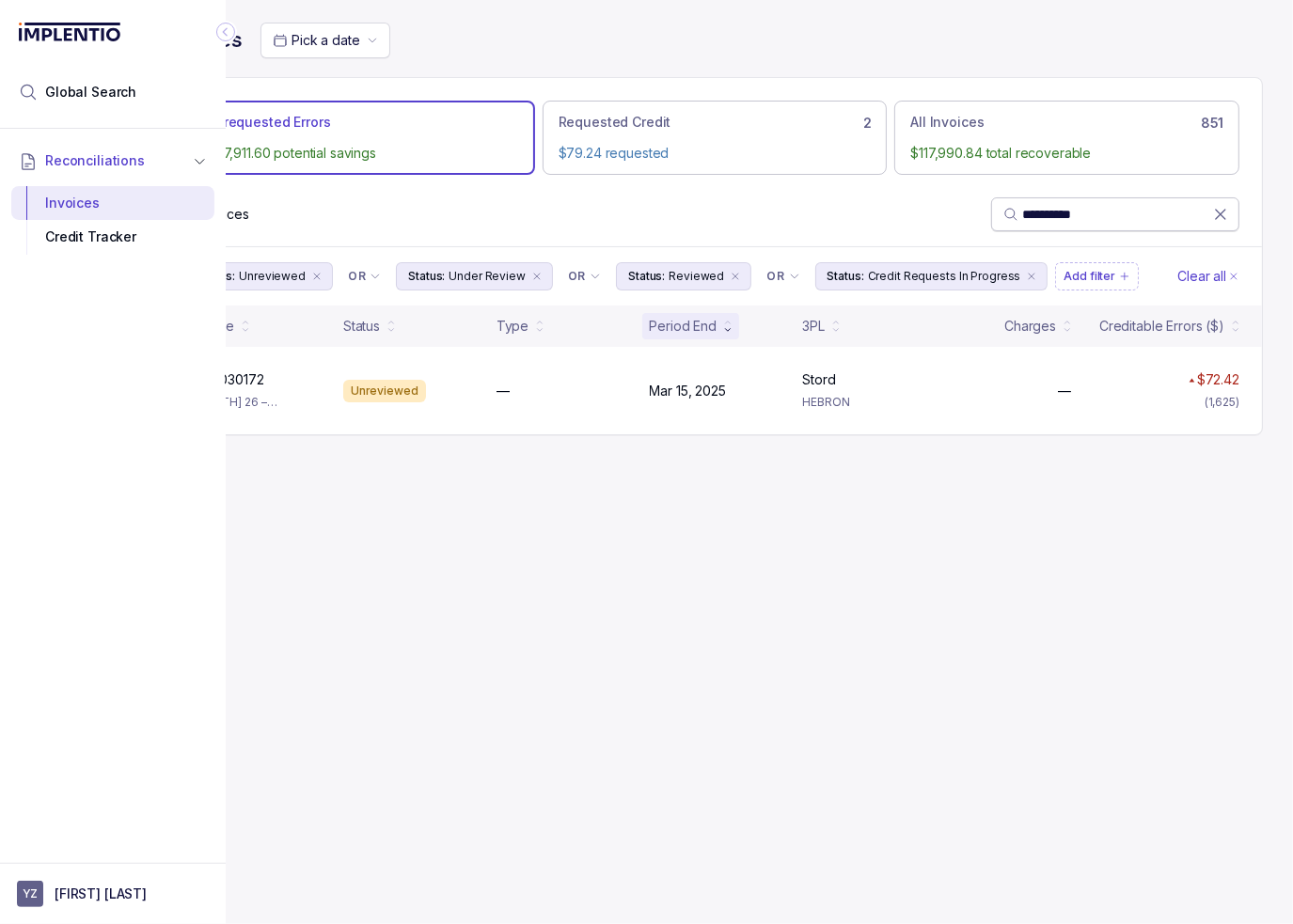 type on "**********" 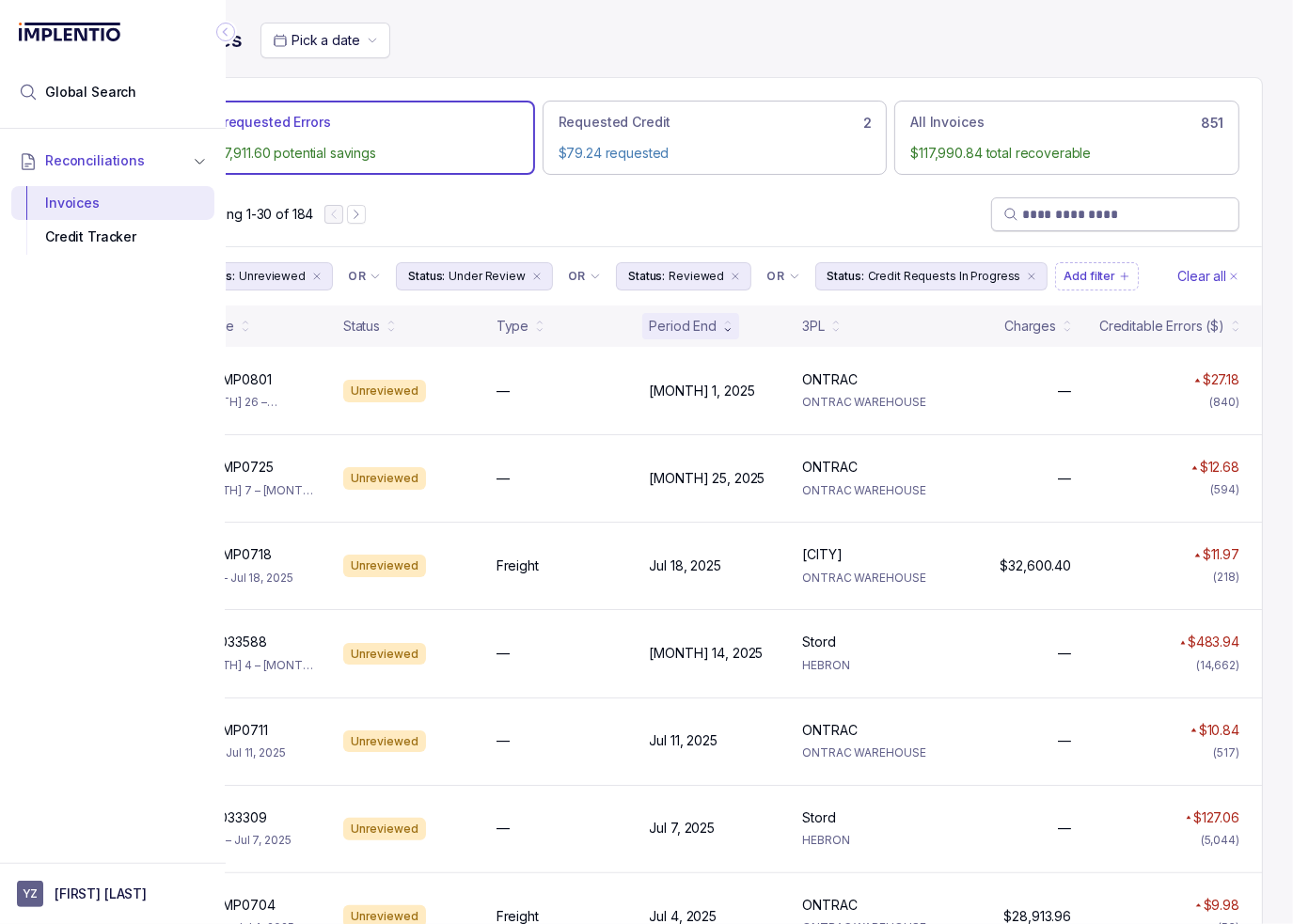 click on "Showing 1-30 of 184" at bounding box center [715, 214] 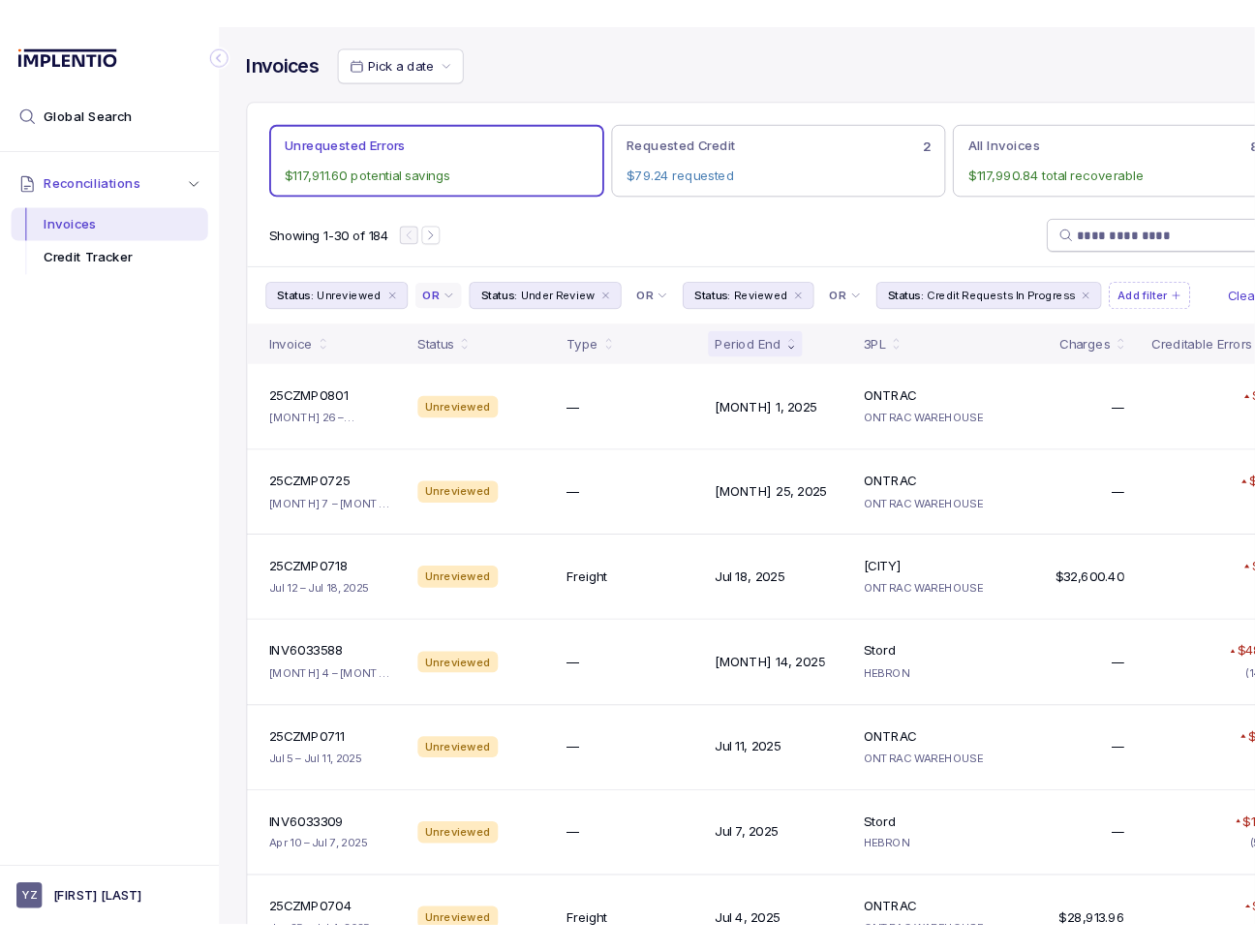 scroll, scrollTop: 0, scrollLeft: 0, axis: both 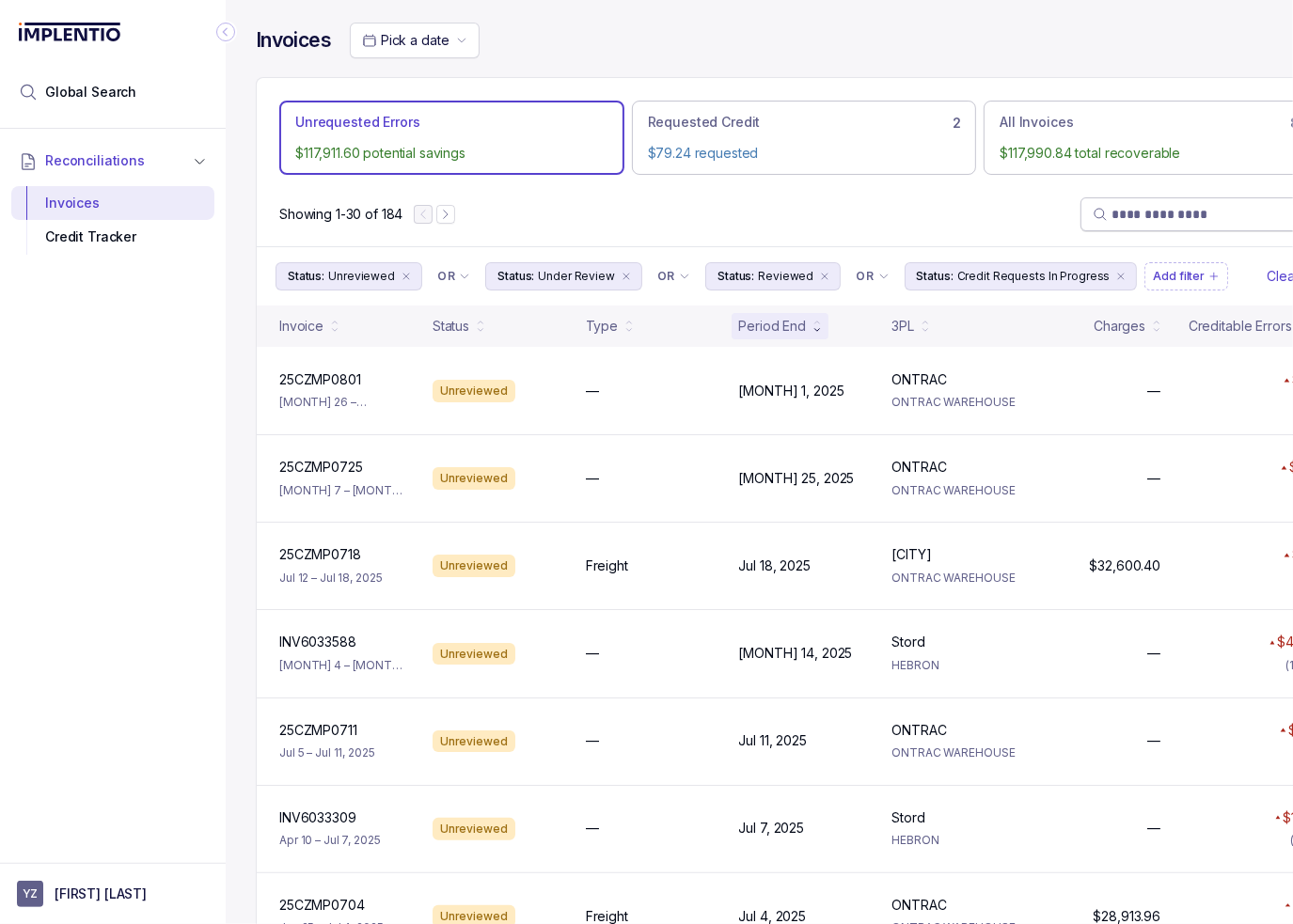 click on "Showing 1-30 of 184" at bounding box center [804, 214] 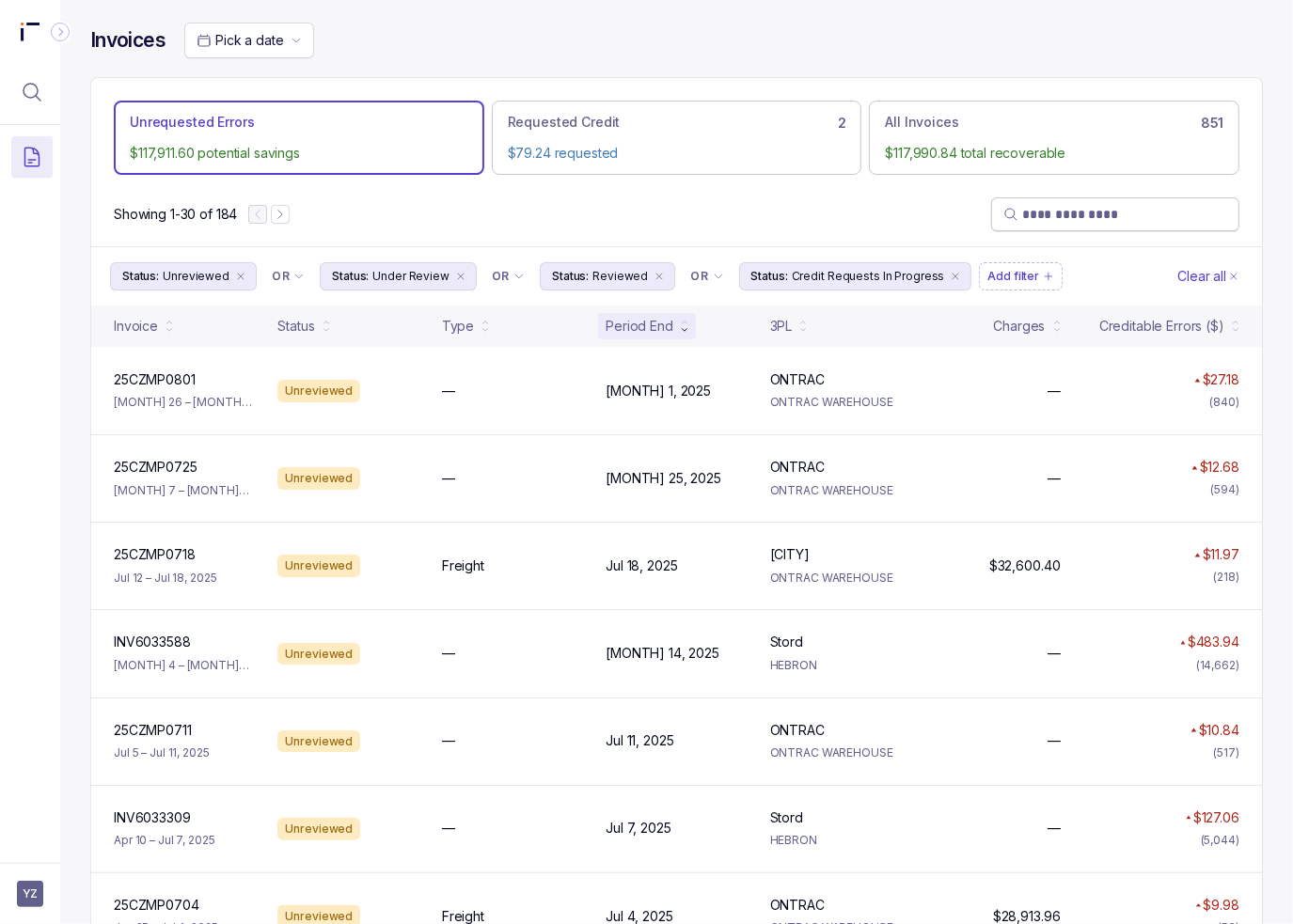 click on "Showing 1-30 of 184" at bounding box center (676, 214) 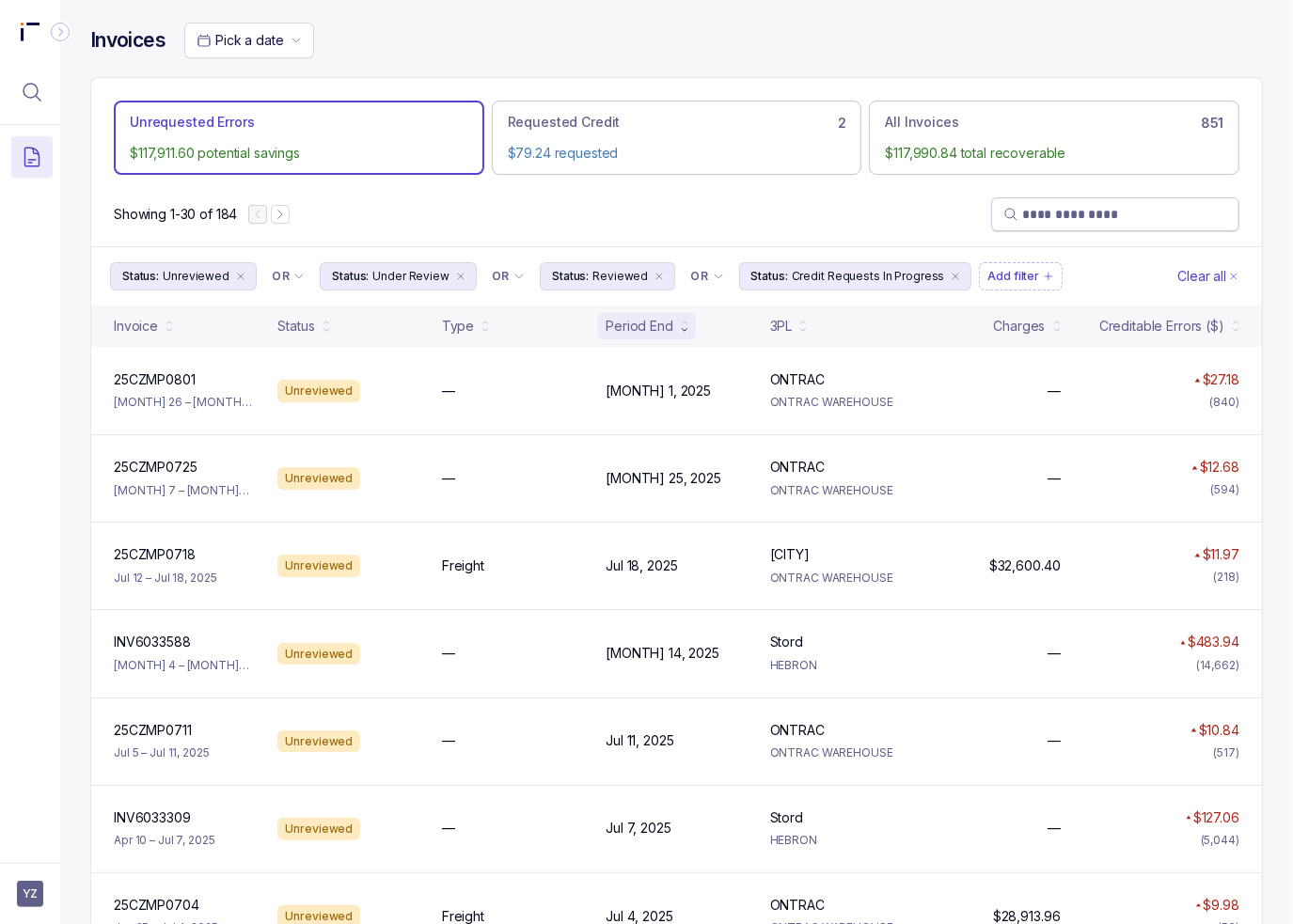click on "Unrequested Errors $117,911.60 potential savings Requested Credit 2 $79.24 requested All Invoices 851 $117,990.84 total recoverable" at bounding box center [676, 130] 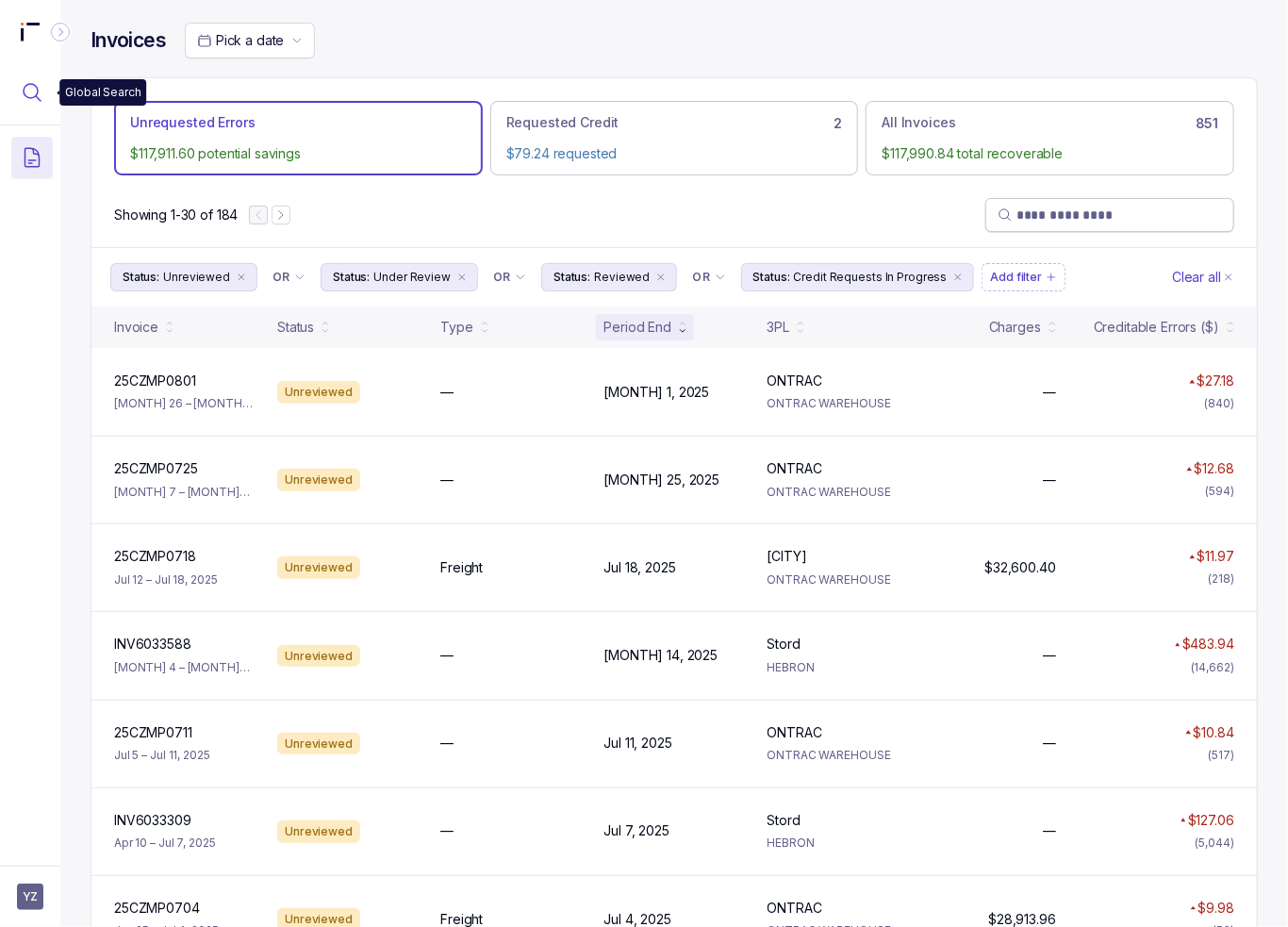 click 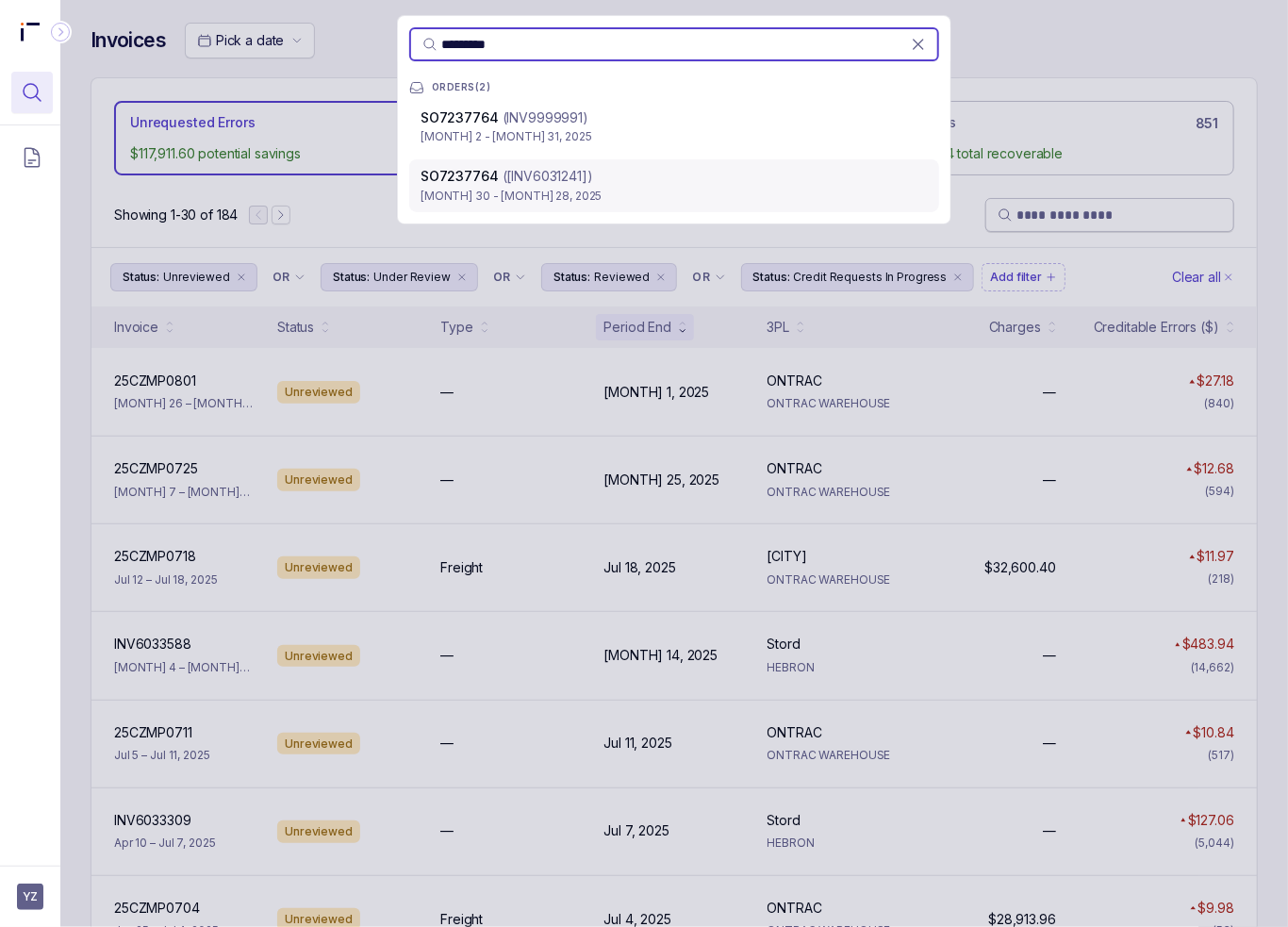 type on "*********" 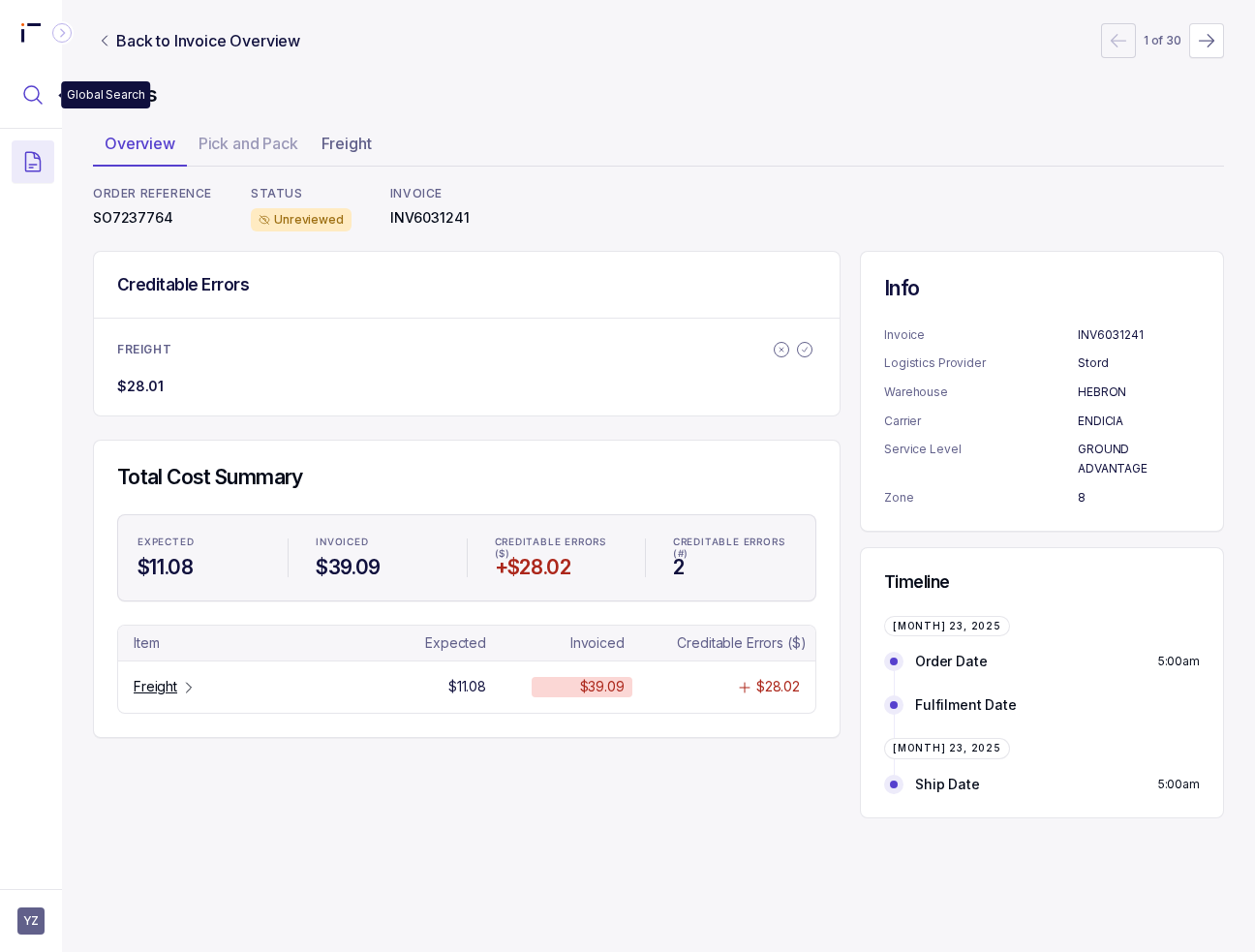 click 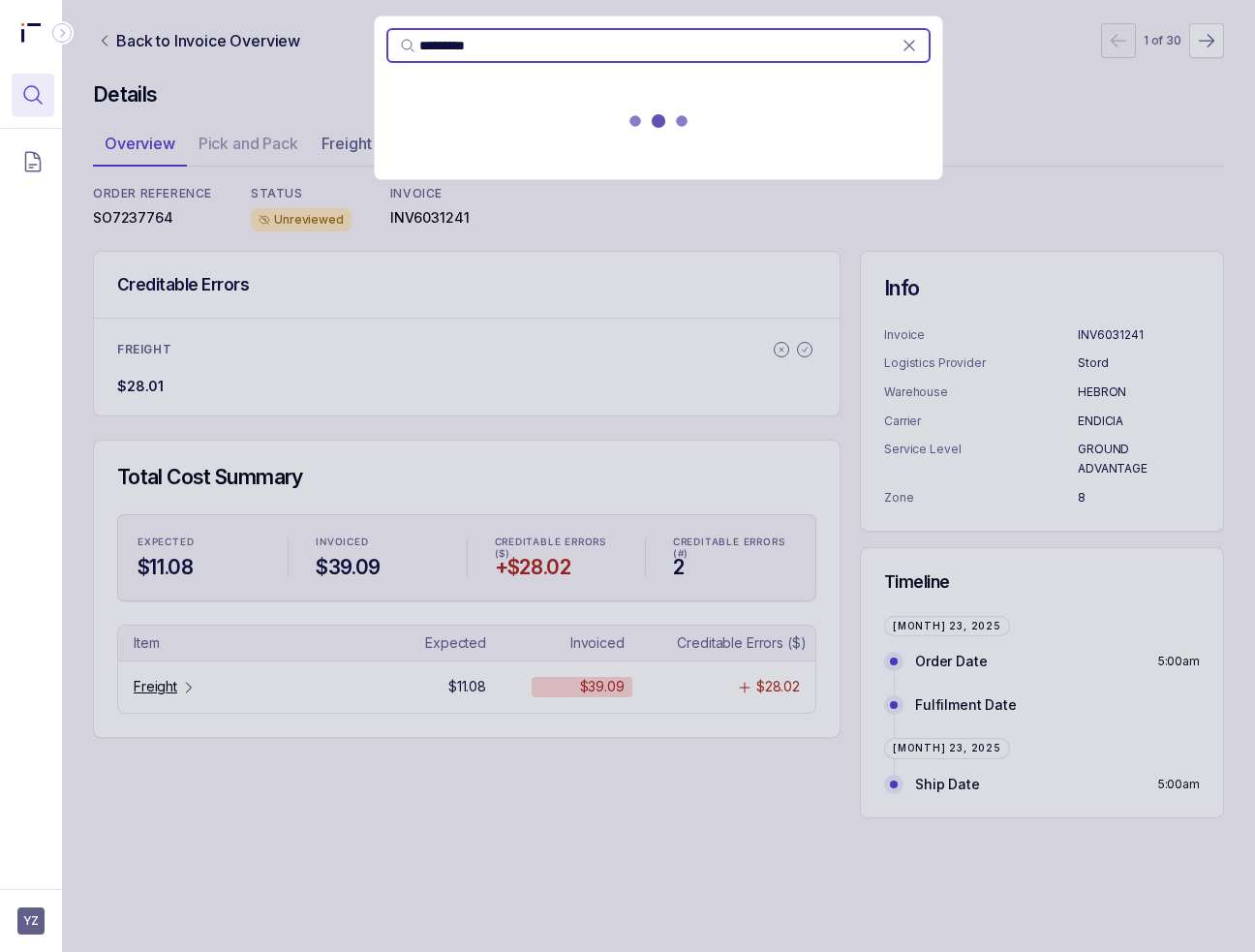 type on "*********" 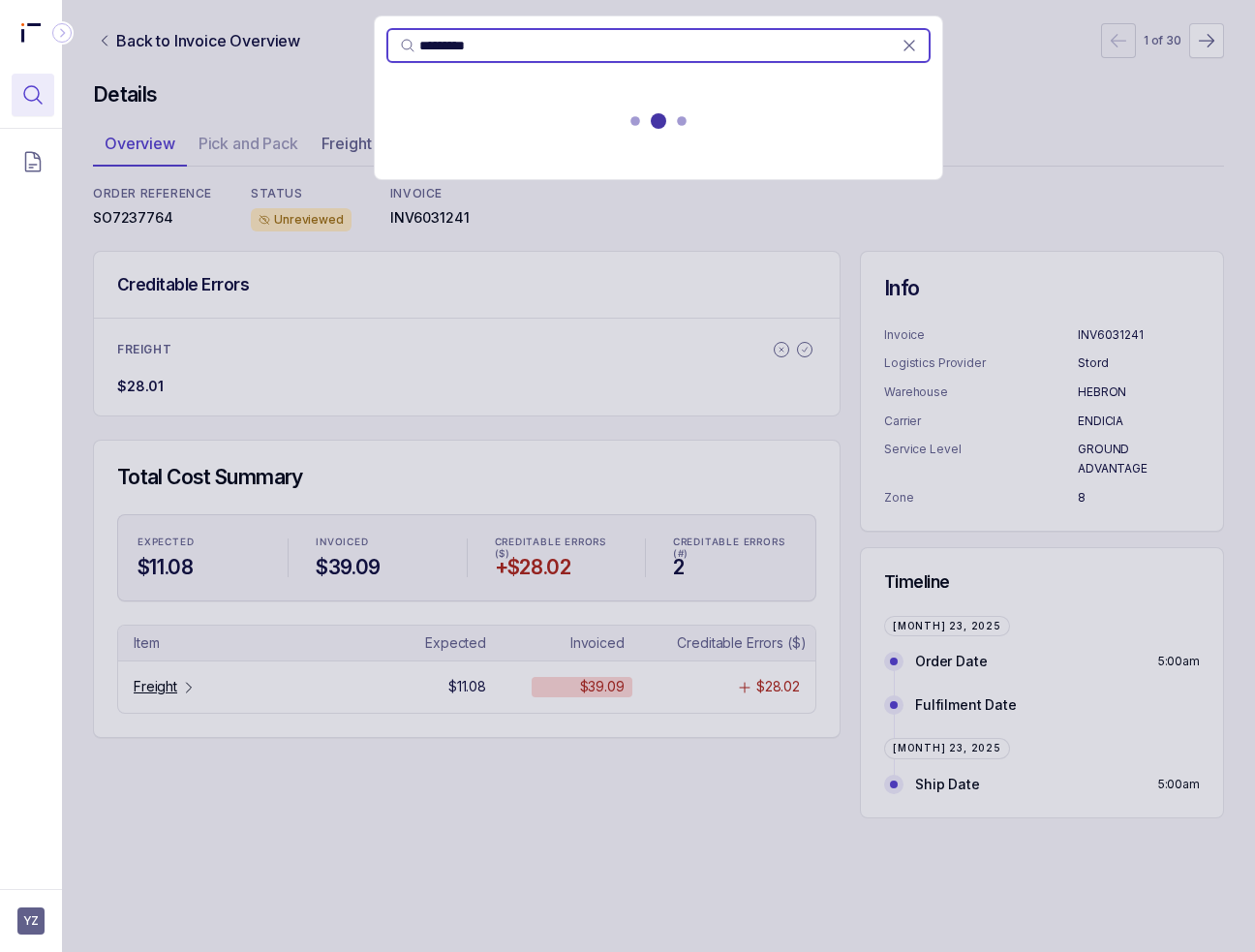 click at bounding box center [658, 125] 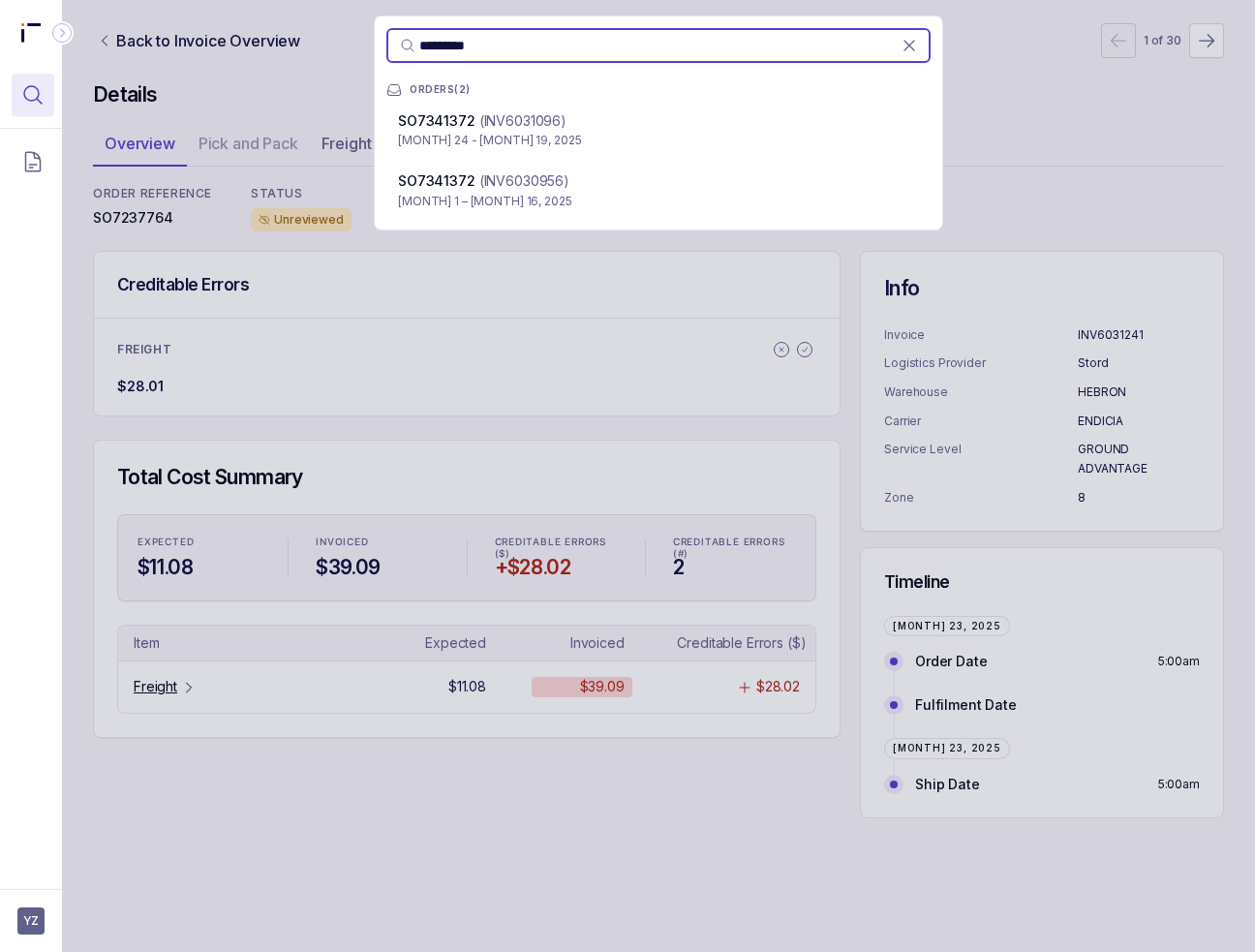 click on "SO7341372 ([INV6031096])" at bounding box center [658, 121] 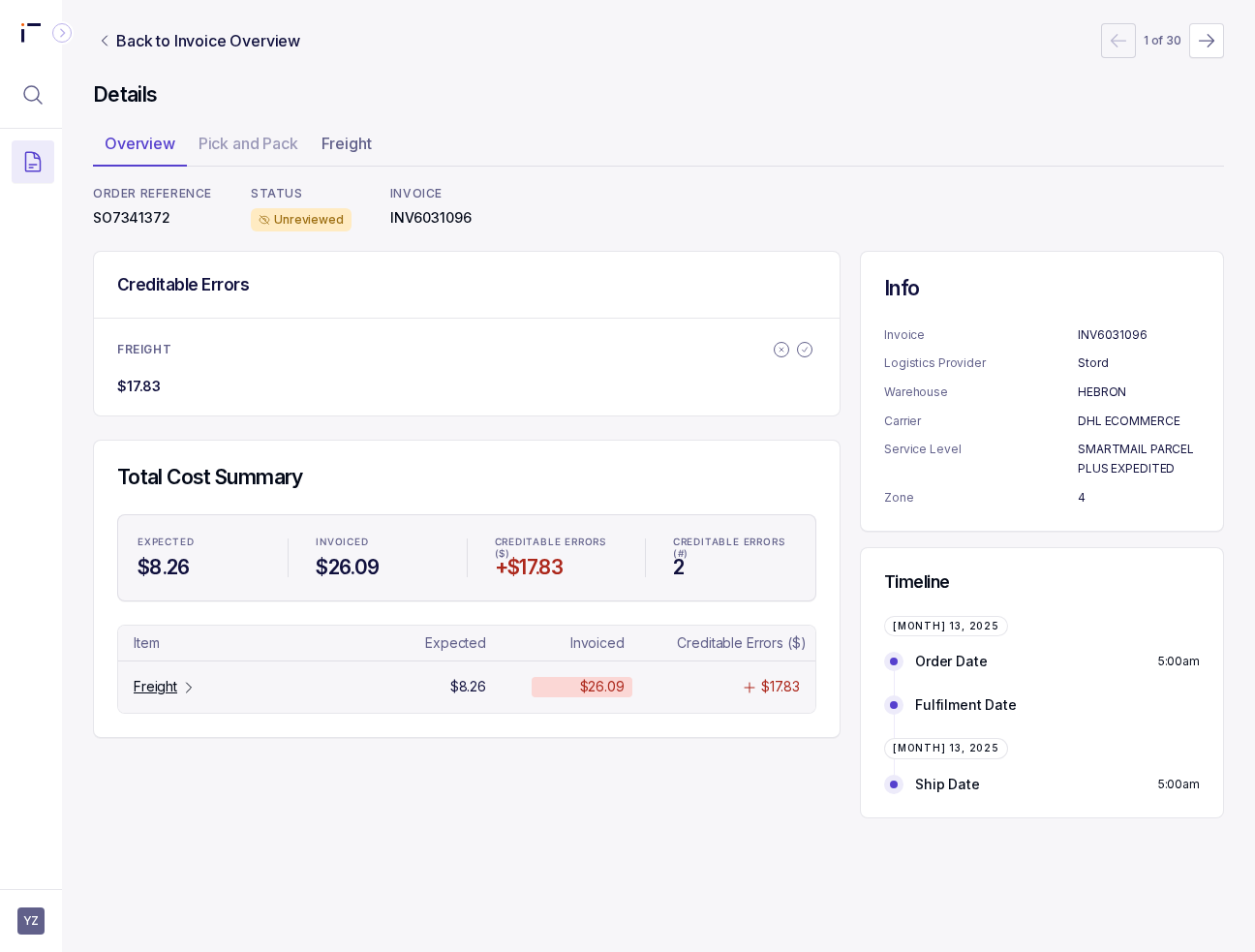 click on "Freight" at bounding box center (155, 687) 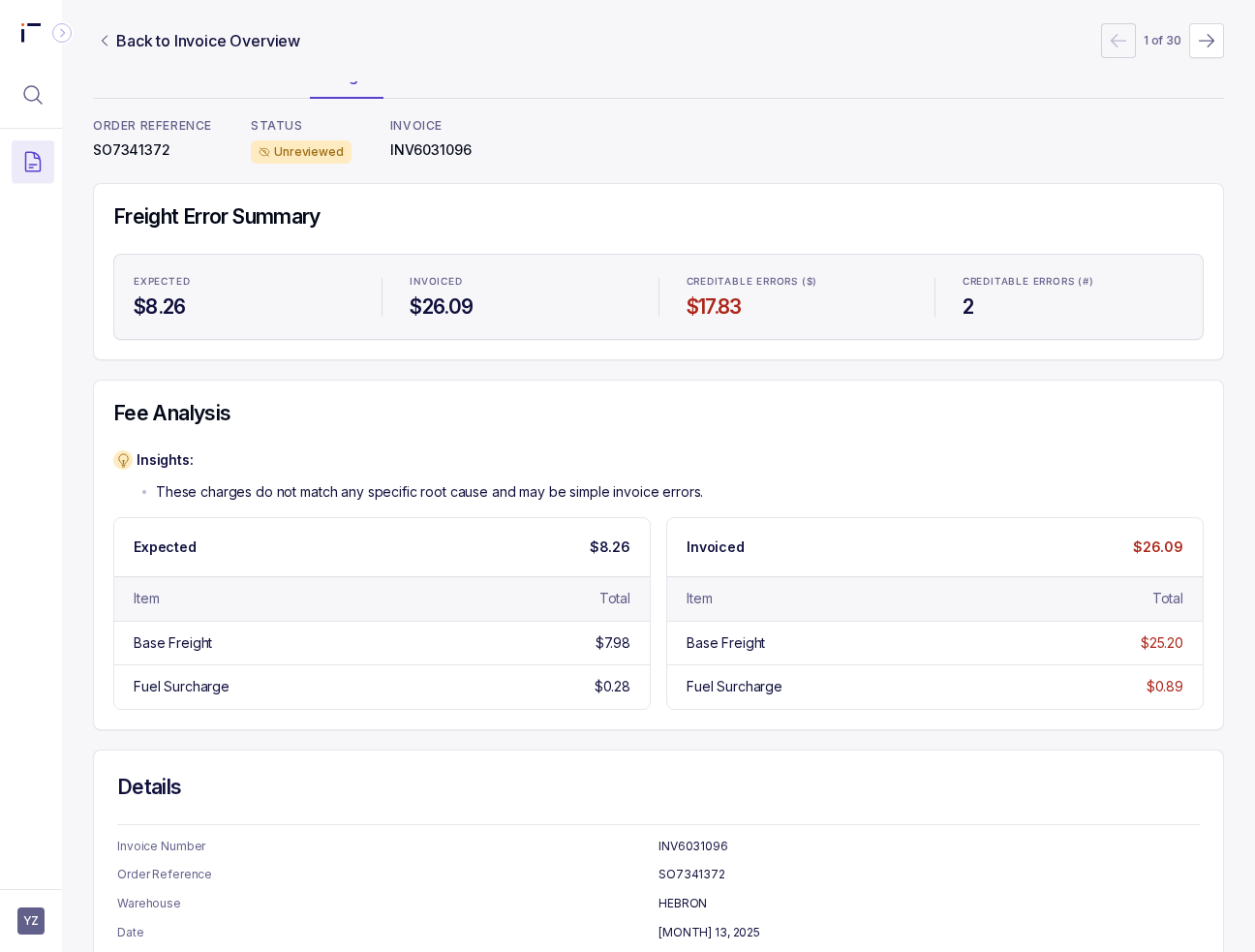 scroll, scrollTop: 97, scrollLeft: 0, axis: vertical 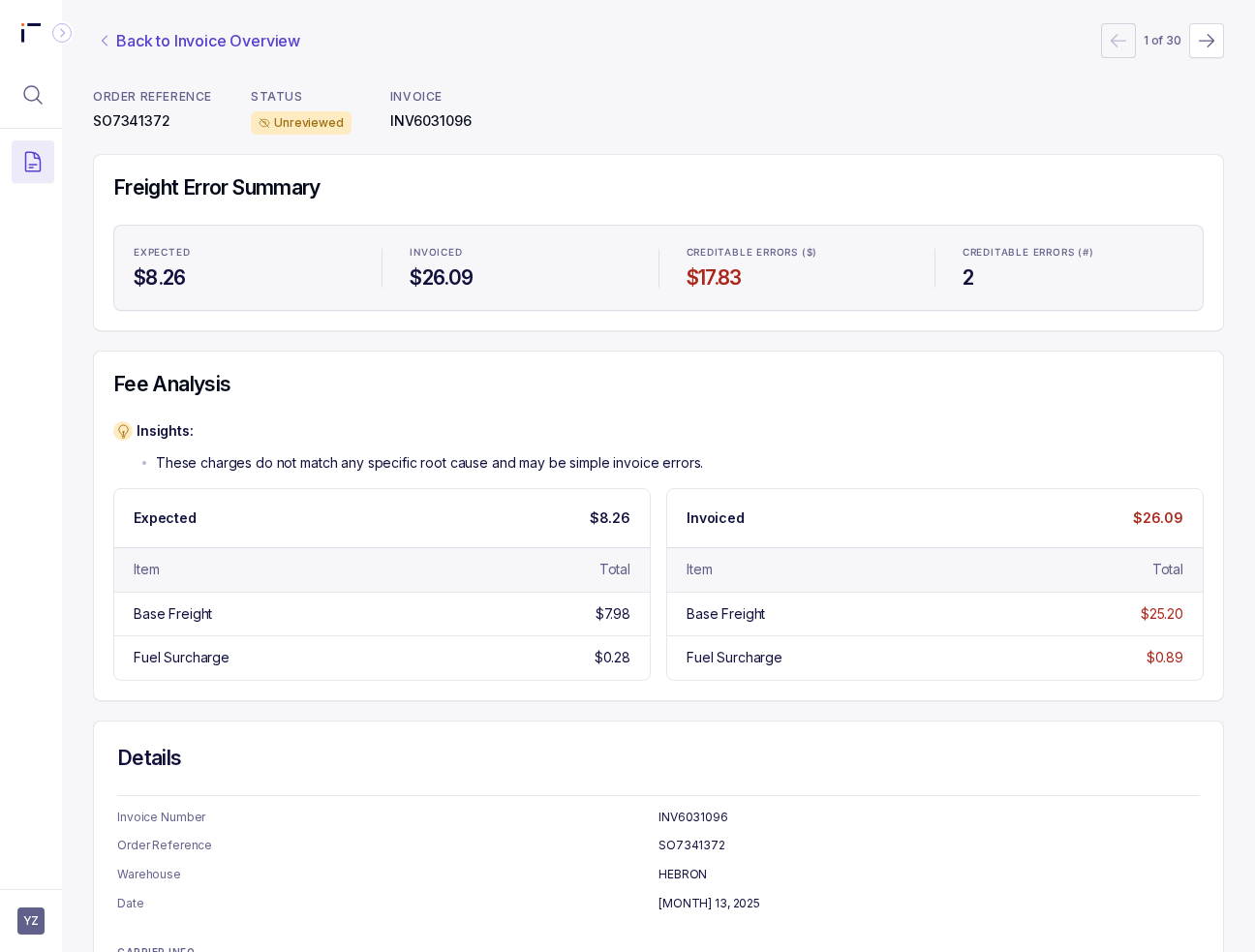 click on "Back to Invoice Overview" at bounding box center [208, 41] 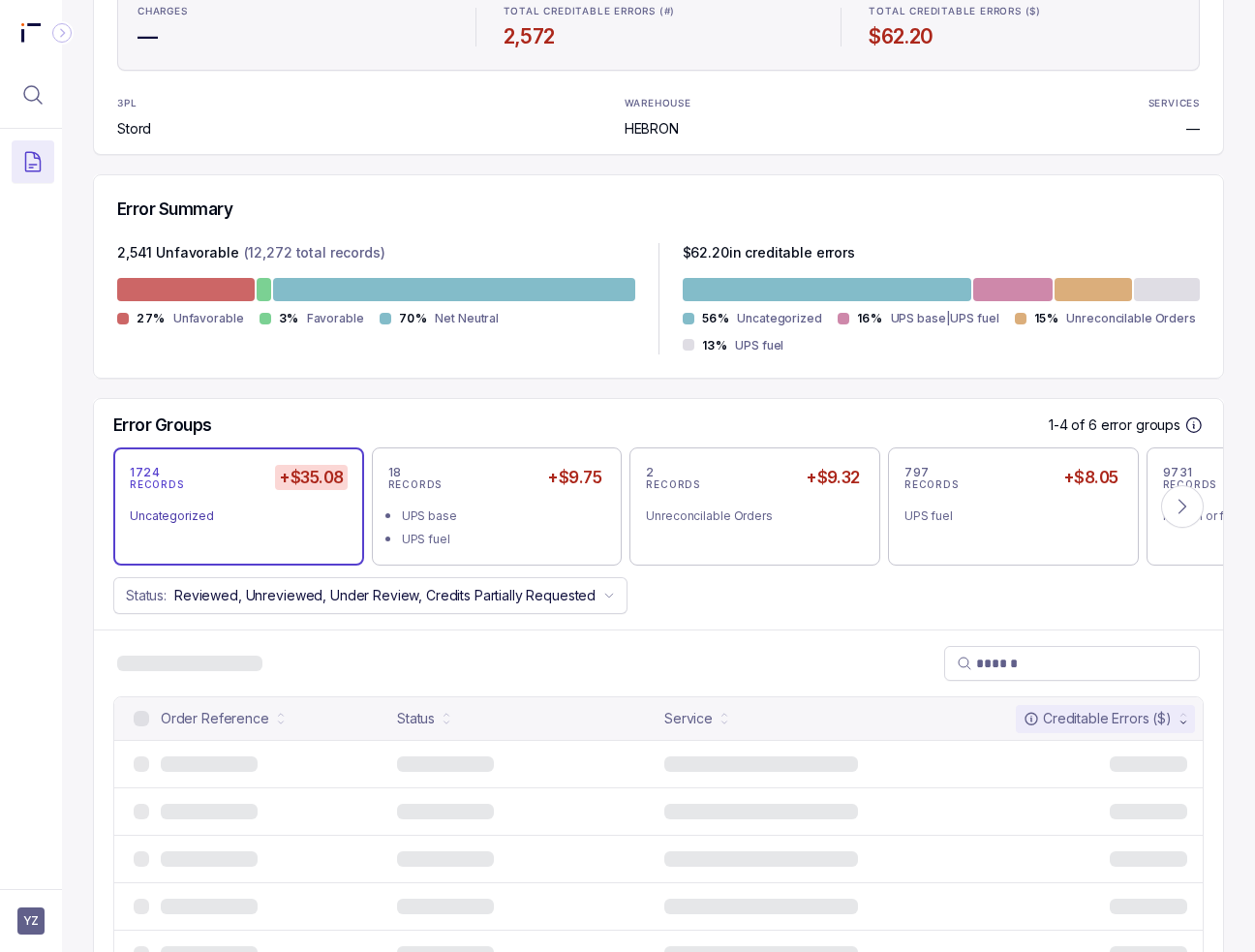 scroll, scrollTop: 387, scrollLeft: 0, axis: vertical 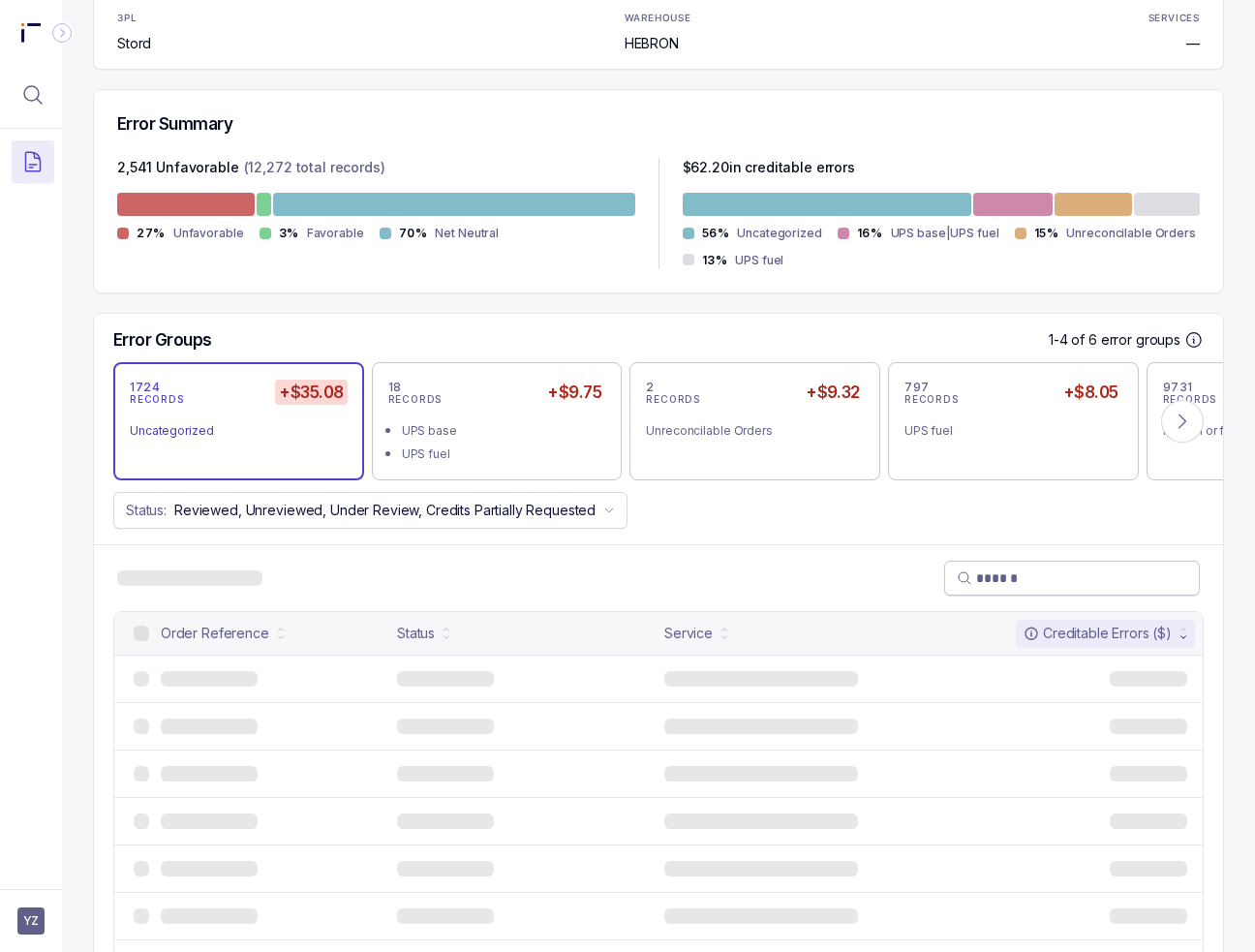 click at bounding box center (1082, 578) 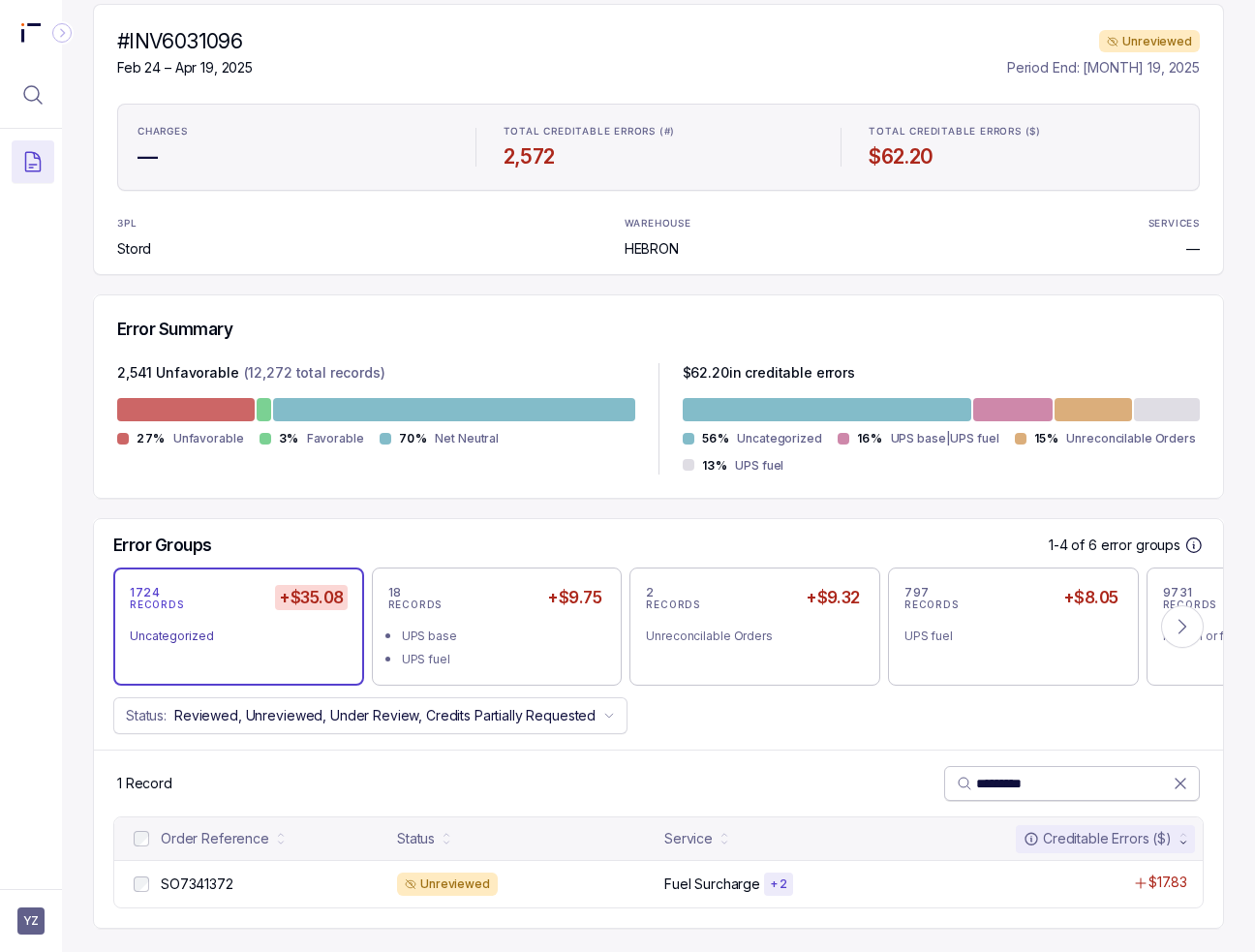 scroll, scrollTop: 194, scrollLeft: 8, axis: both 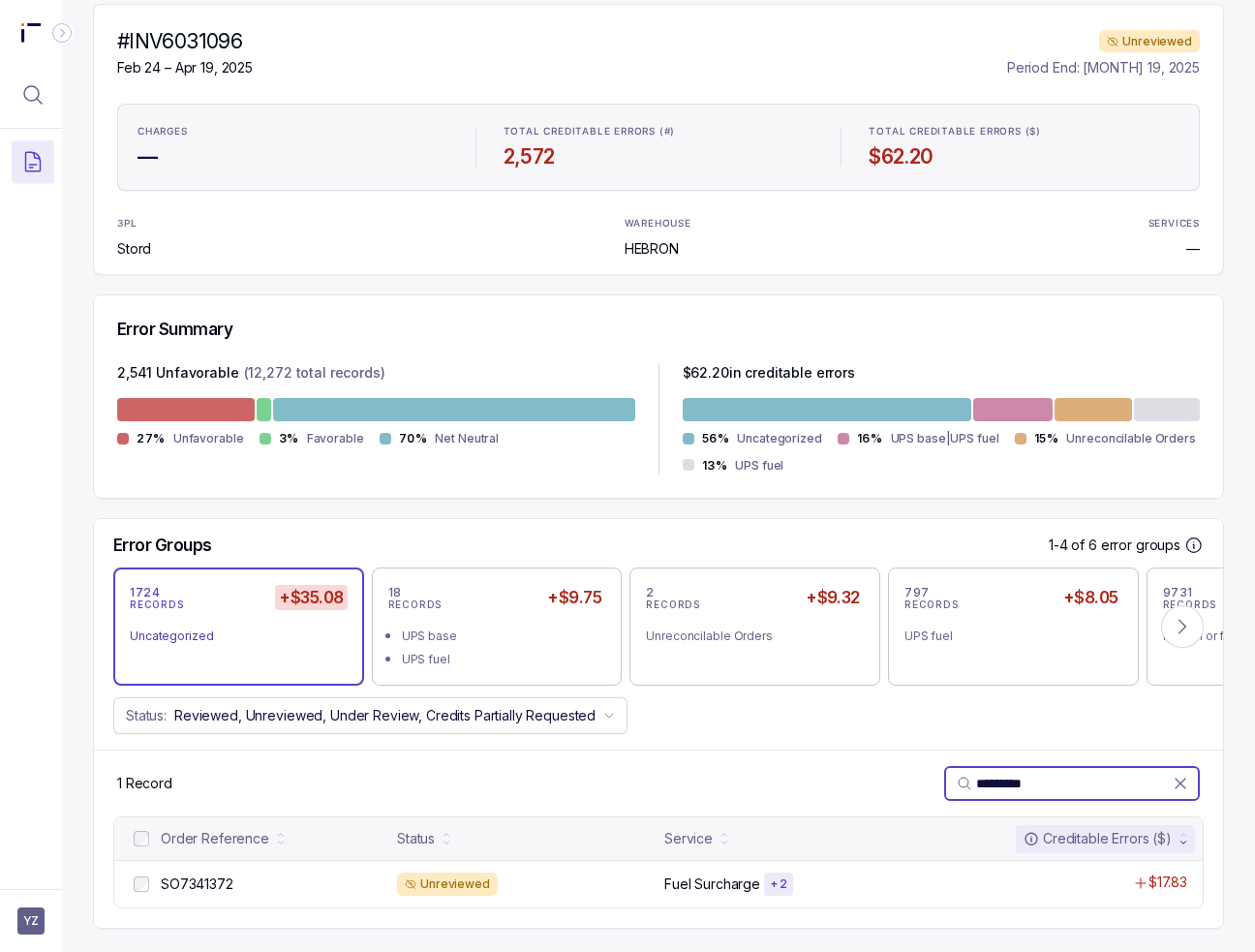 type on "*********" 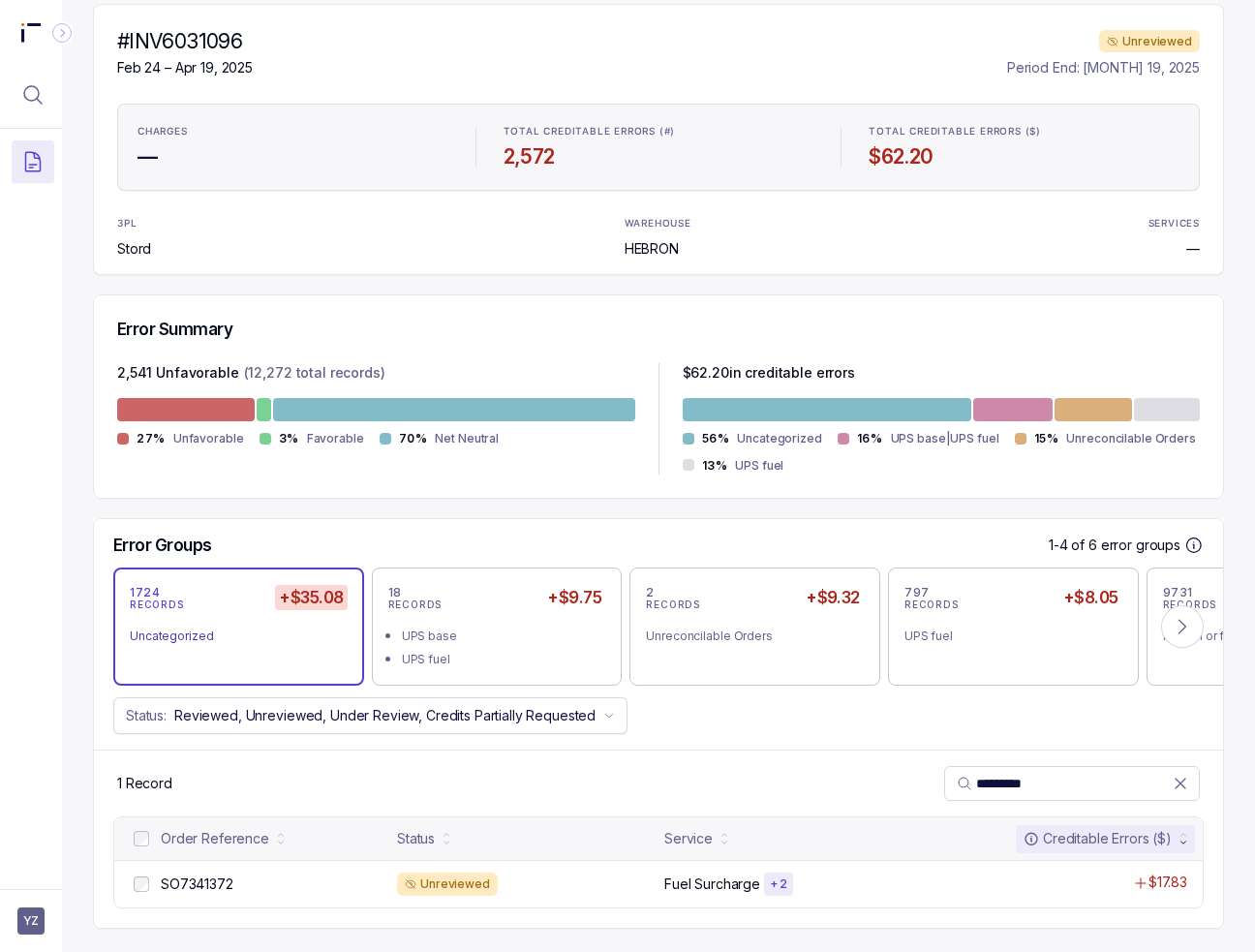 click on "1 Record *********" at bounding box center [658, 783] 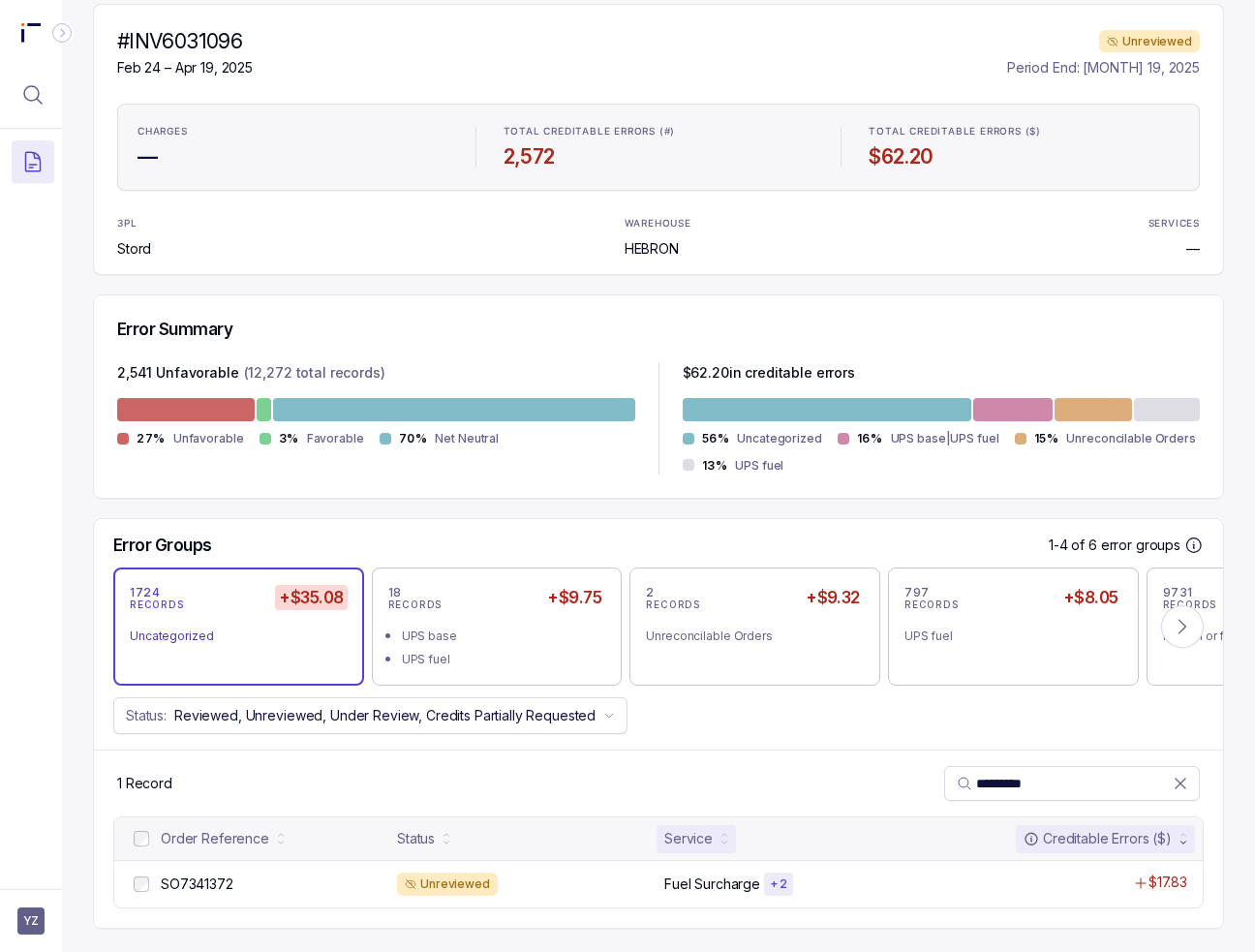 scroll, scrollTop: 194, scrollLeft: 8, axis: both 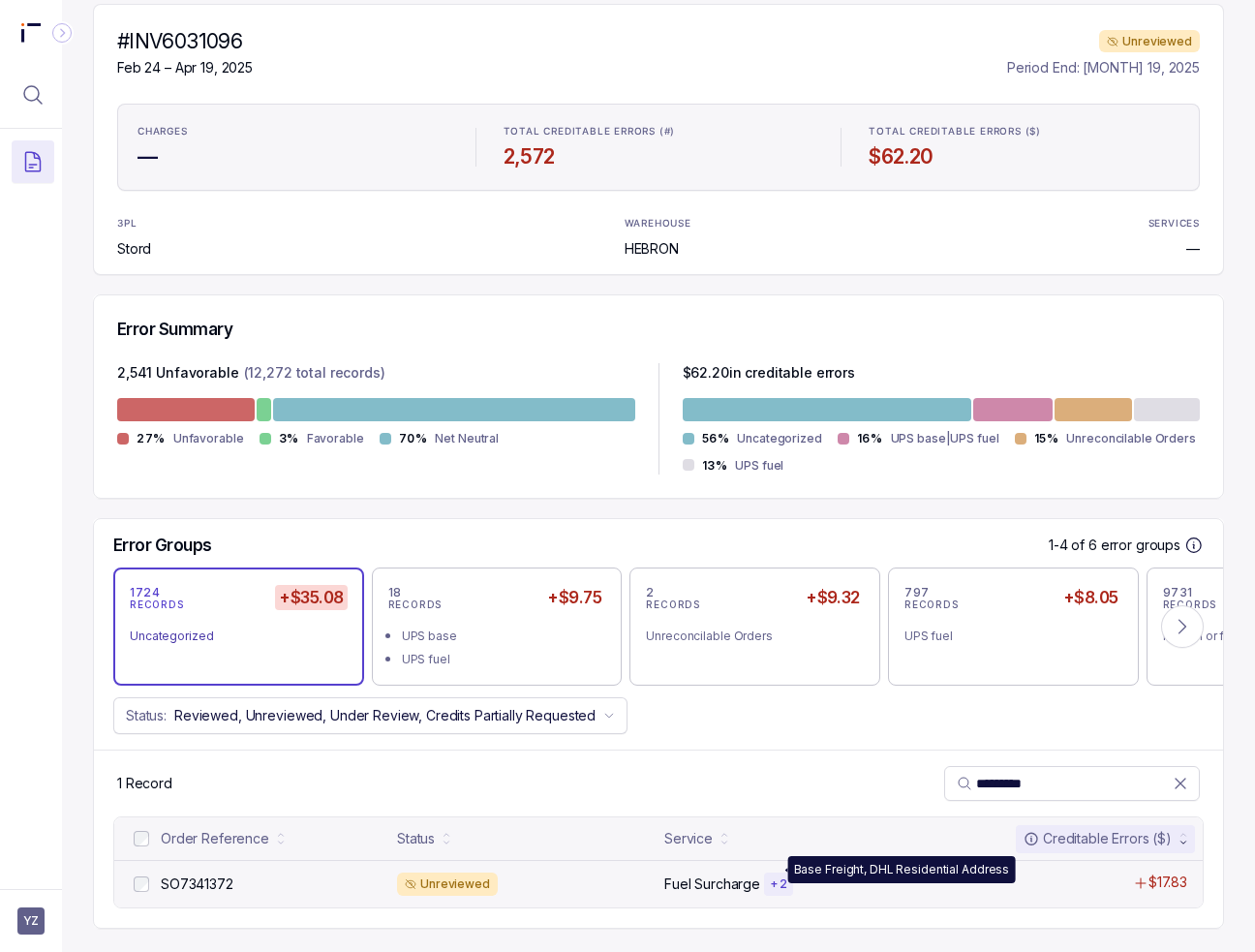 click on "+ 2" at bounding box center [779, 884] 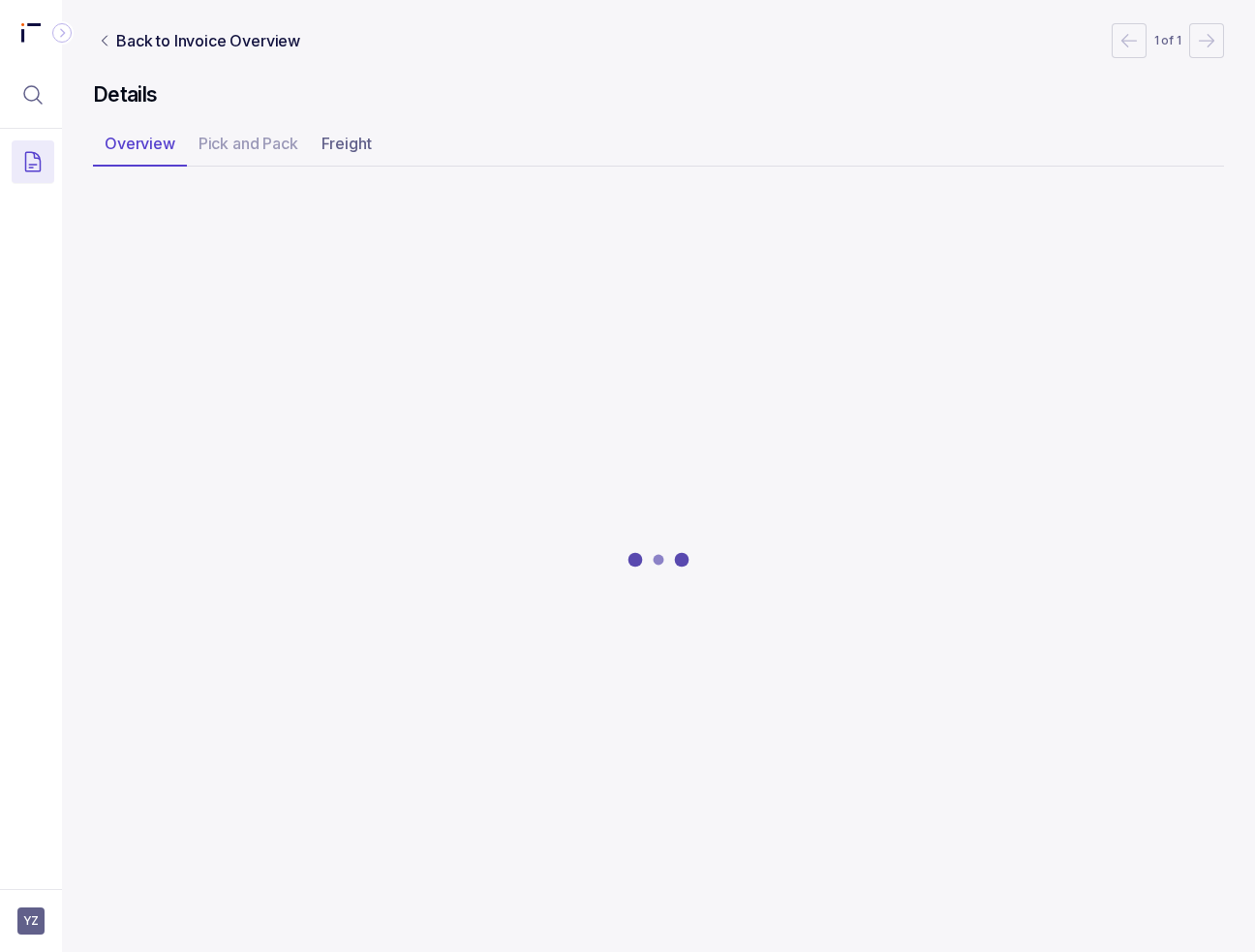 scroll, scrollTop: 0, scrollLeft: 0, axis: both 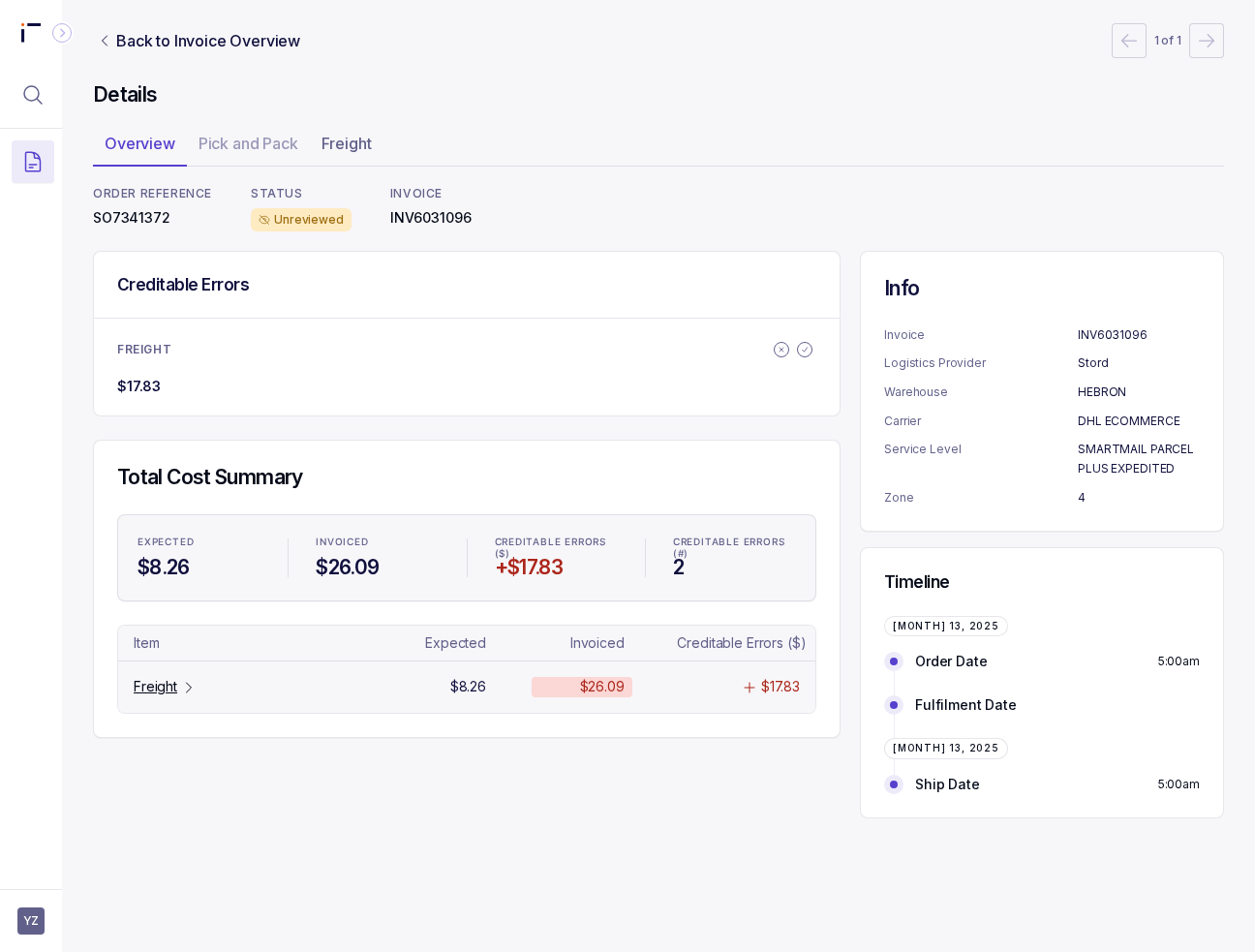 click 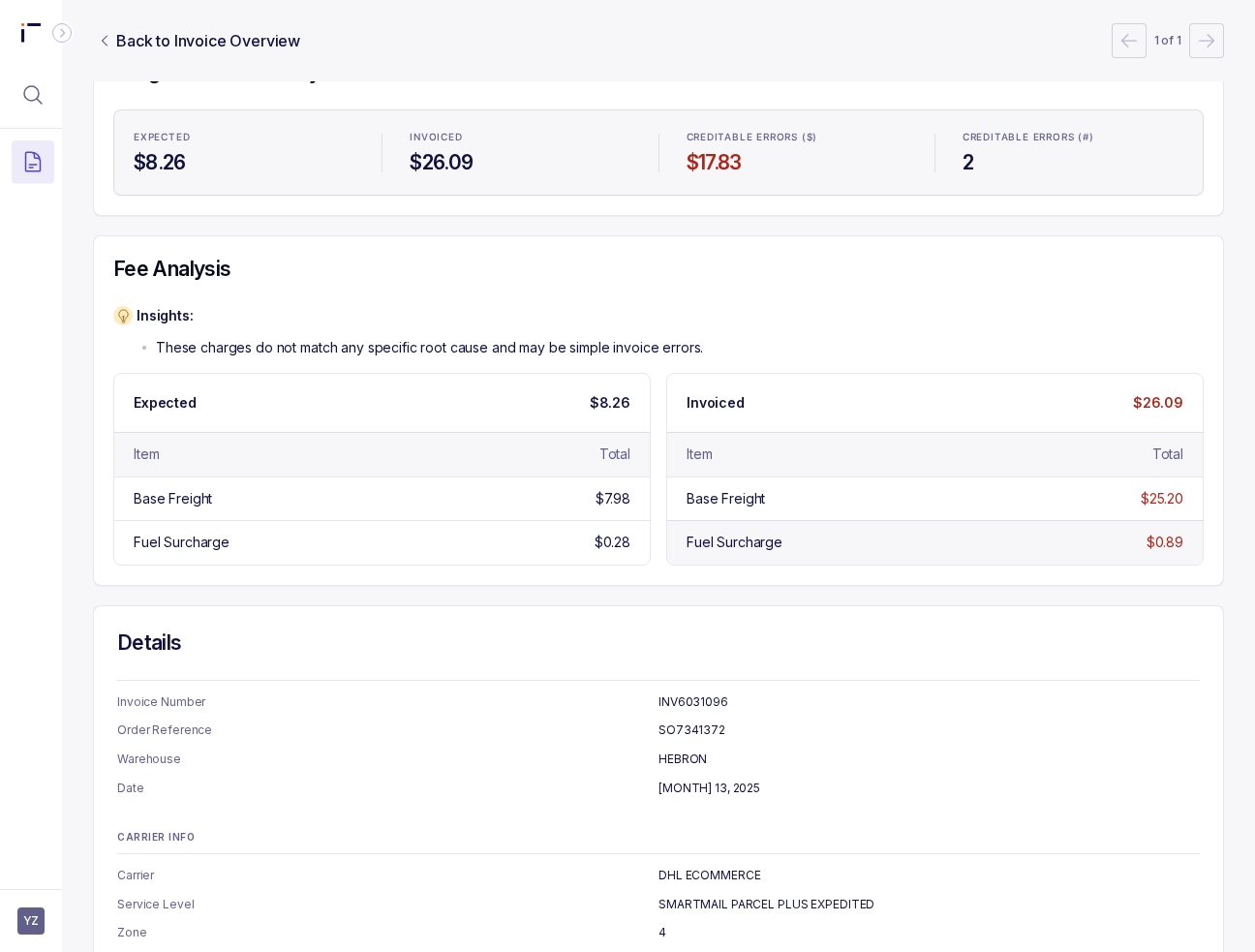 scroll, scrollTop: 291, scrollLeft: 0, axis: vertical 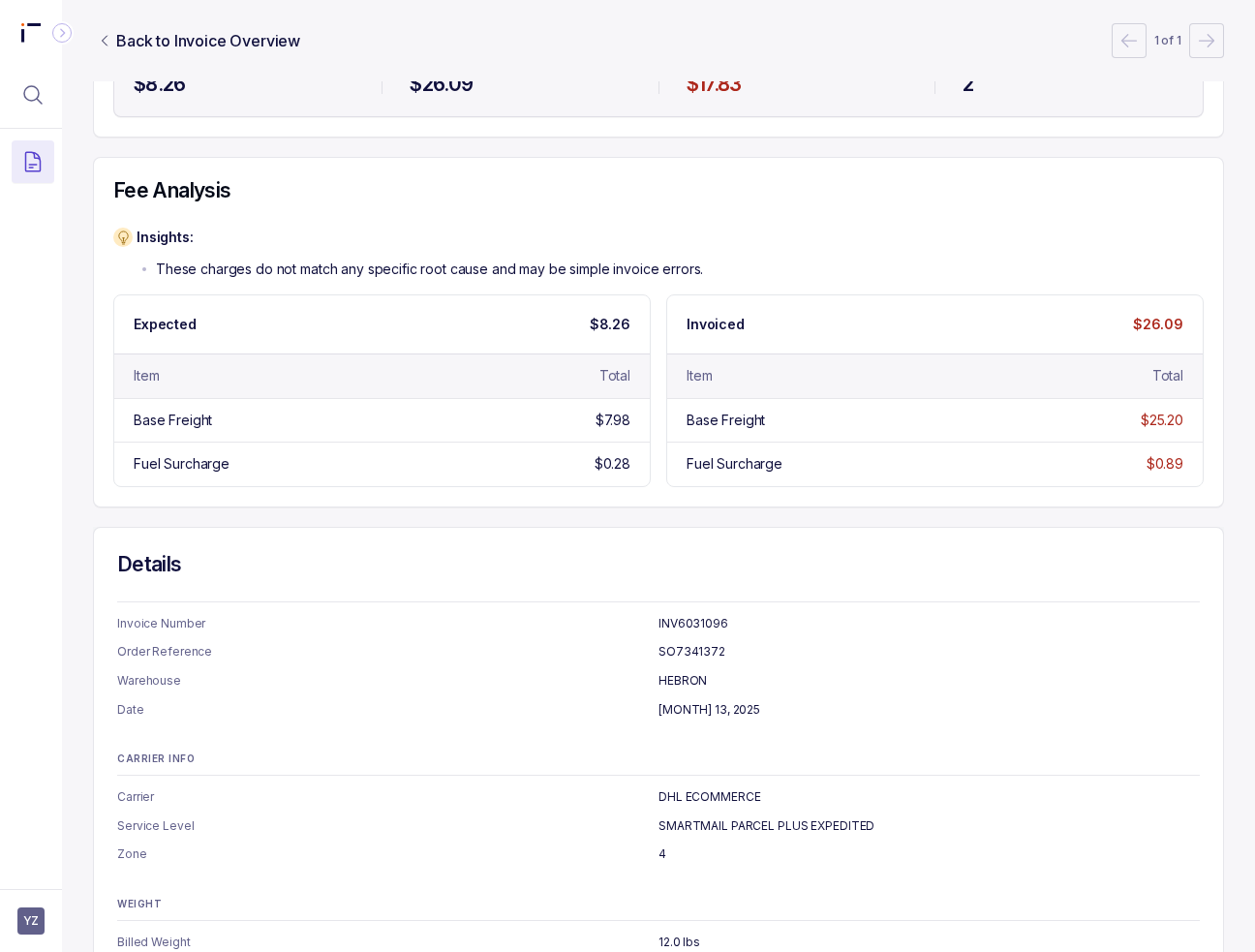 click on "Fee Analysis" at bounding box center (658, 191) 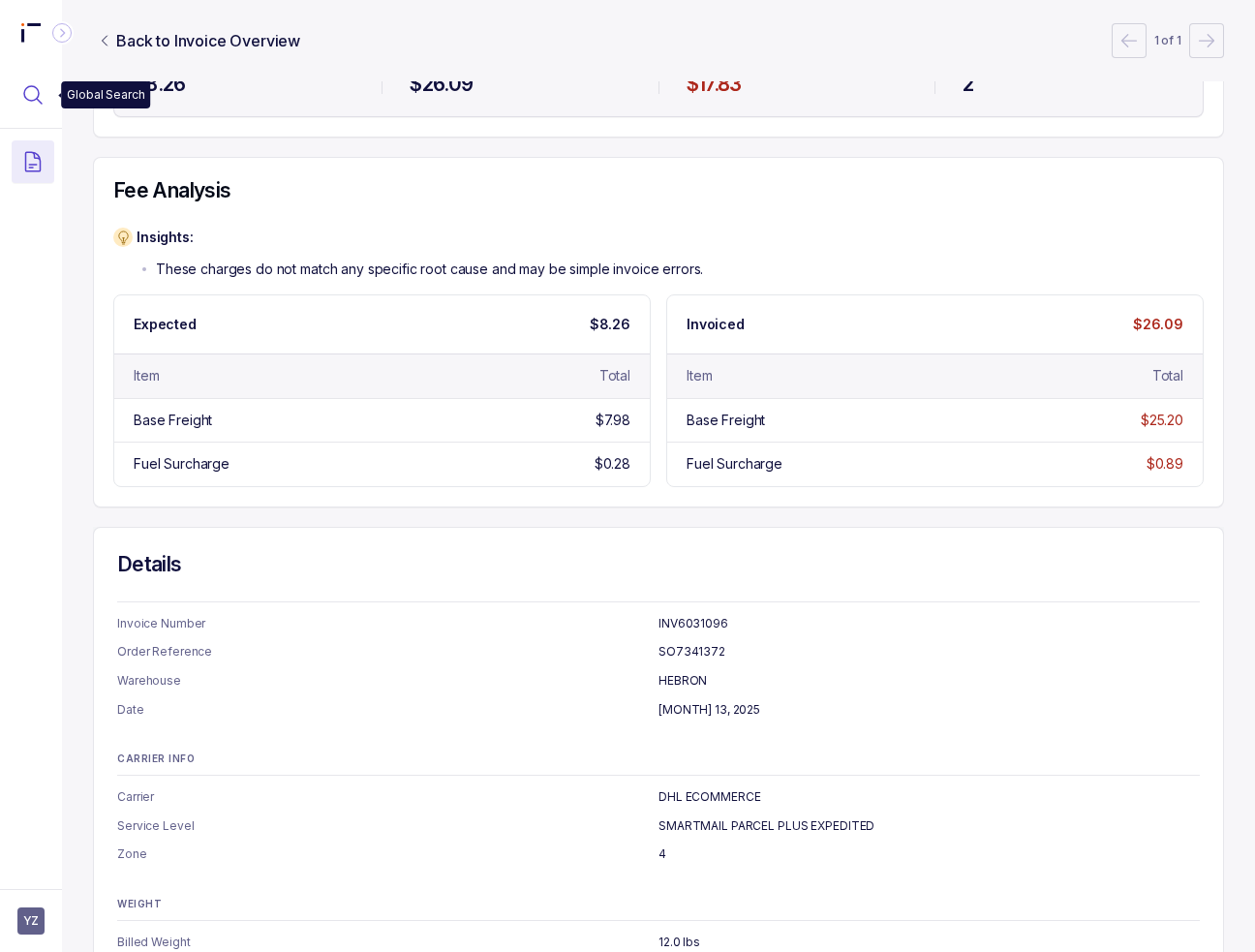 click 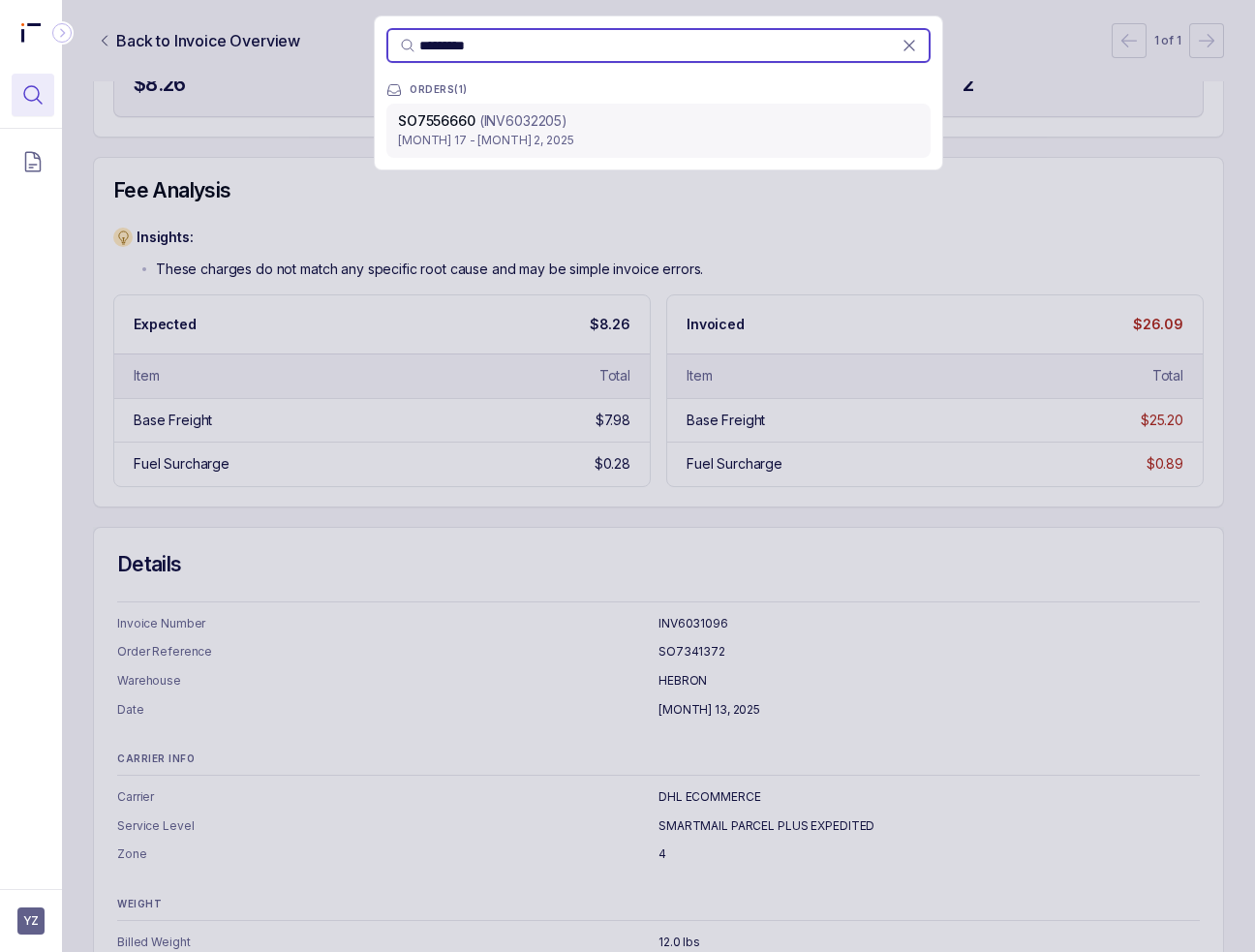 type on "*********" 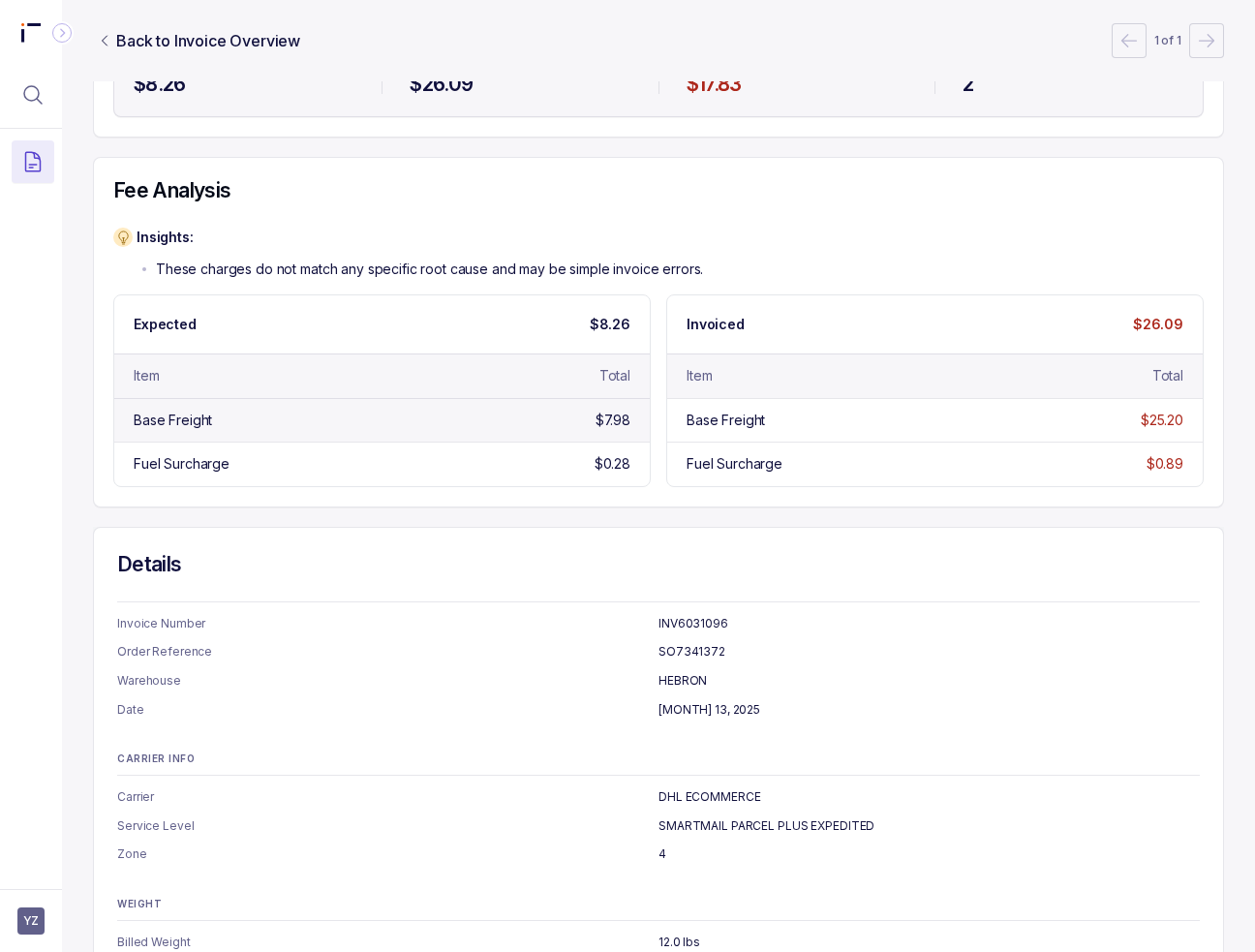 scroll, scrollTop: 0, scrollLeft: 0, axis: both 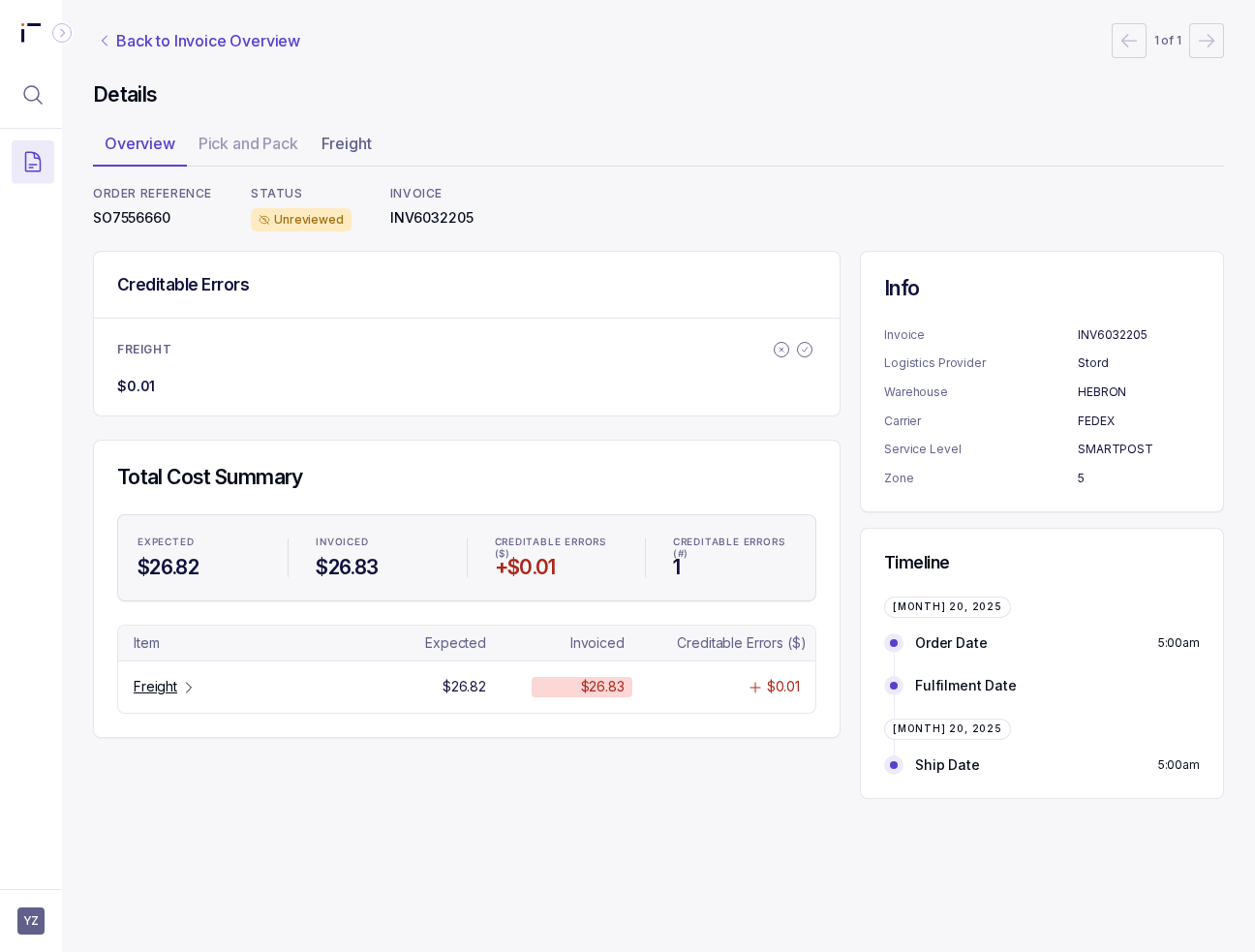 click on "Back to Invoice Overview" at bounding box center (208, 41) 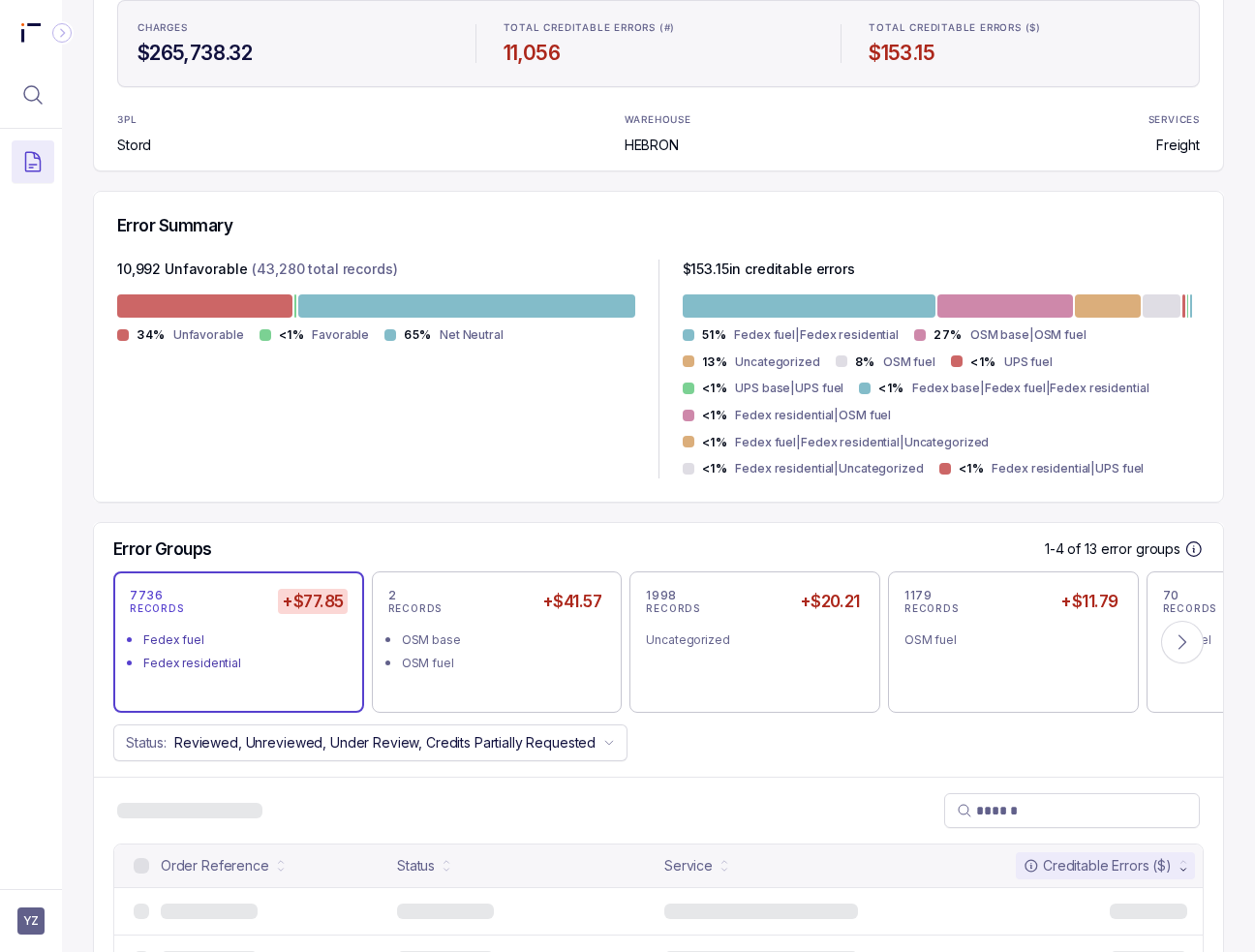 scroll, scrollTop: 291, scrollLeft: 0, axis: vertical 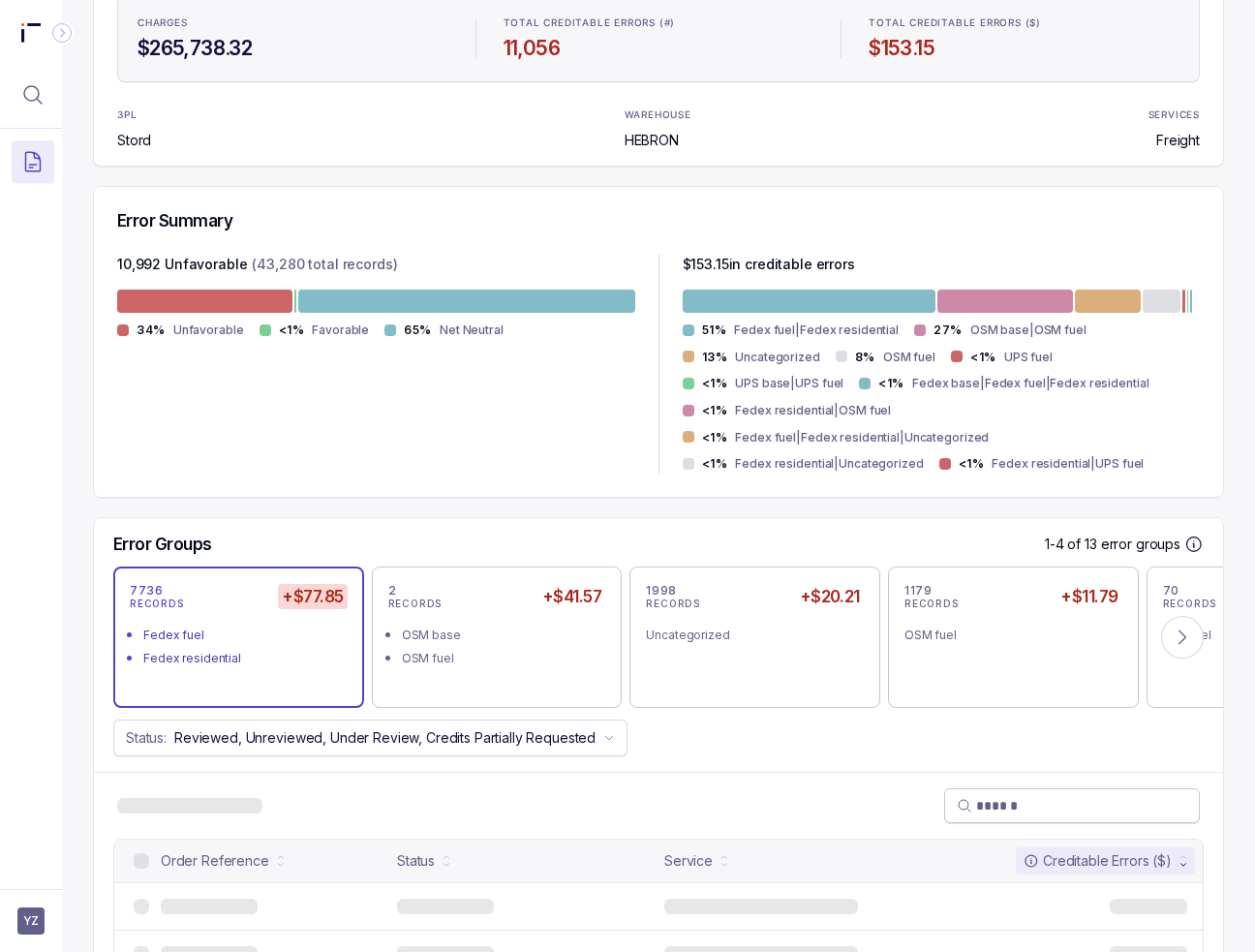 click at bounding box center [1082, 806] 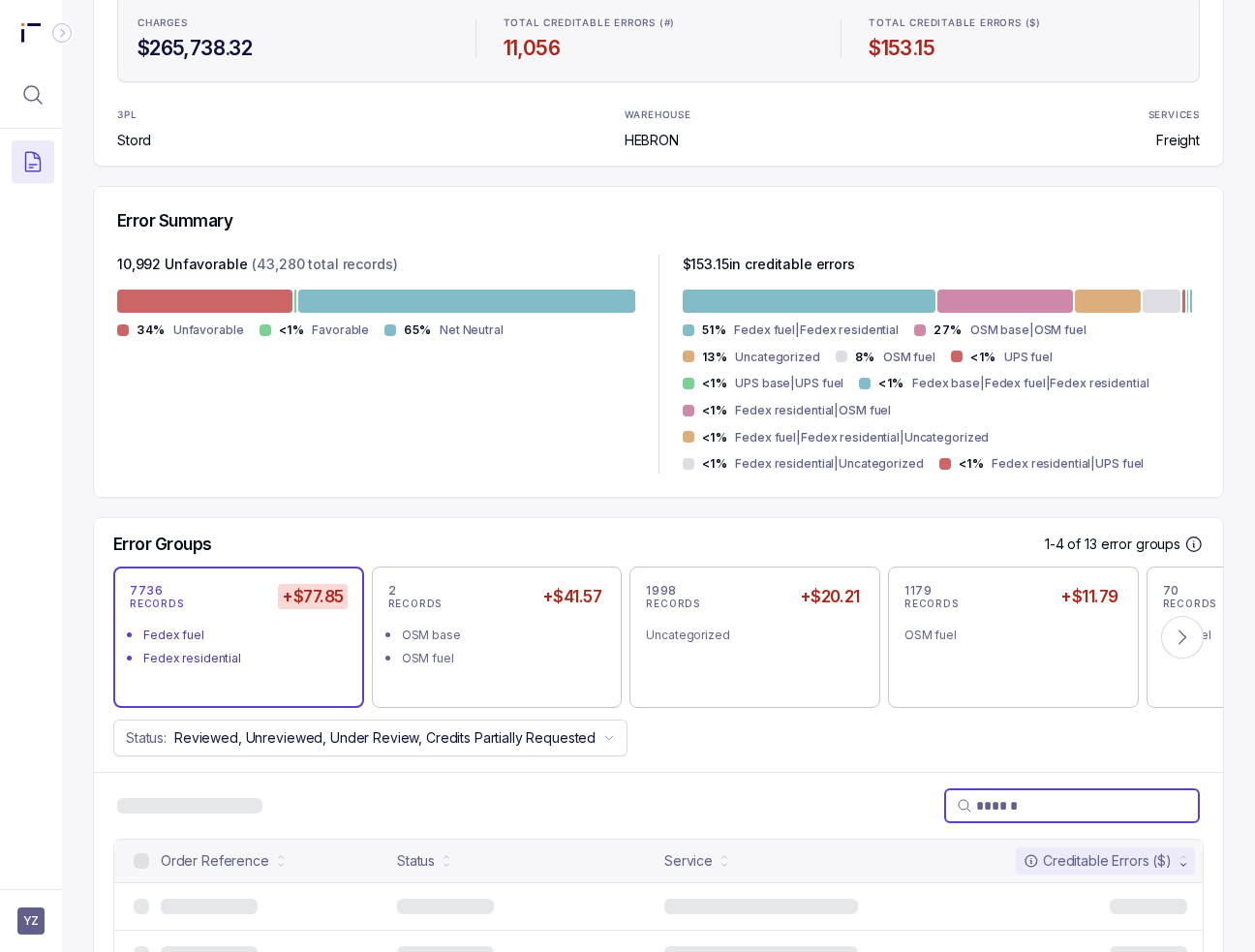 scroll, scrollTop: 484, scrollLeft: 0, axis: vertical 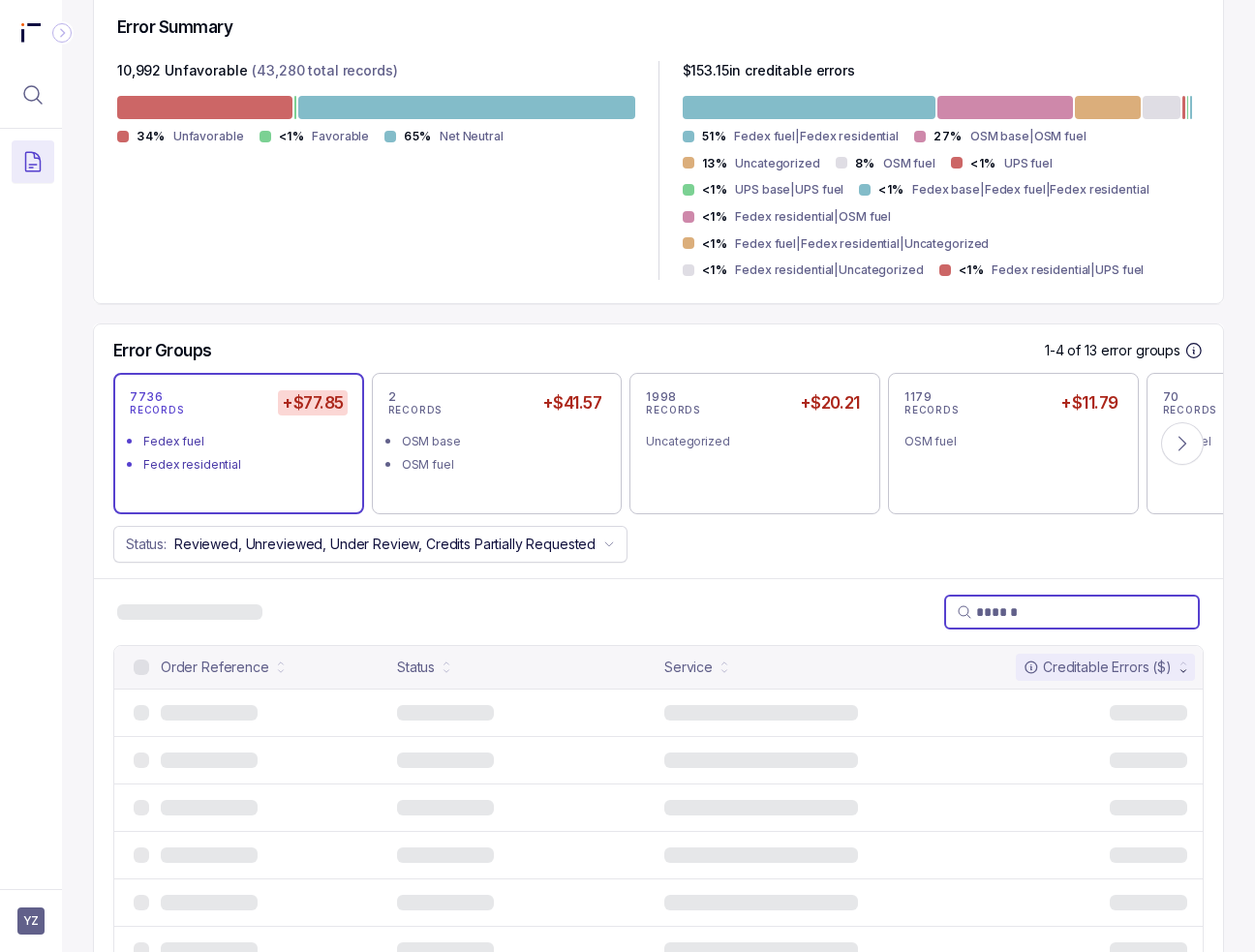 paste on "*********" 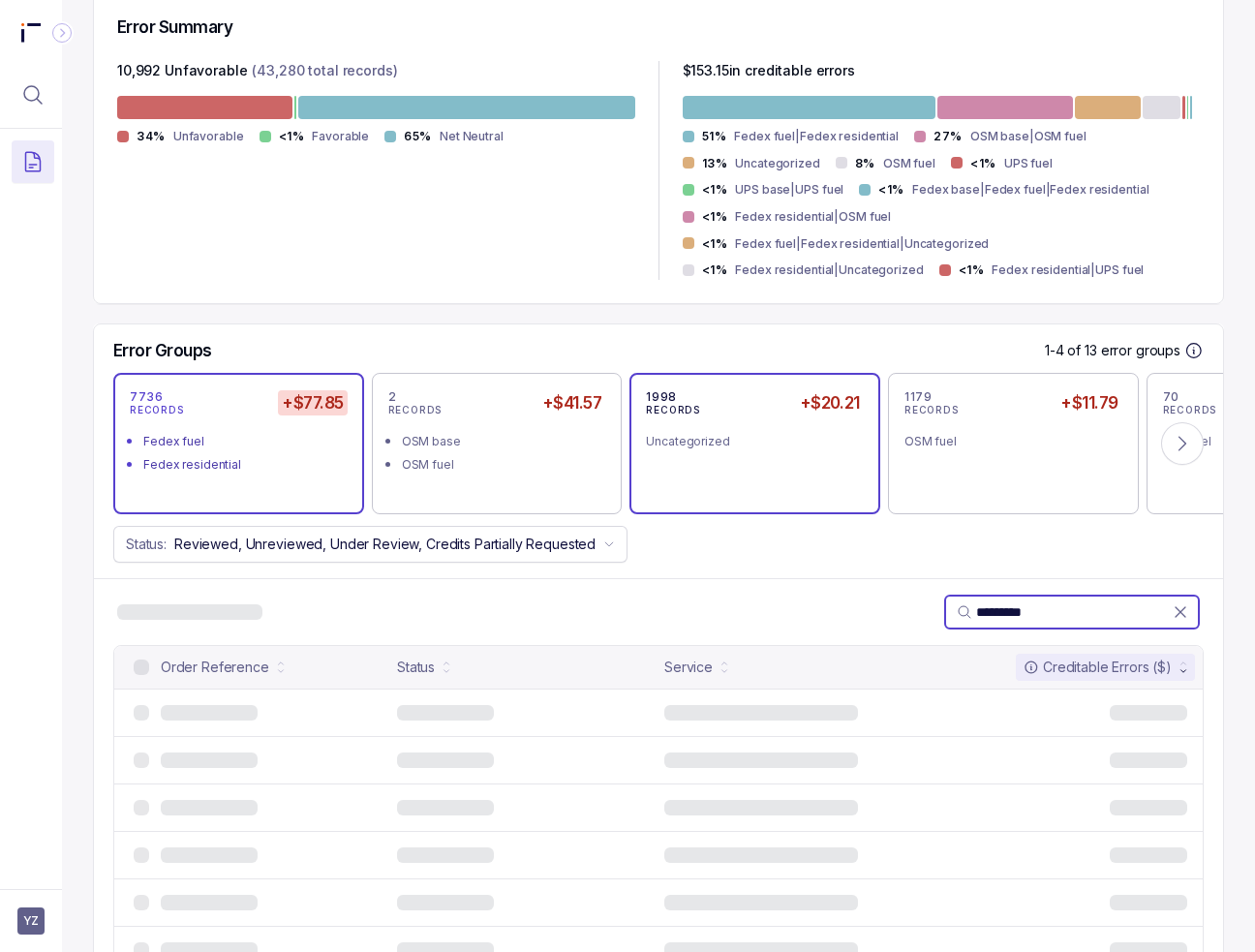 scroll, scrollTop: 484, scrollLeft: 13, axis: both 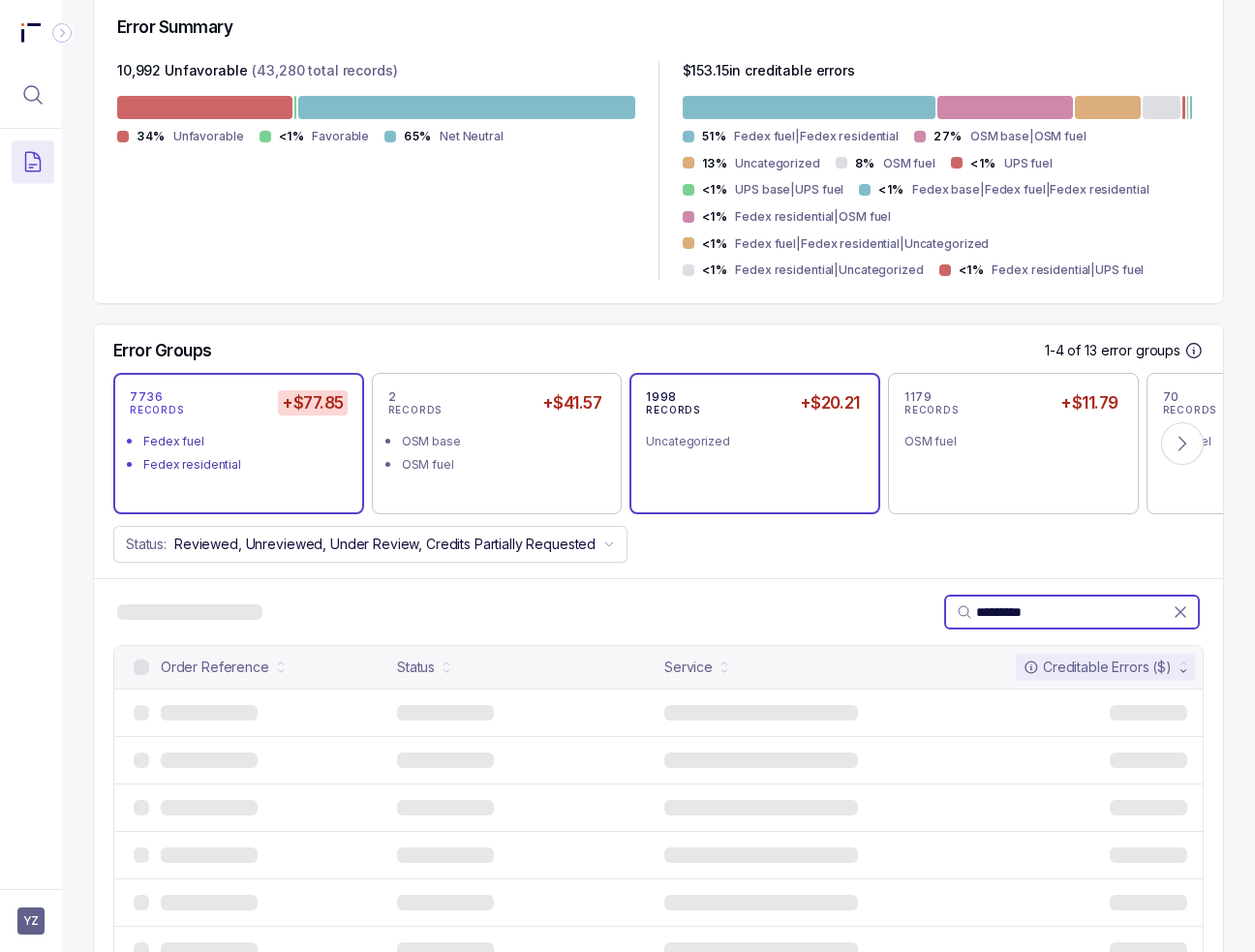 type on "*********" 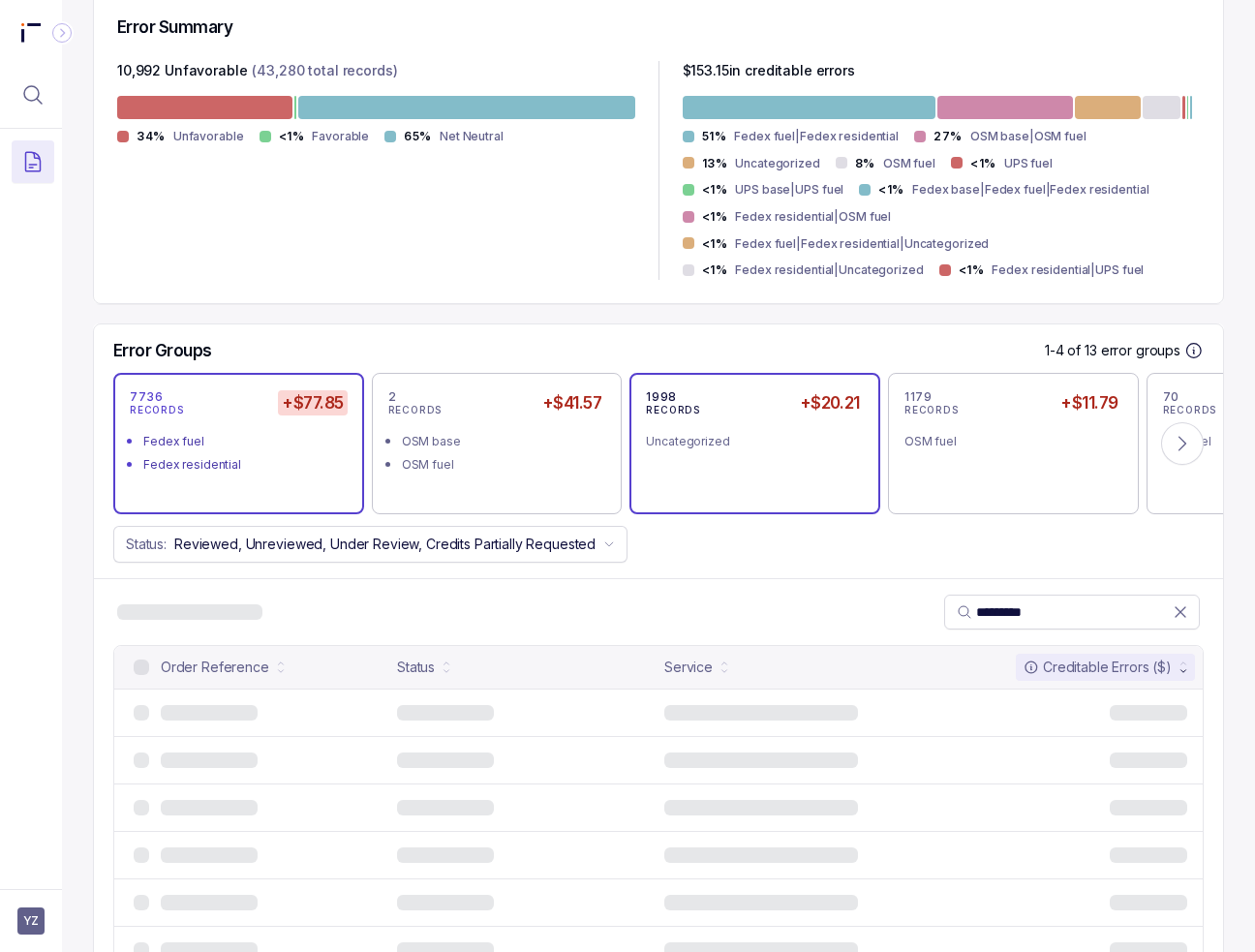 click on "1998 RECORDS +$20.21 Uncategorized" at bounding box center (754, 444) 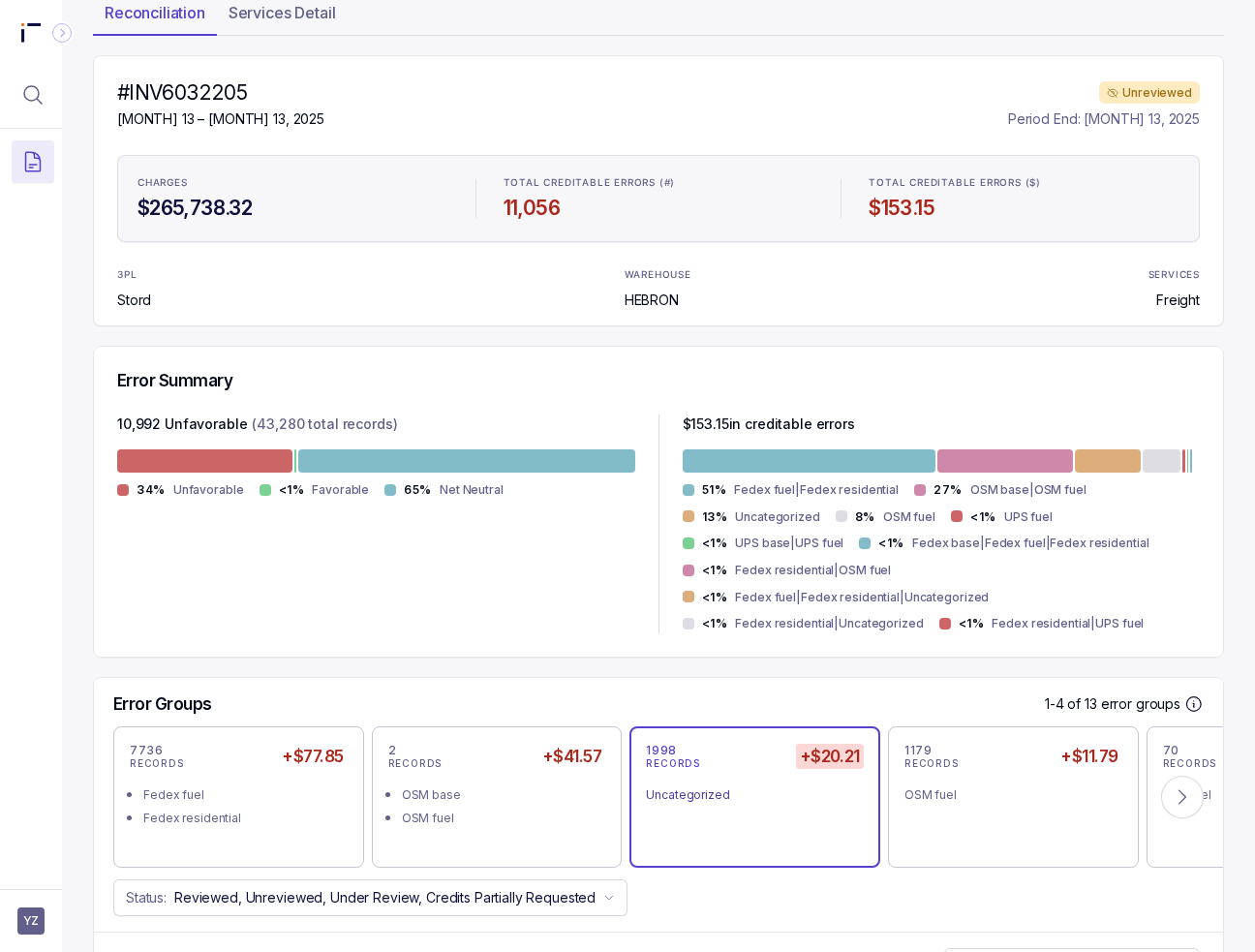 scroll, scrollTop: 194, scrollLeft: 13, axis: both 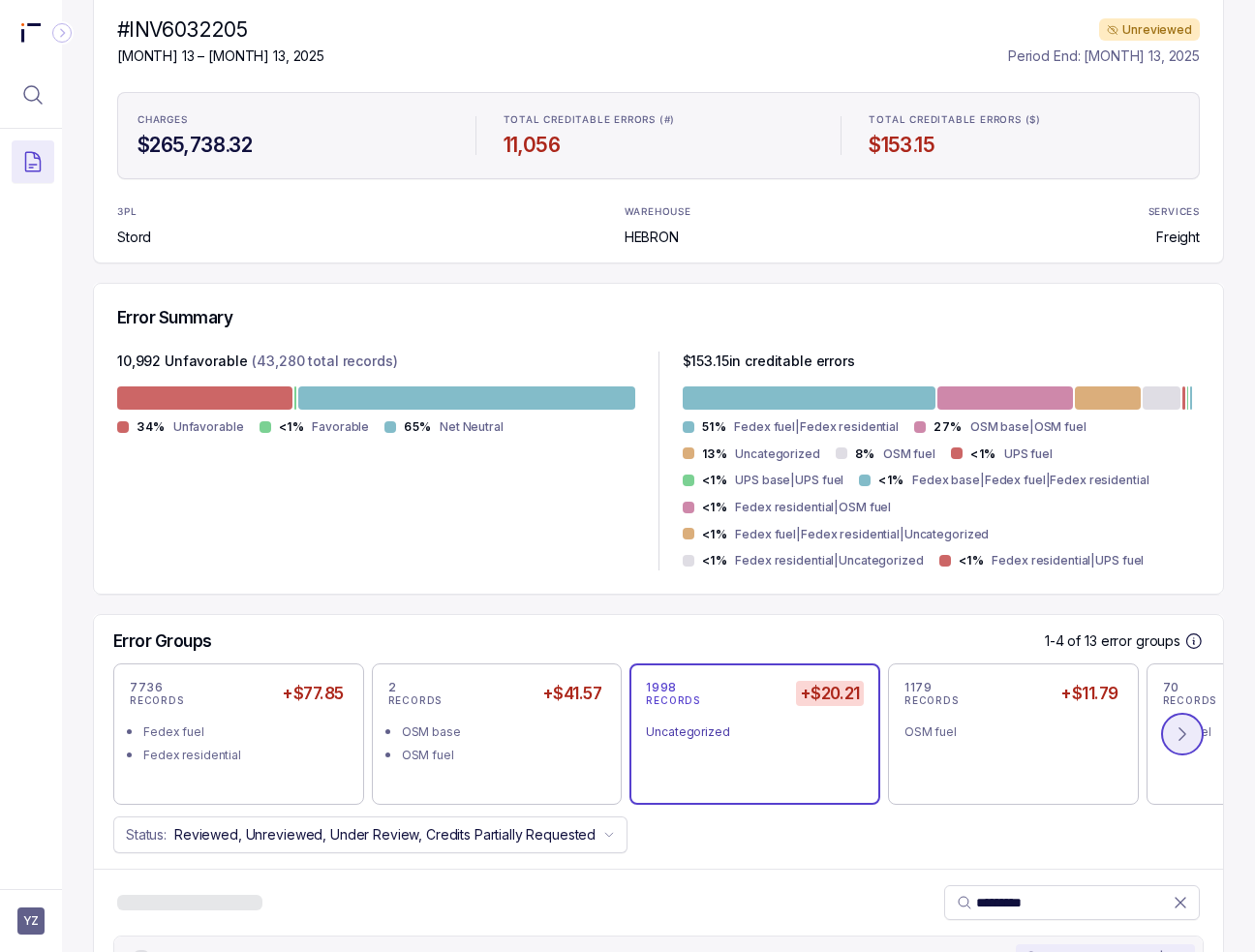 click 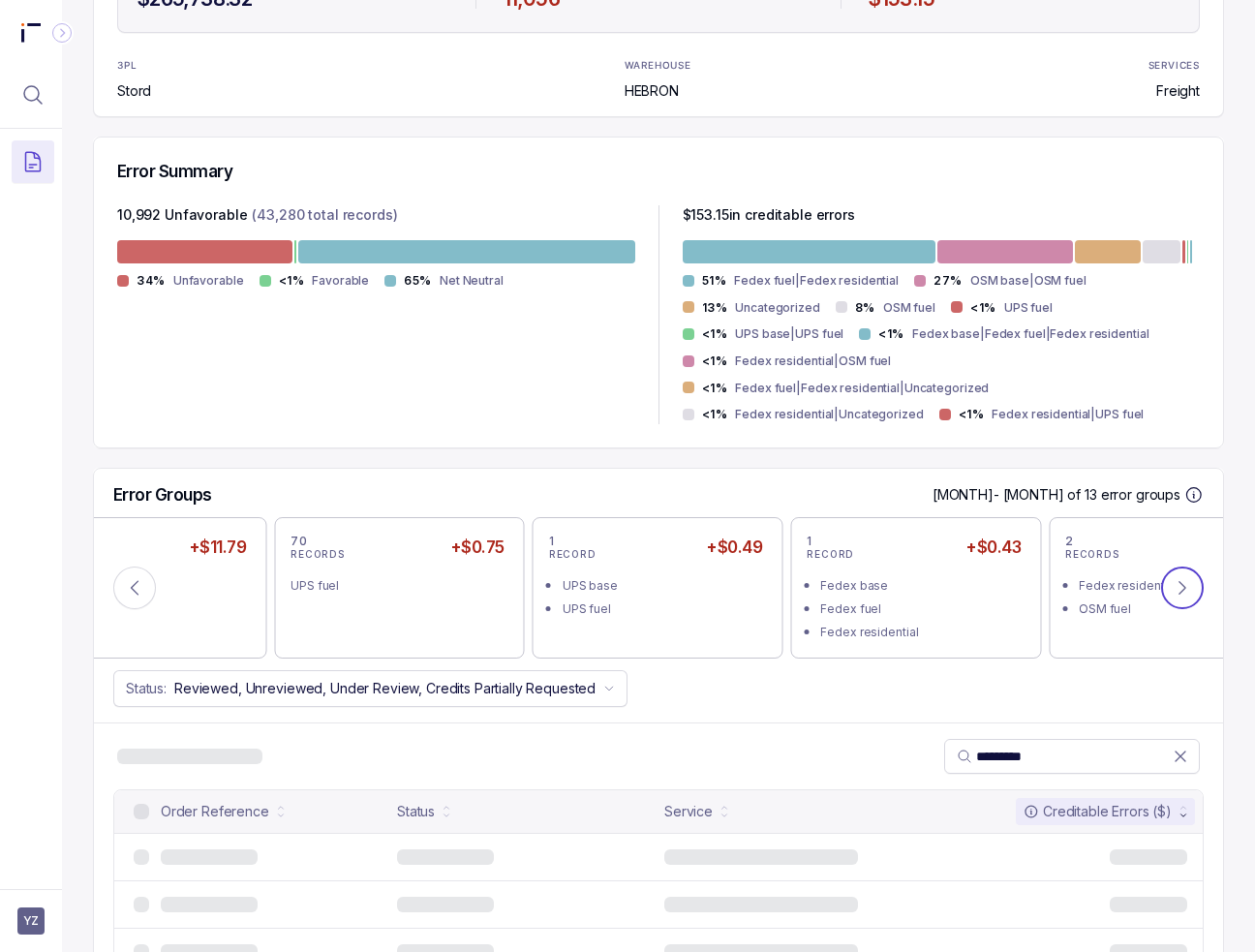 scroll, scrollTop: 484, scrollLeft: 13, axis: both 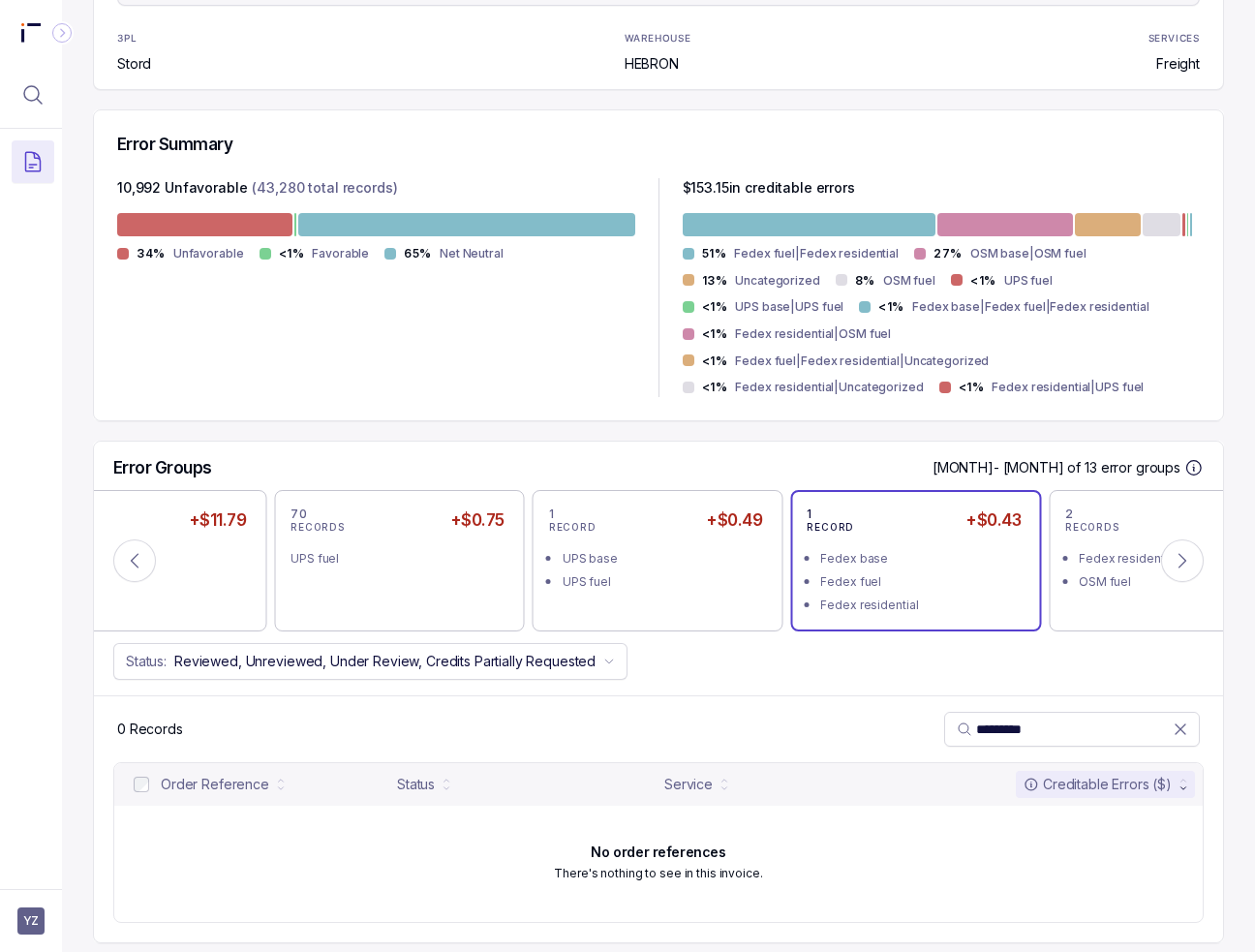 click on "Fedex base" at bounding box center (921, 559) 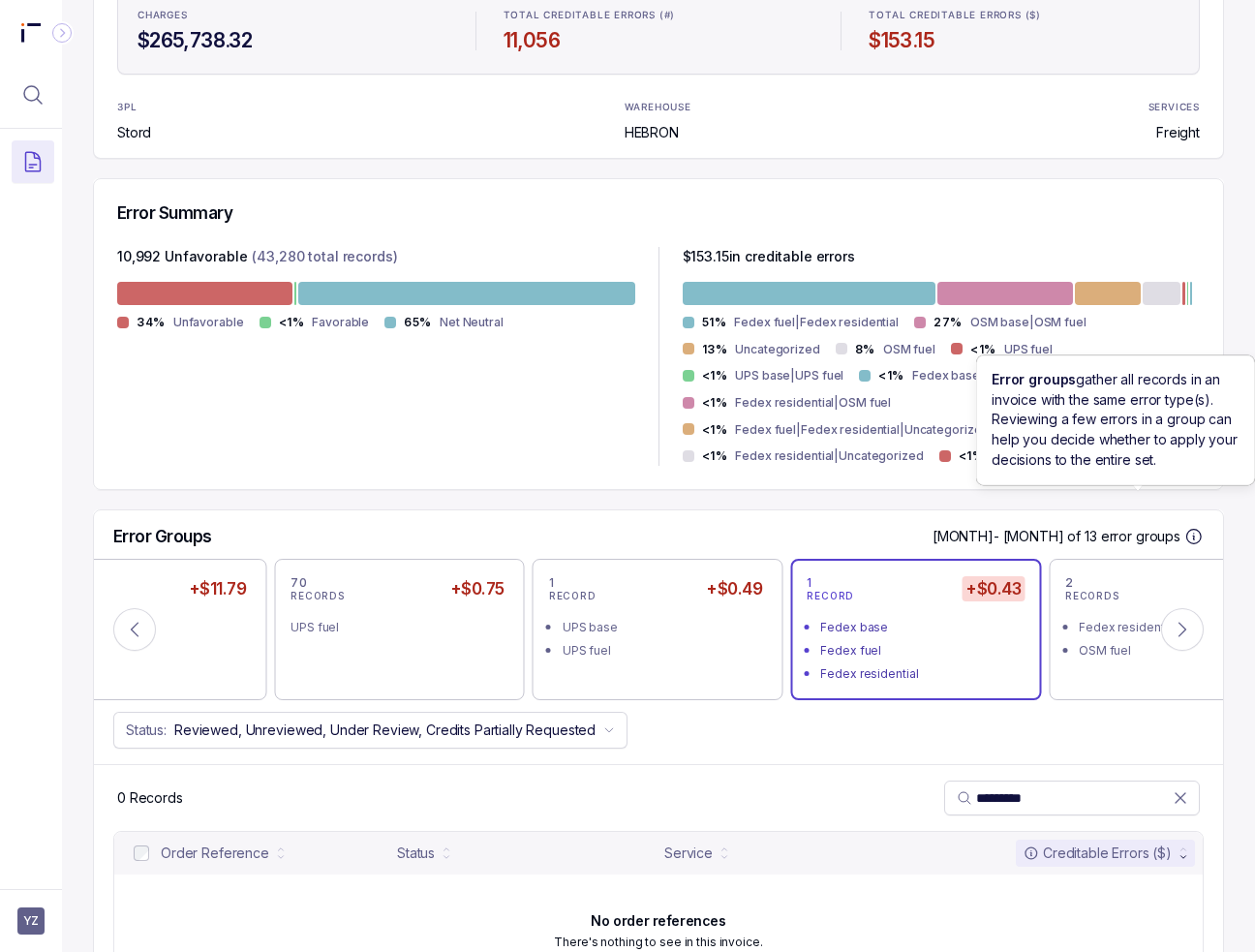 scroll, scrollTop: 367, scrollLeft: 13, axis: both 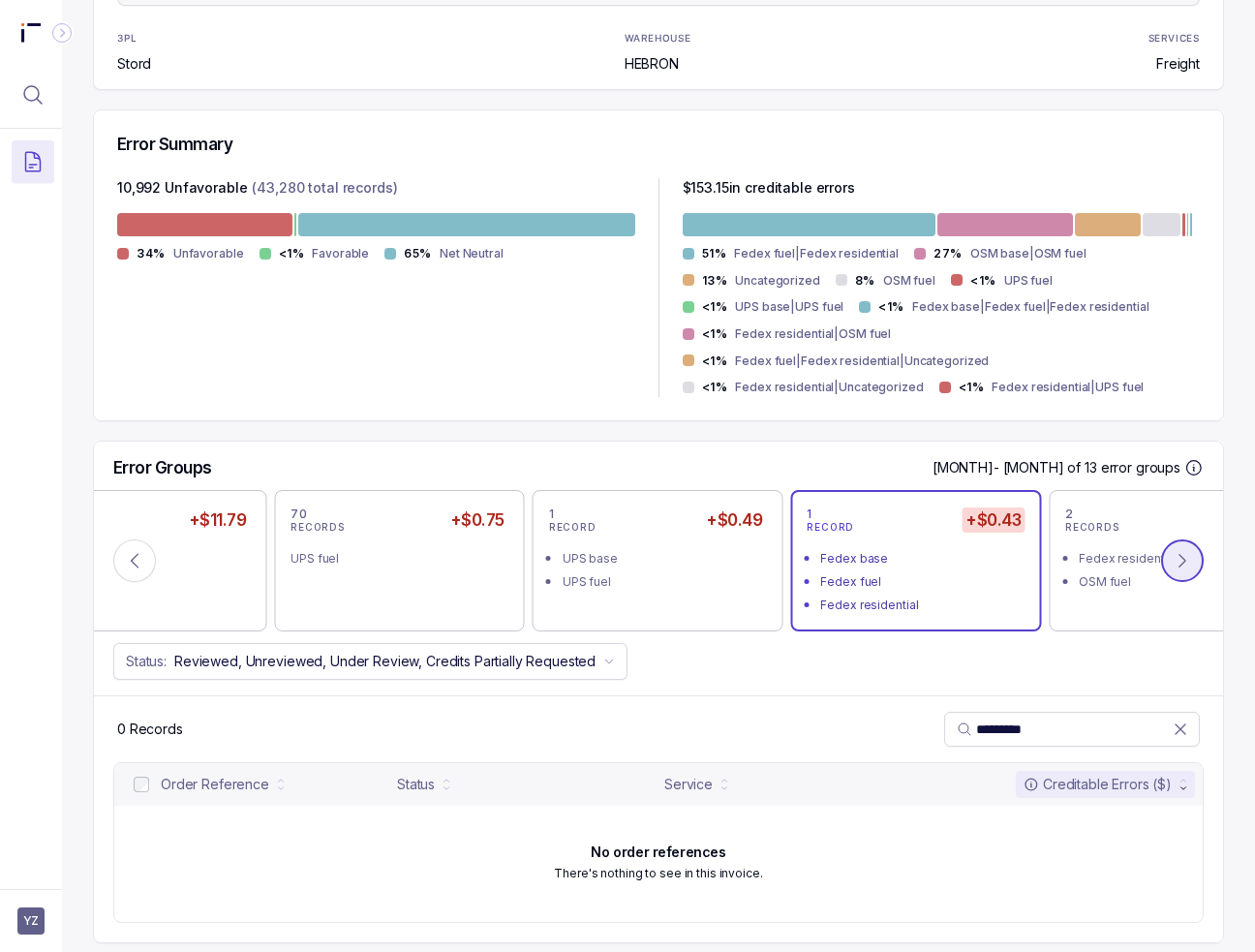 click 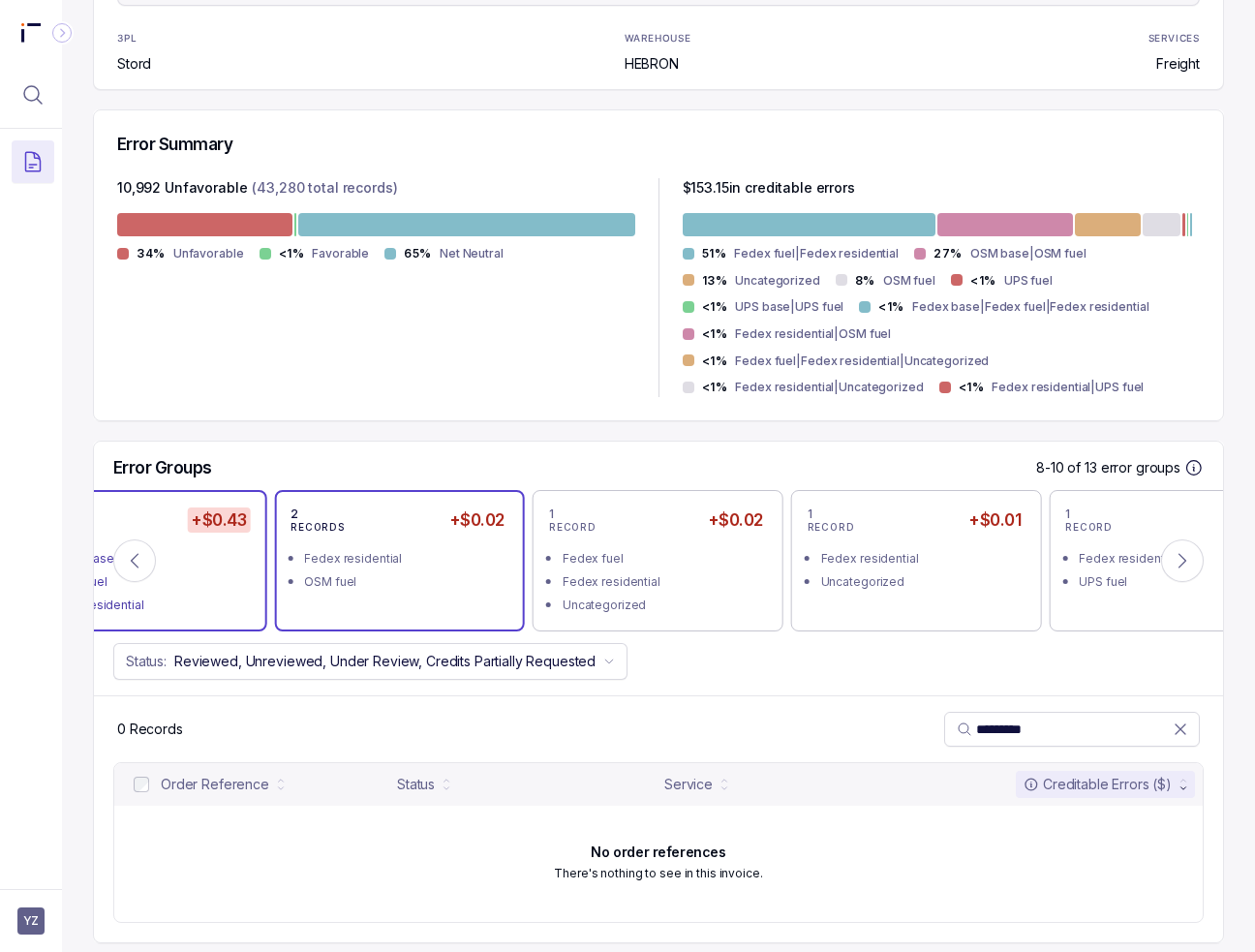 click on "2 RECORDS +$0.02 Fedex residential OSM fuel" at bounding box center [399, 561] 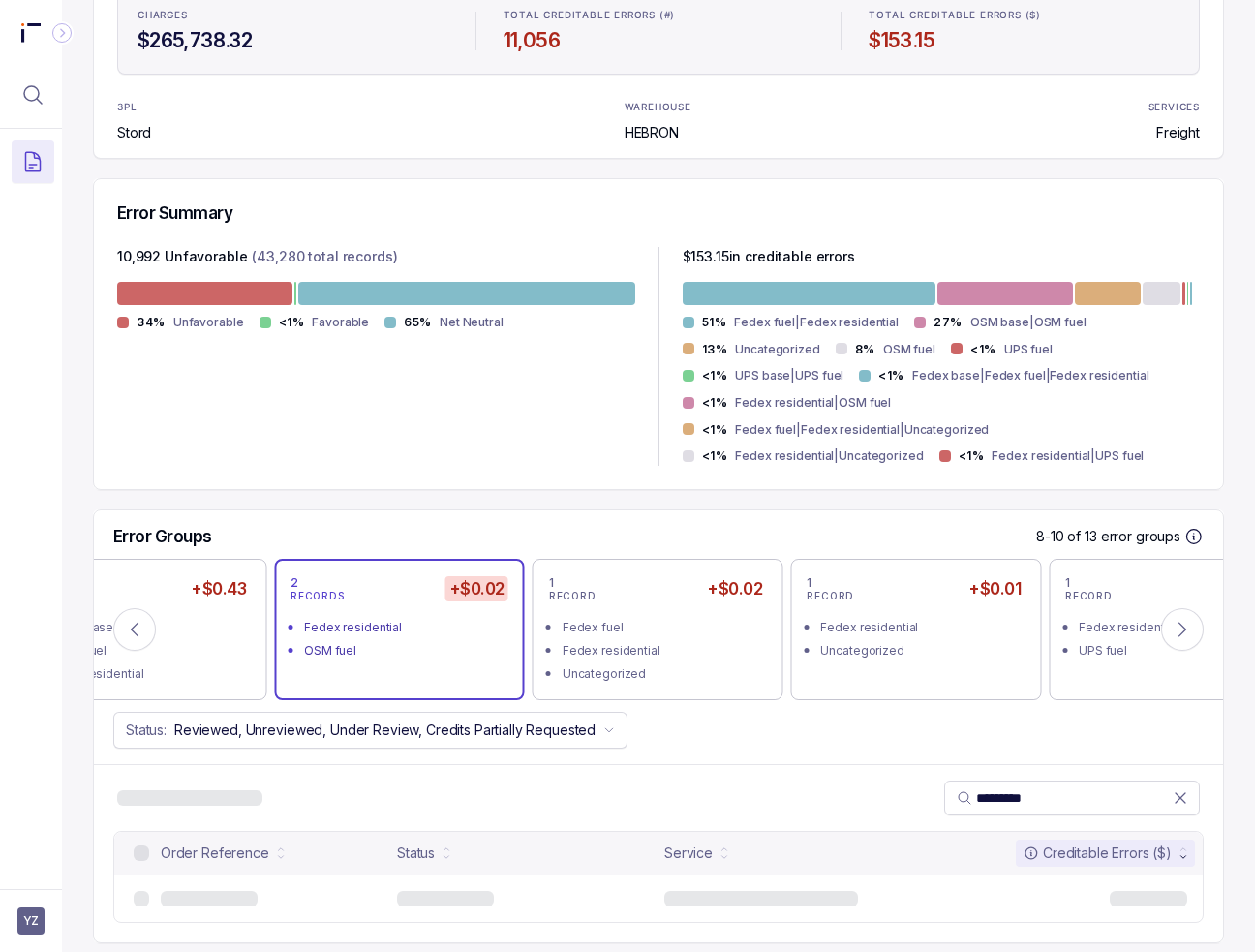 scroll, scrollTop: 367, scrollLeft: 13, axis: both 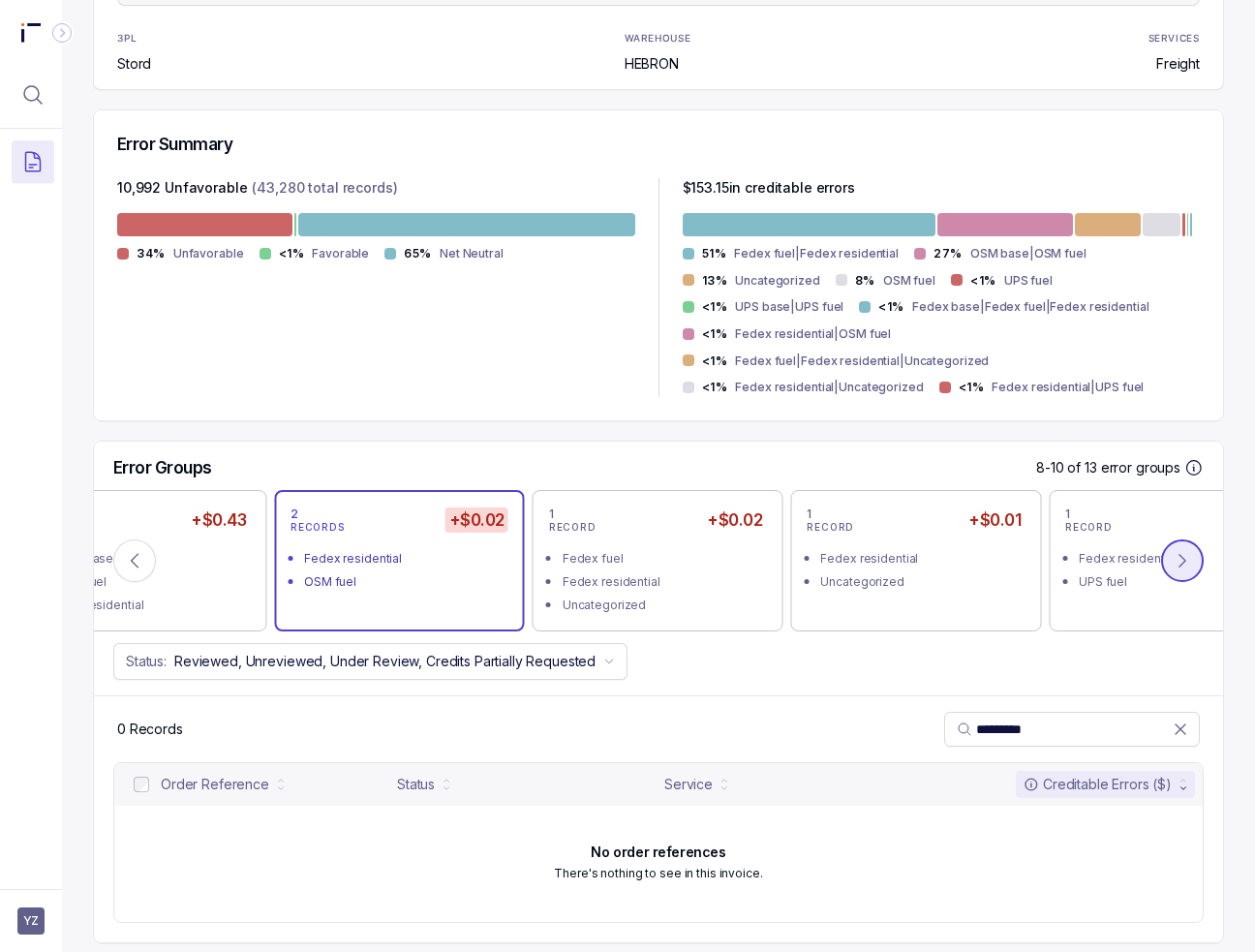 click 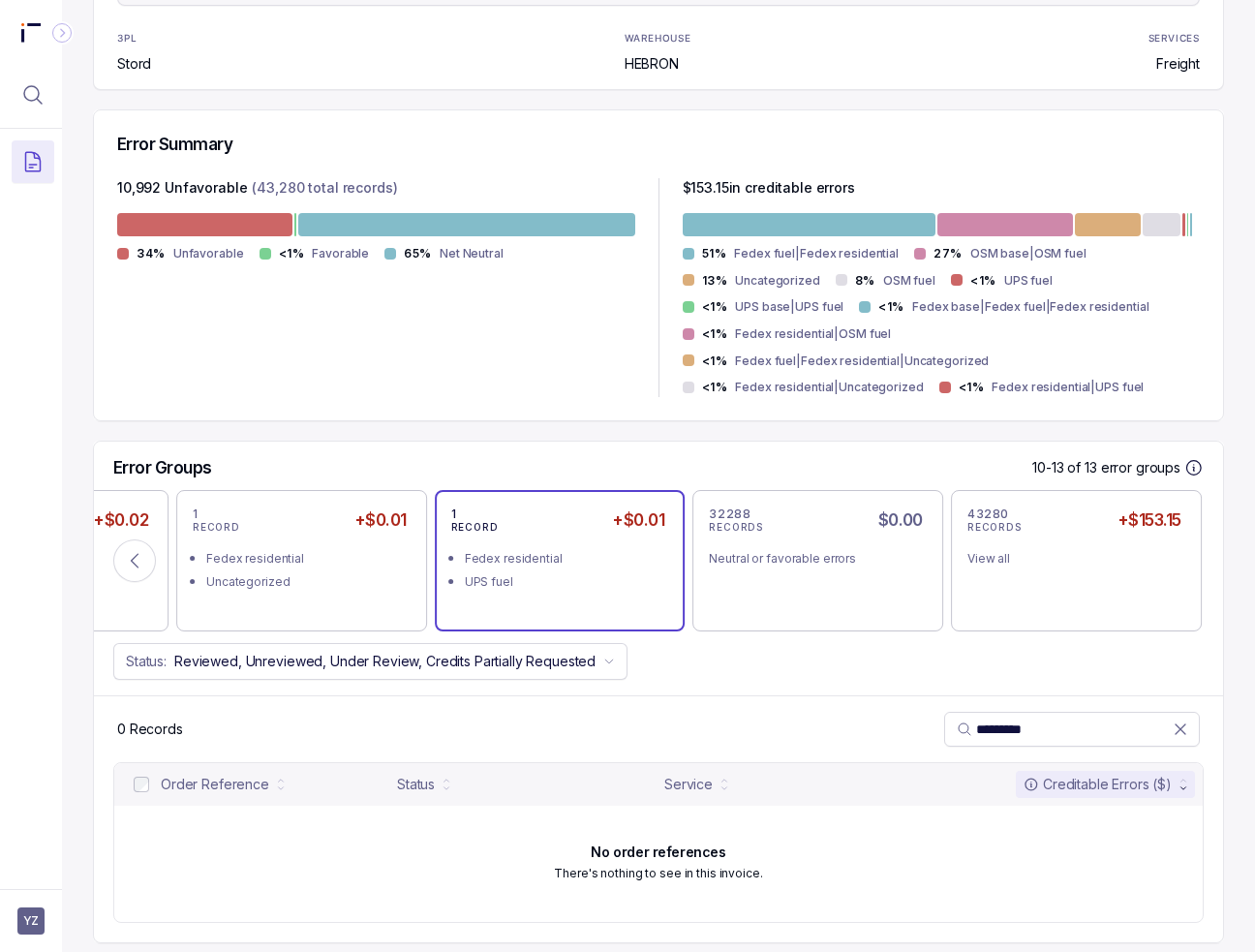 click on "UPS fuel" at bounding box center (566, 582) 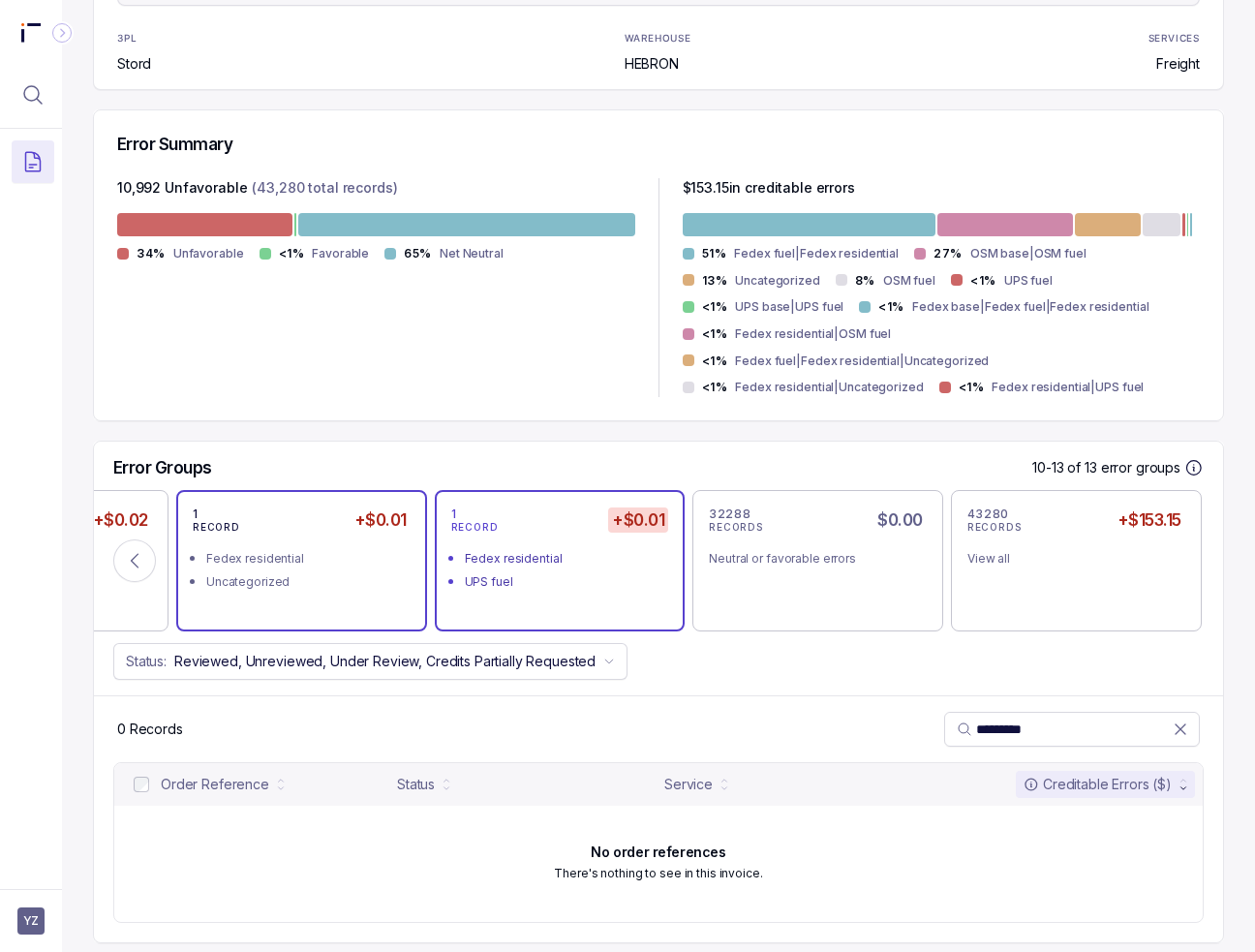 click on "1 RECORD +$0.01 Fedex residential Uncategorized" at bounding box center [301, 561] 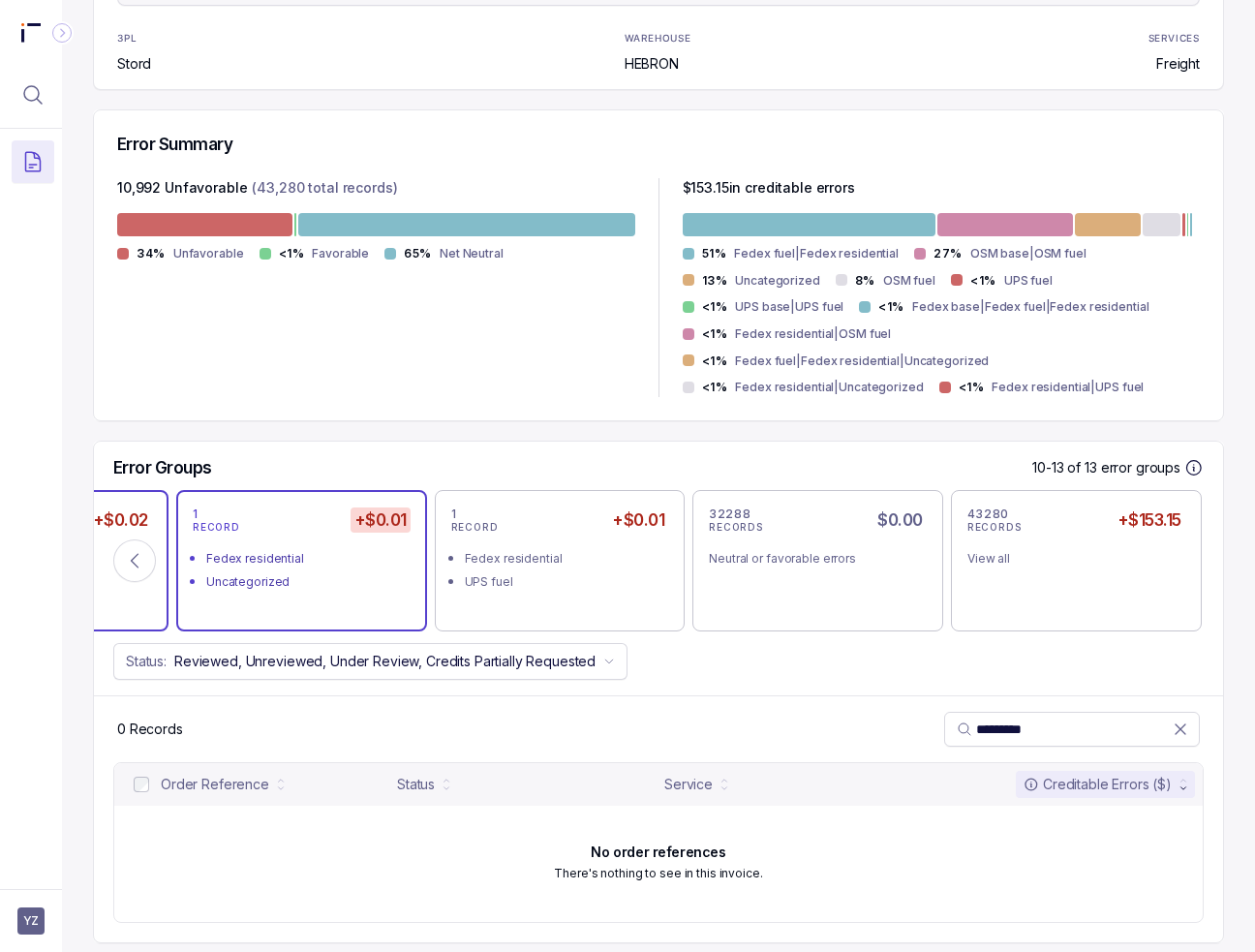 click on "+$0.02" at bounding box center (120, 520) 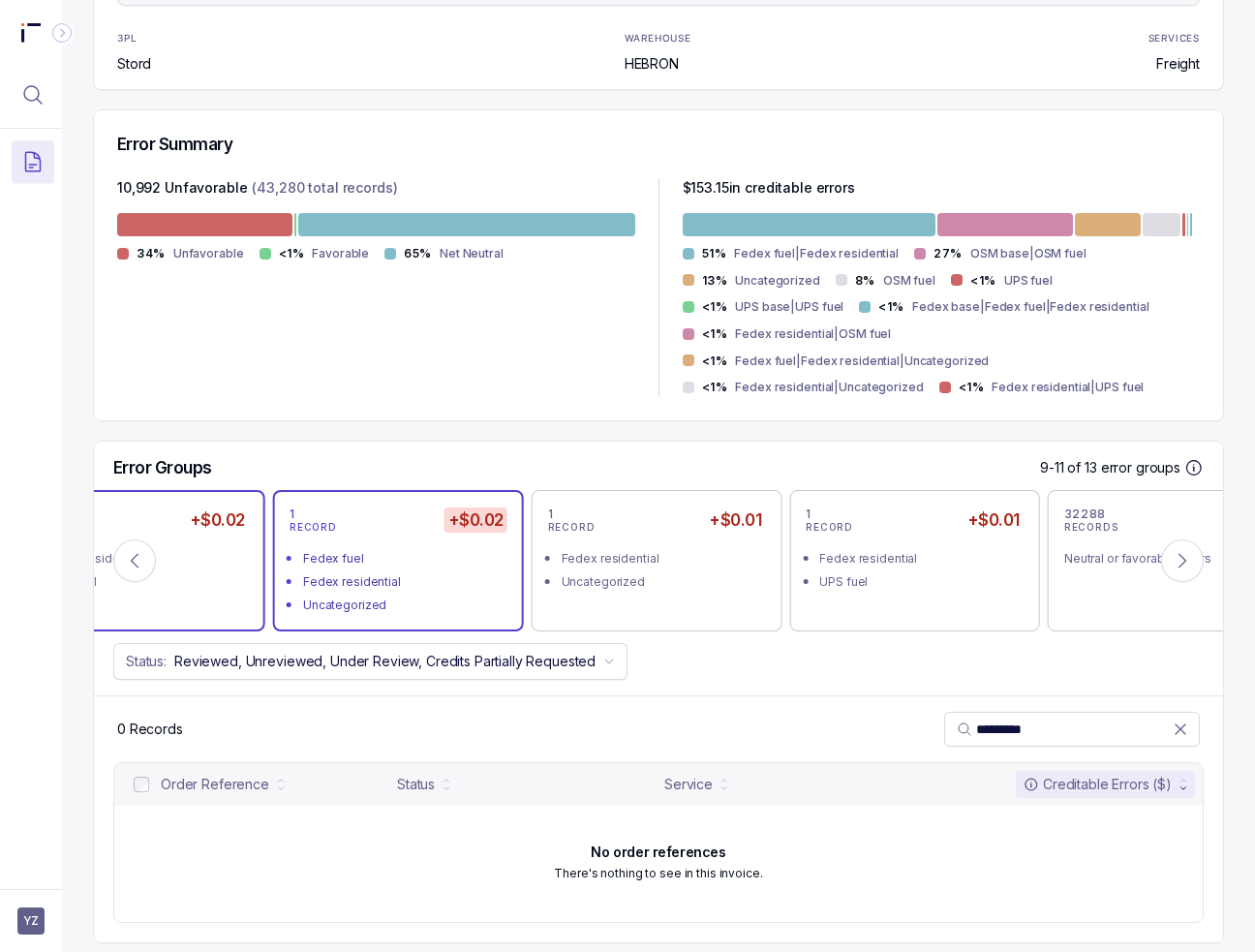 click on "Fedex residential" at bounding box center (153, 557) 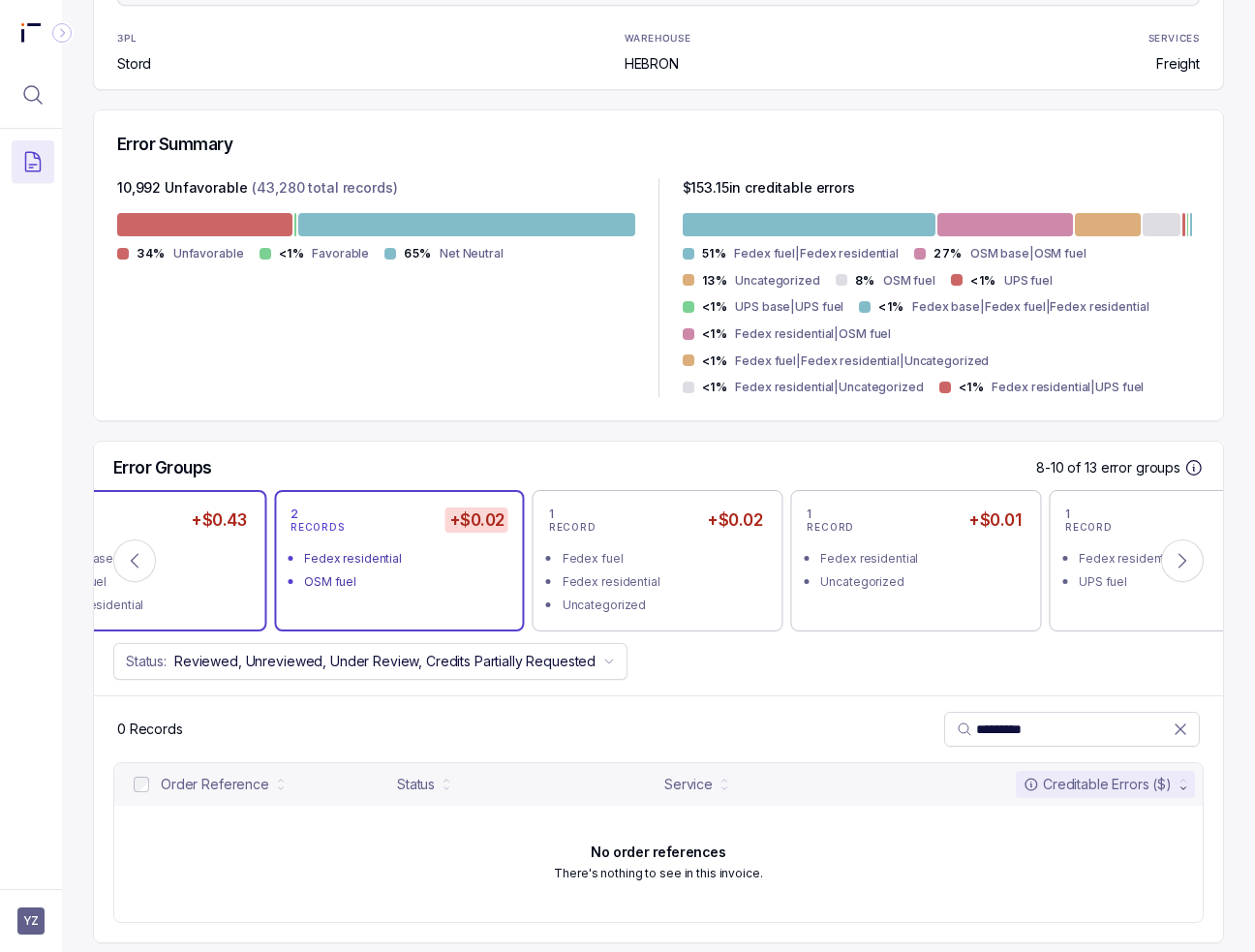 click on "1 RECORD +$0.43 Fedex base Fedex fuel Fedex residential" at bounding box center (140, 561) 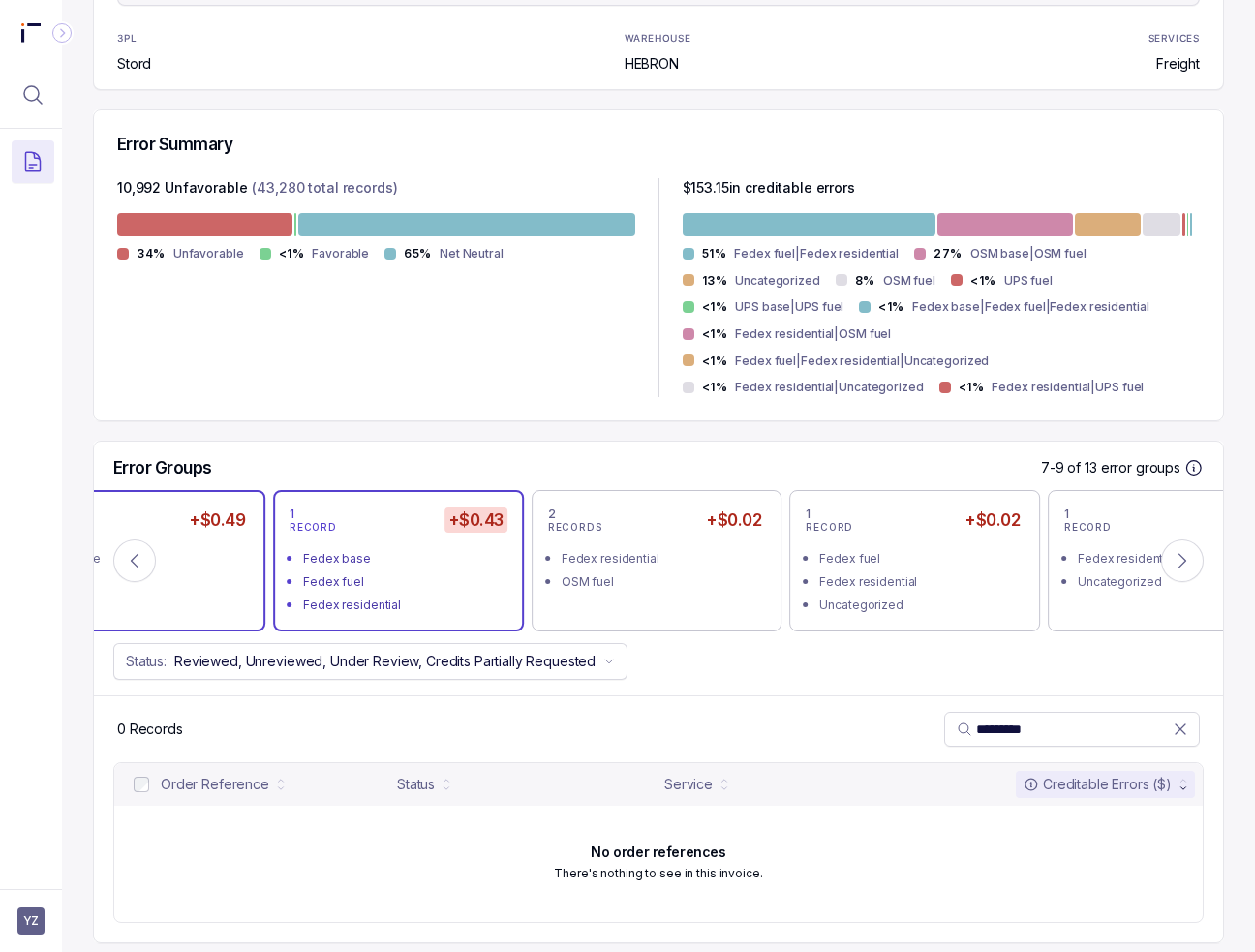 click on "1 RECORD +$0.49 UPS base UPS fuel" at bounding box center (139, 561) 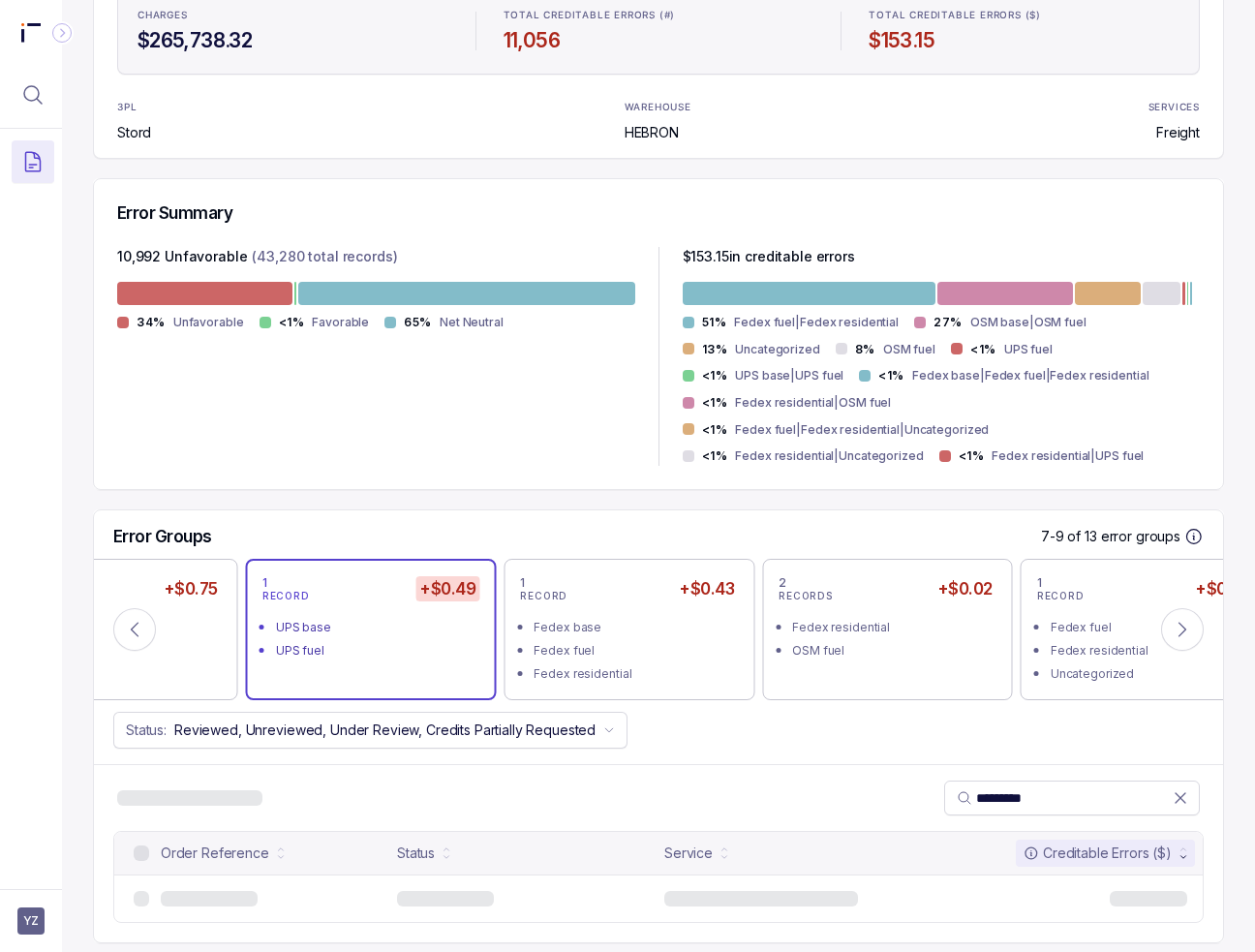 scroll, scrollTop: 367, scrollLeft: 13, axis: both 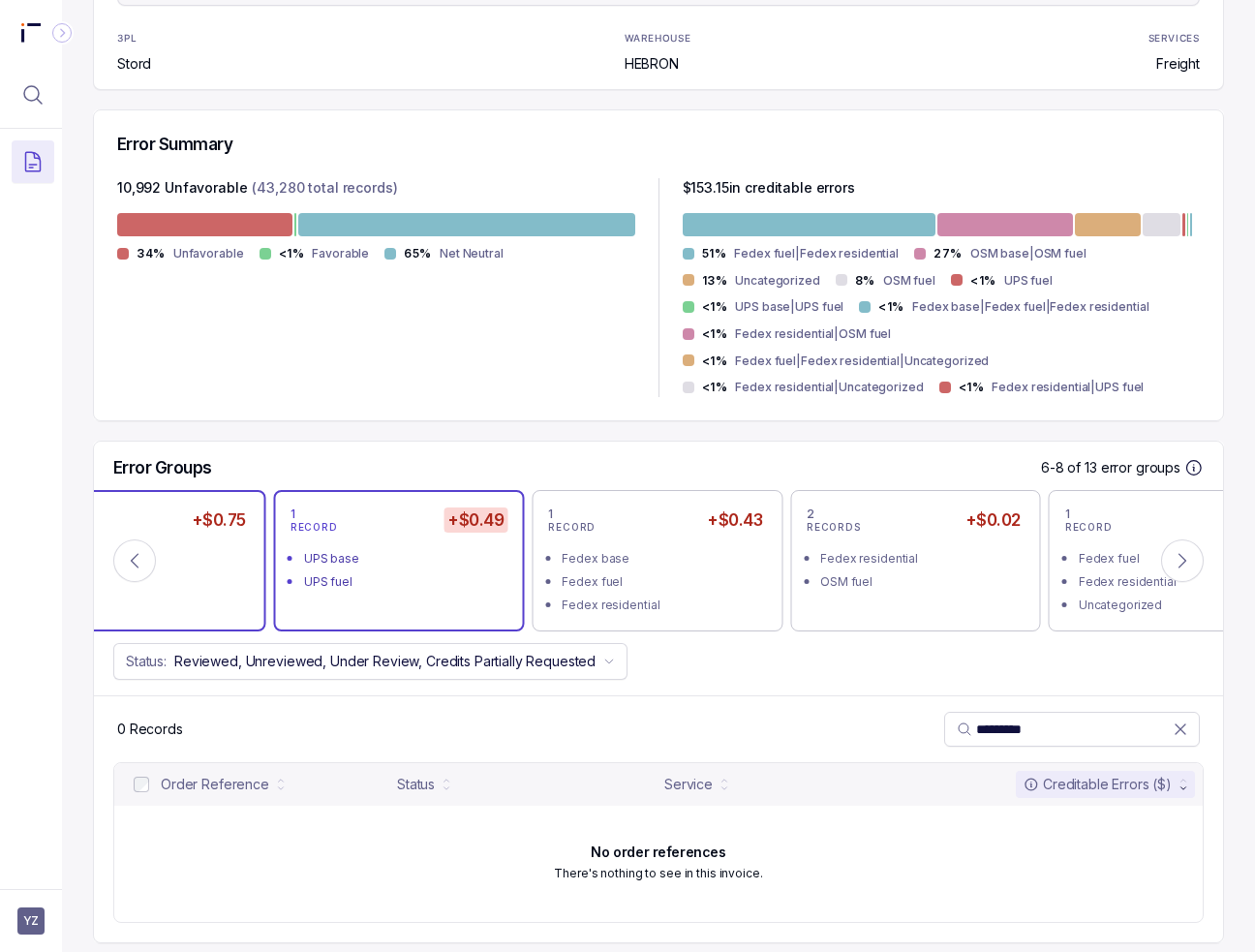 click on "70 RECORDS +$0.75 UPS fuel" at bounding box center (140, 561) 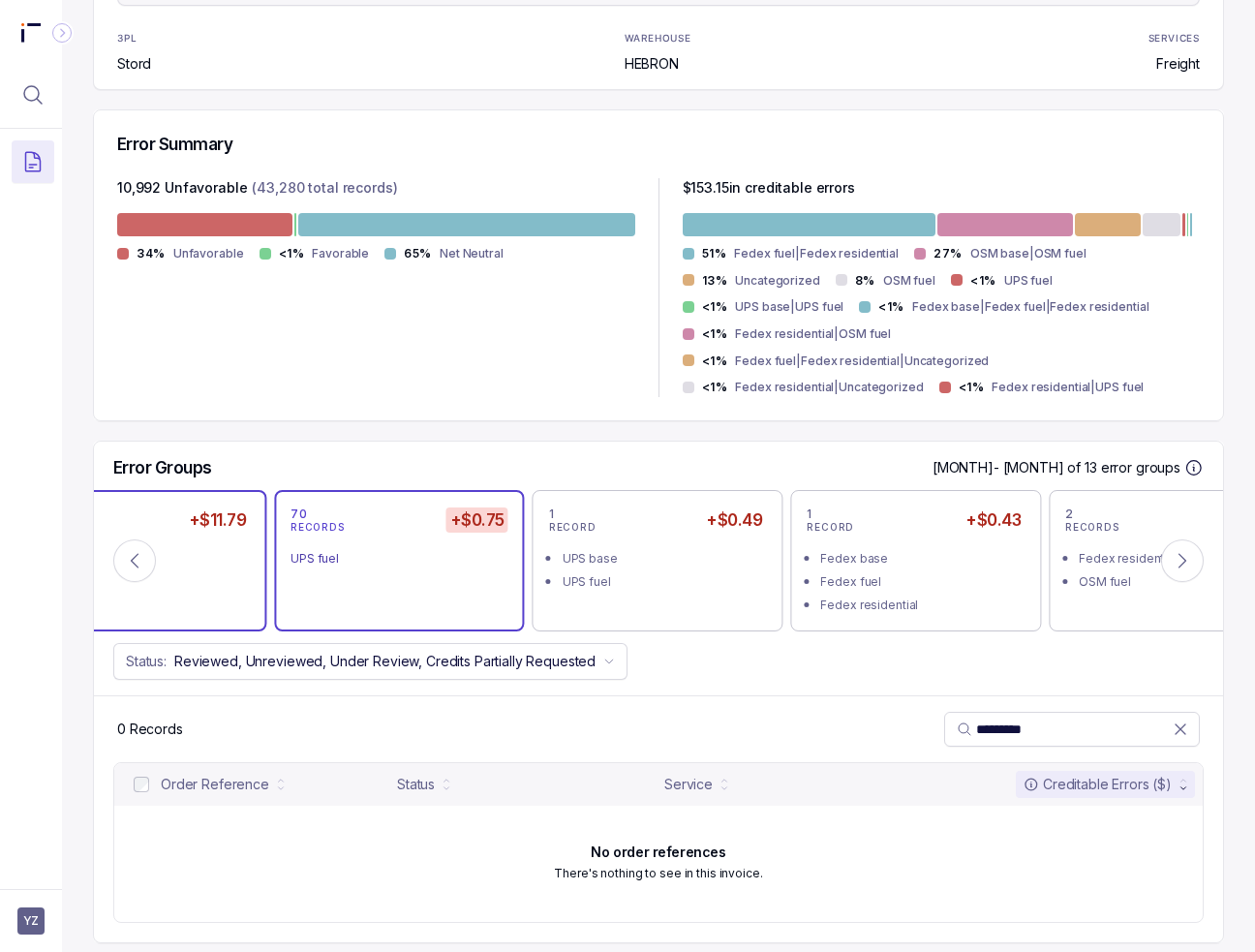 click on "+$11.79" at bounding box center [217, 520] 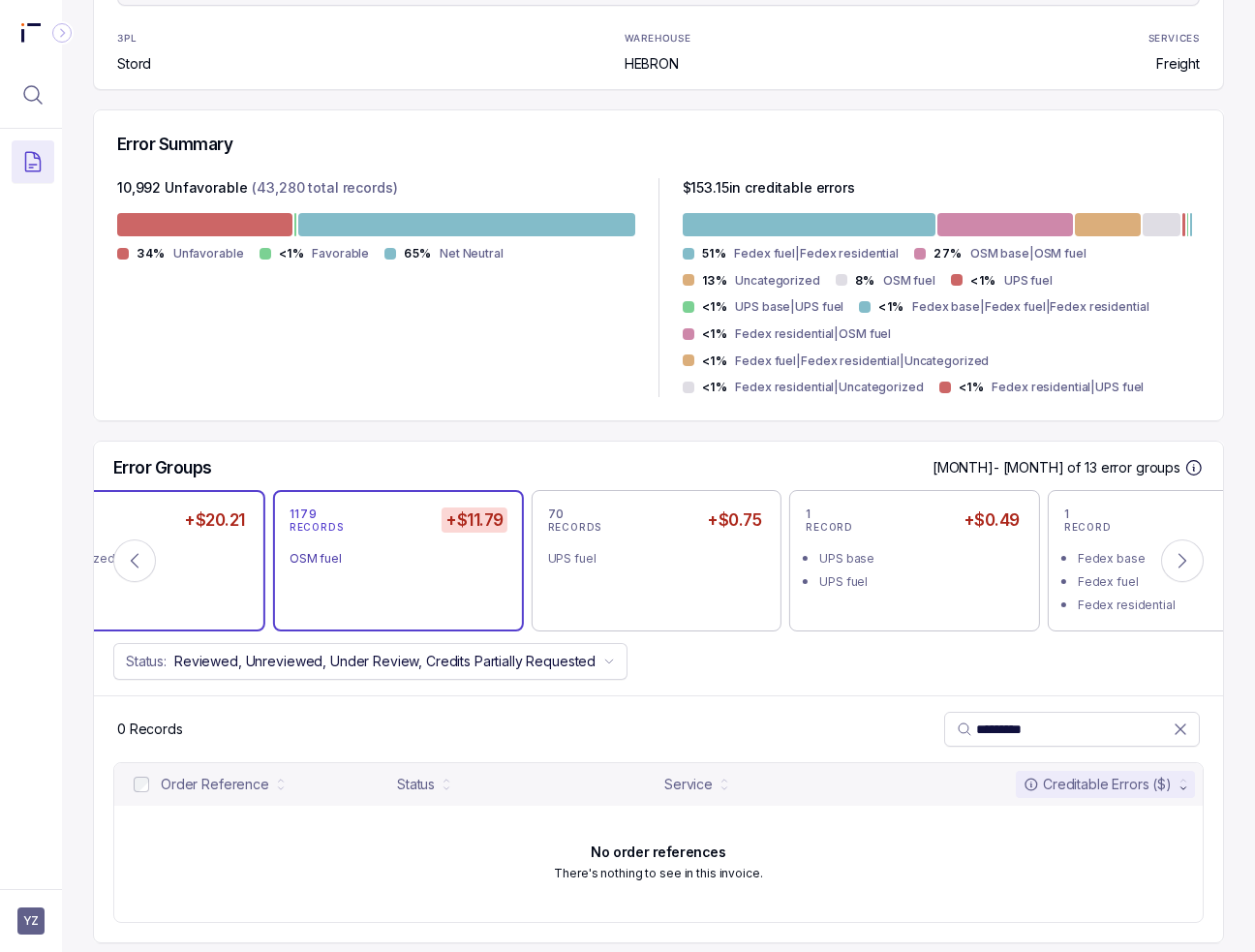 click on "1998 RECORDS +$20.21 Uncategorized" at bounding box center [139, 561] 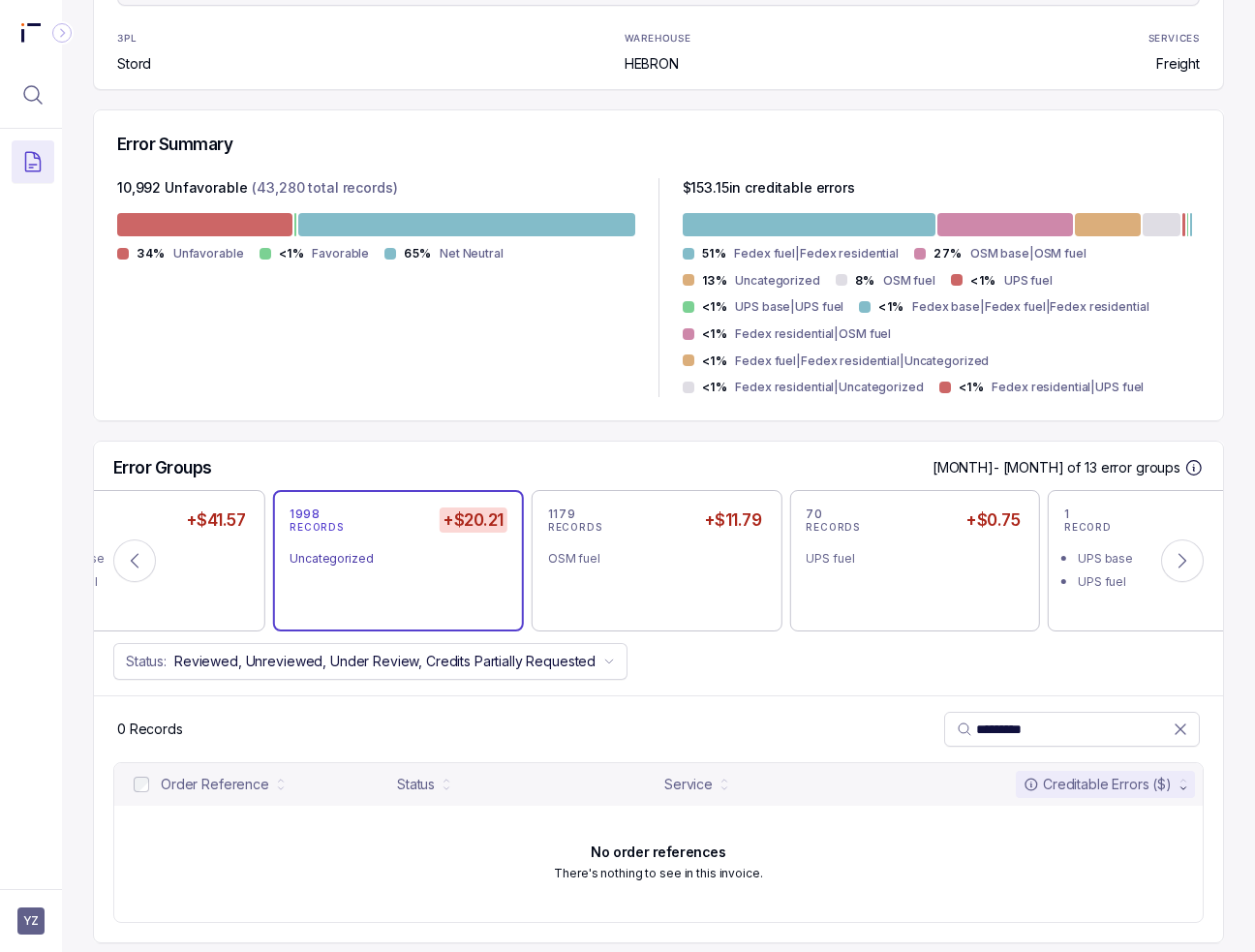 click on "OSM base" at bounding box center (153, 557) 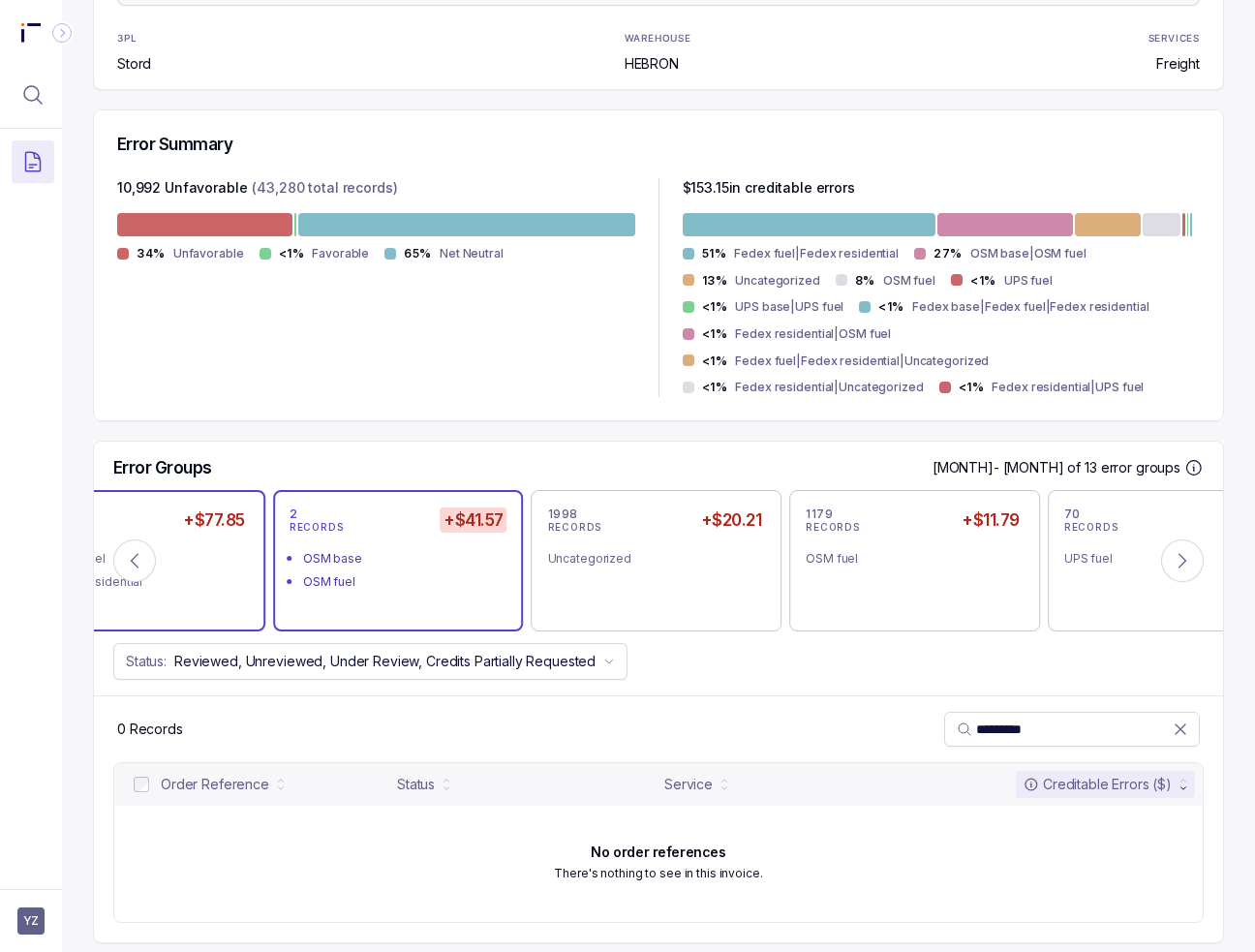 click on "Fedex fuel" at bounding box center [153, 557] 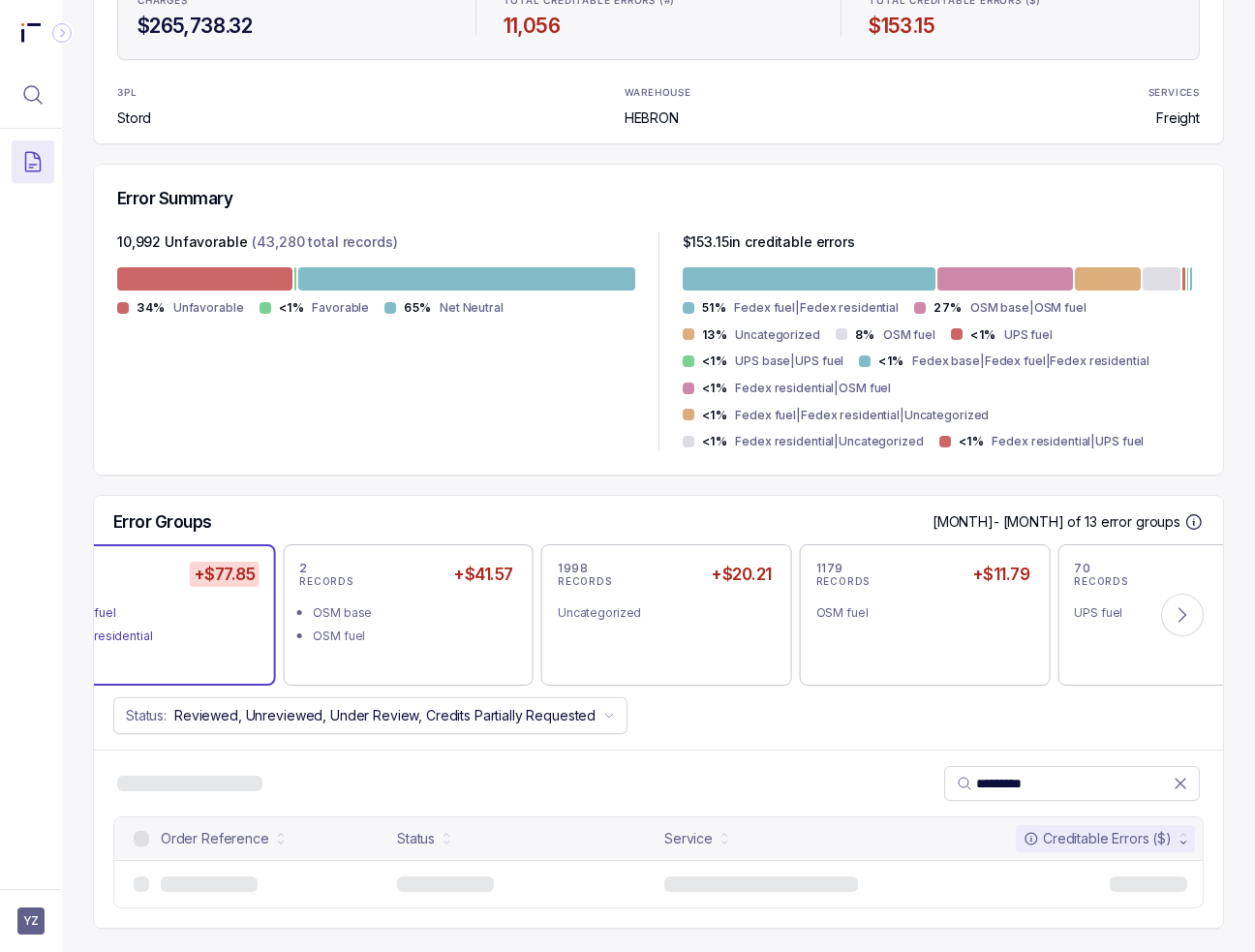 scroll, scrollTop: 298, scrollLeft: 13, axis: both 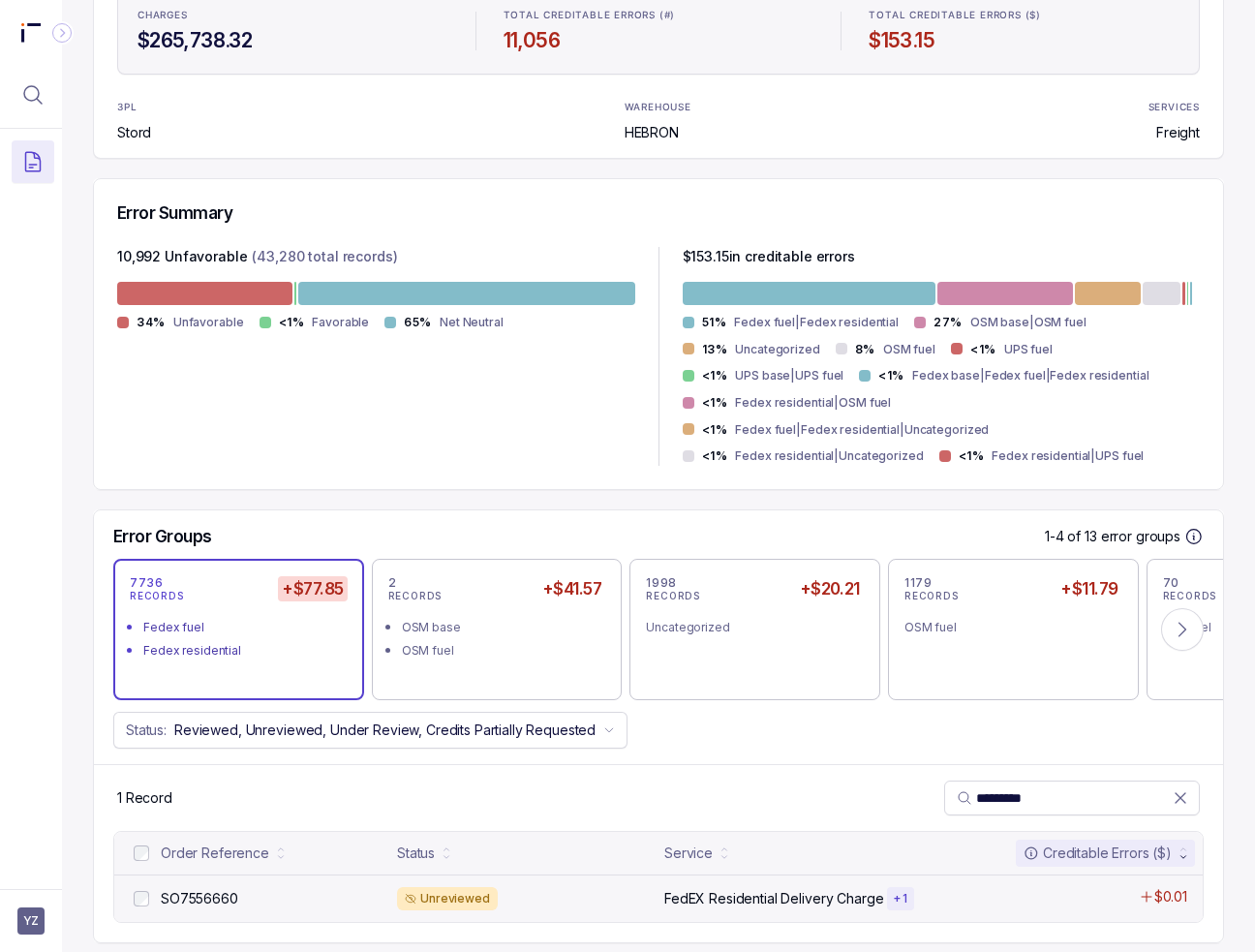 click on "Unreviewed" at bounding box center [525, 899] 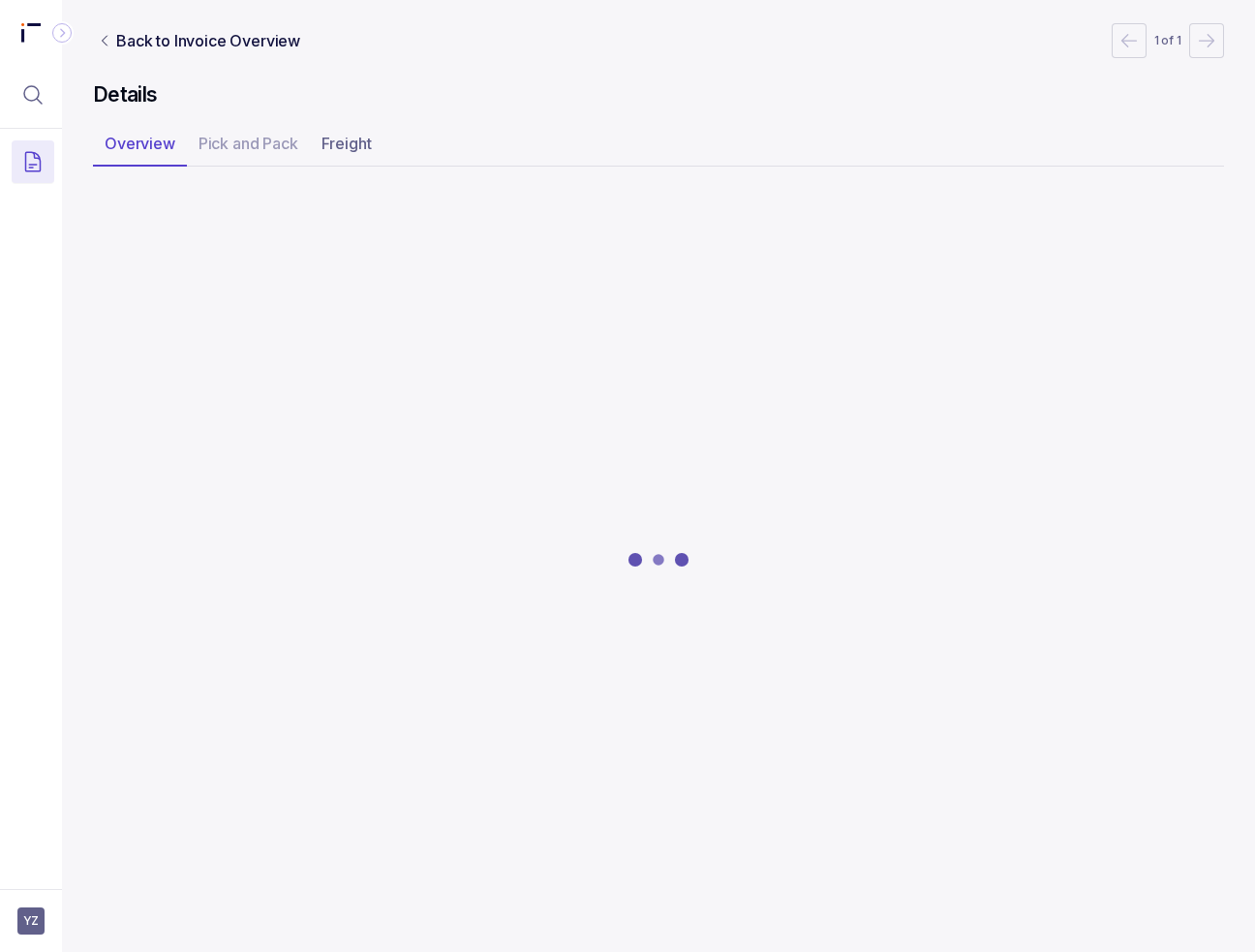 scroll, scrollTop: 0, scrollLeft: 0, axis: both 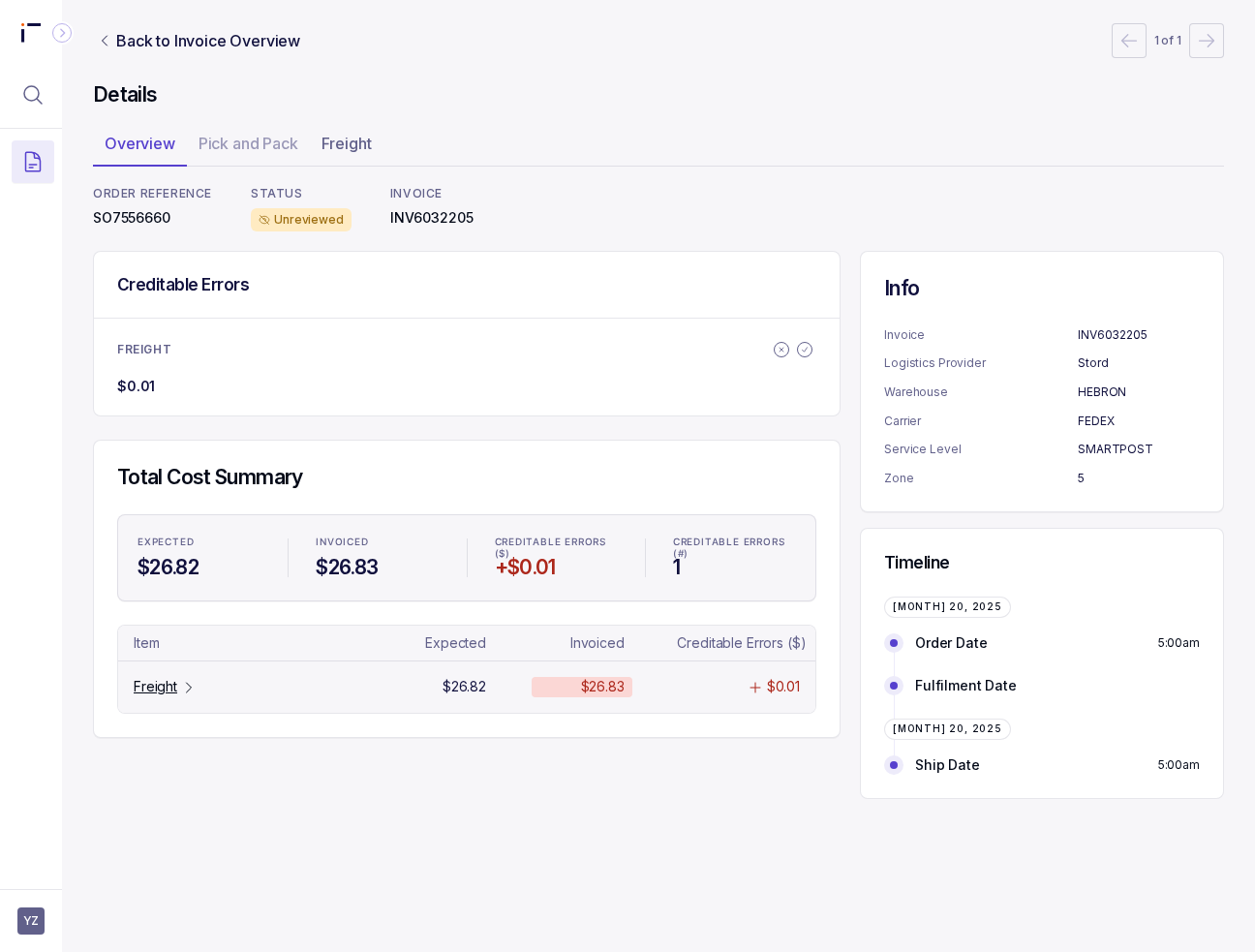 click on "Freight" at bounding box center (155, 687) 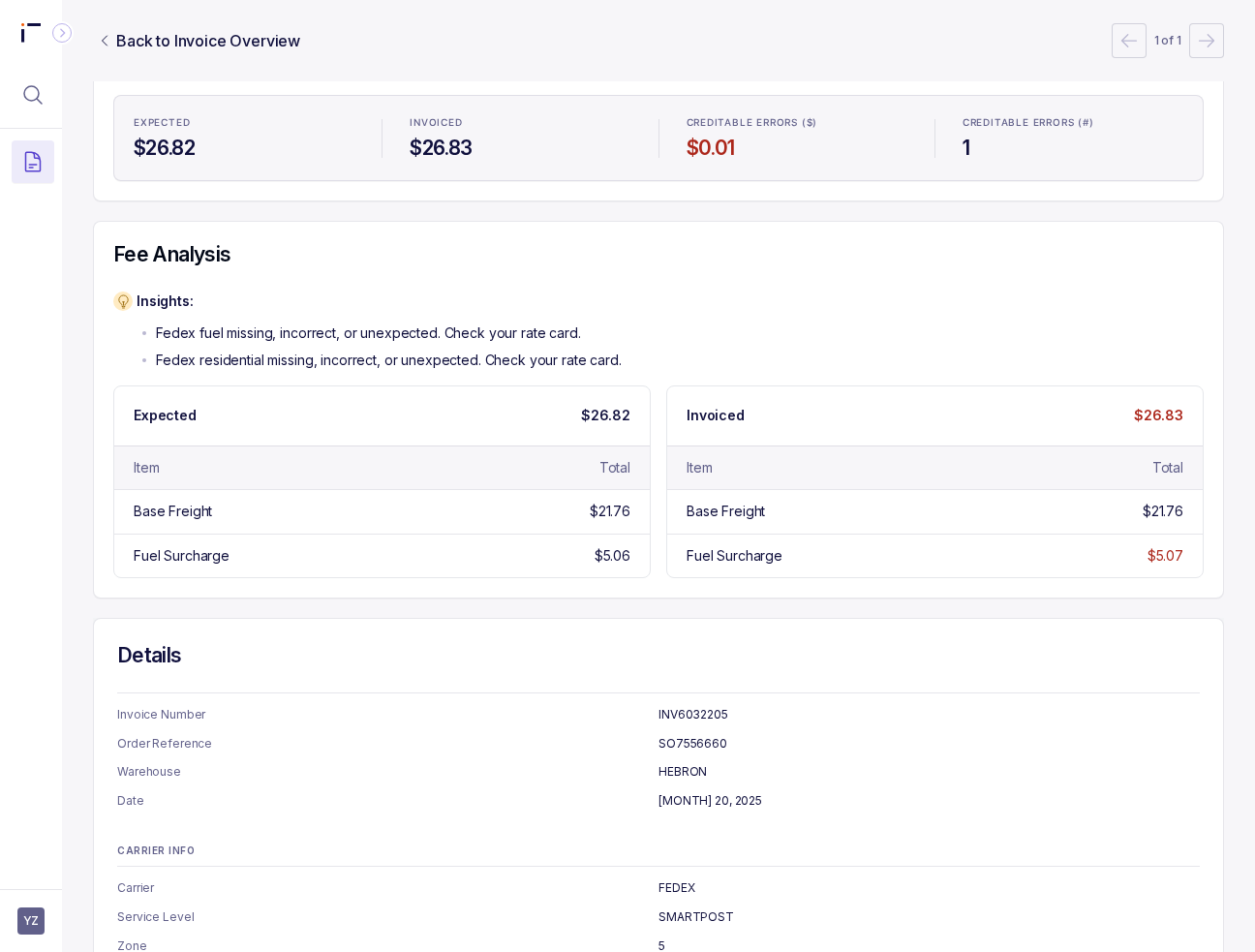 scroll, scrollTop: 291, scrollLeft: 0, axis: vertical 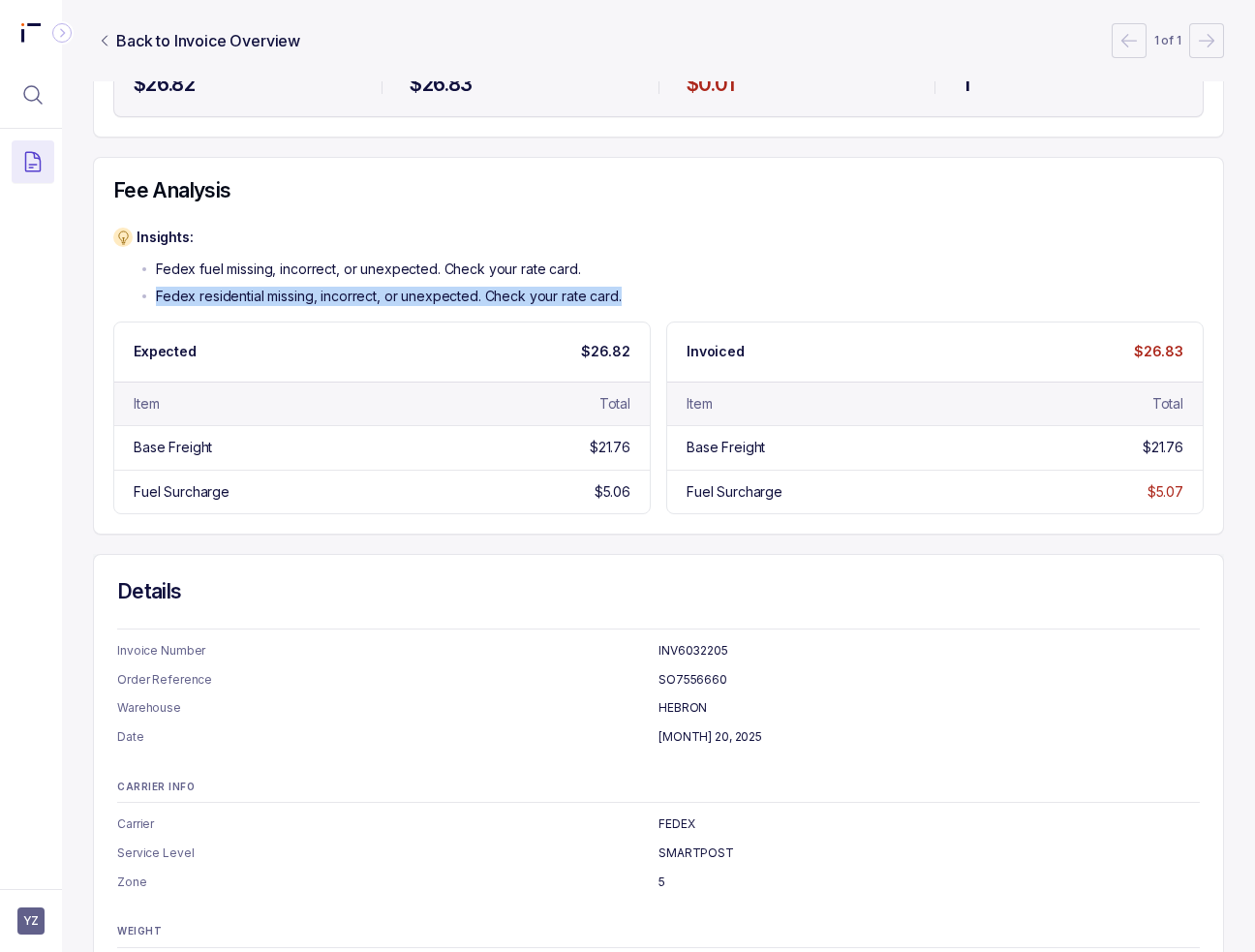 drag, startPoint x: 142, startPoint y: 295, endPoint x: 646, endPoint y: 304, distance: 504.0804 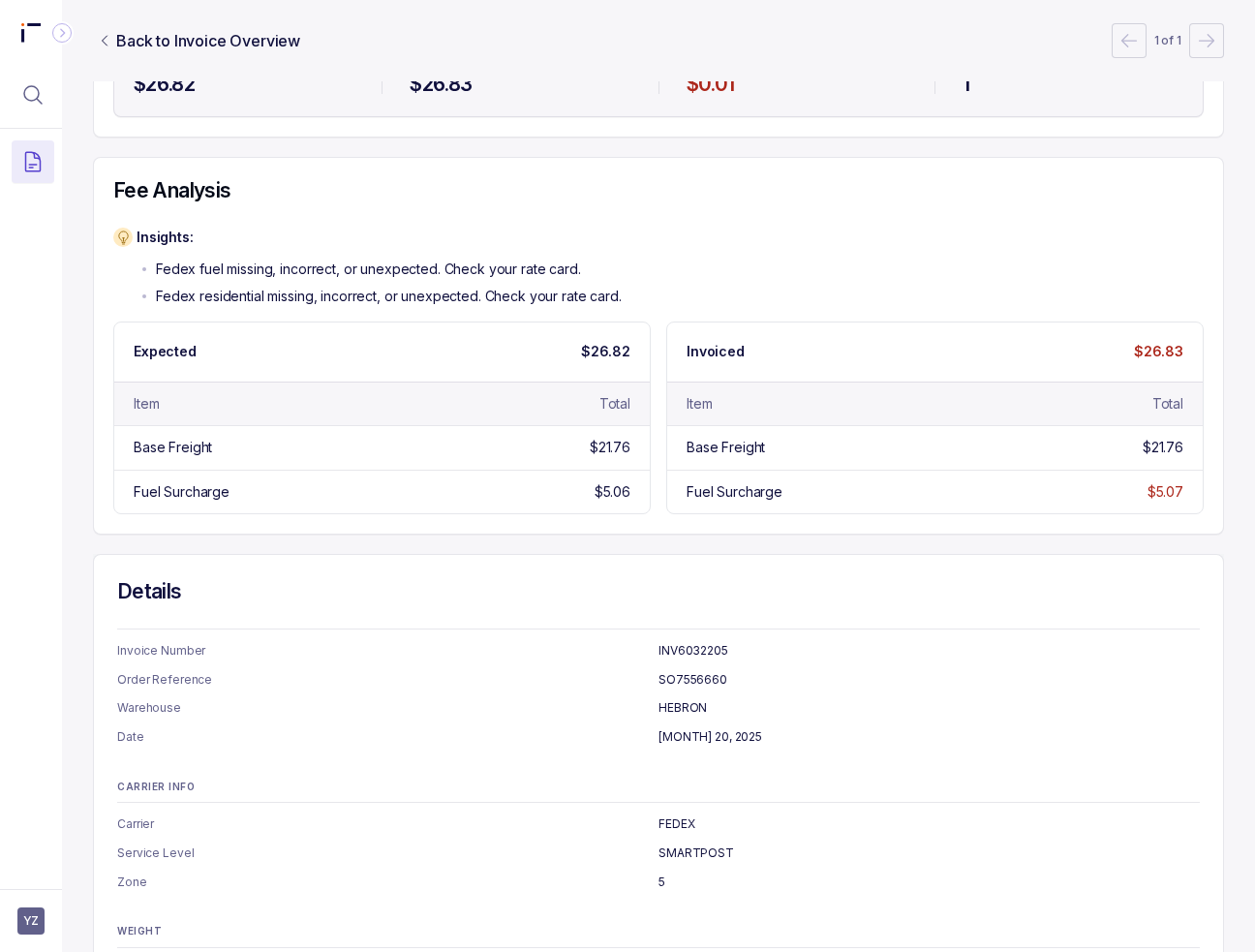 click on "Fee Analysis Insights: Fedex fuel missing, incorrect, or unexpected. Check your rate card. Fedex residential missing, incorrect, or unexpected. Check your rate card. Expected $26.82 Item Total Base Freight $21.76 Fuel Surcharge $5.06 Invoiced $26.83 Item Total Base Freight $21.76 Fuel Surcharge $5.07" at bounding box center (658, 346) 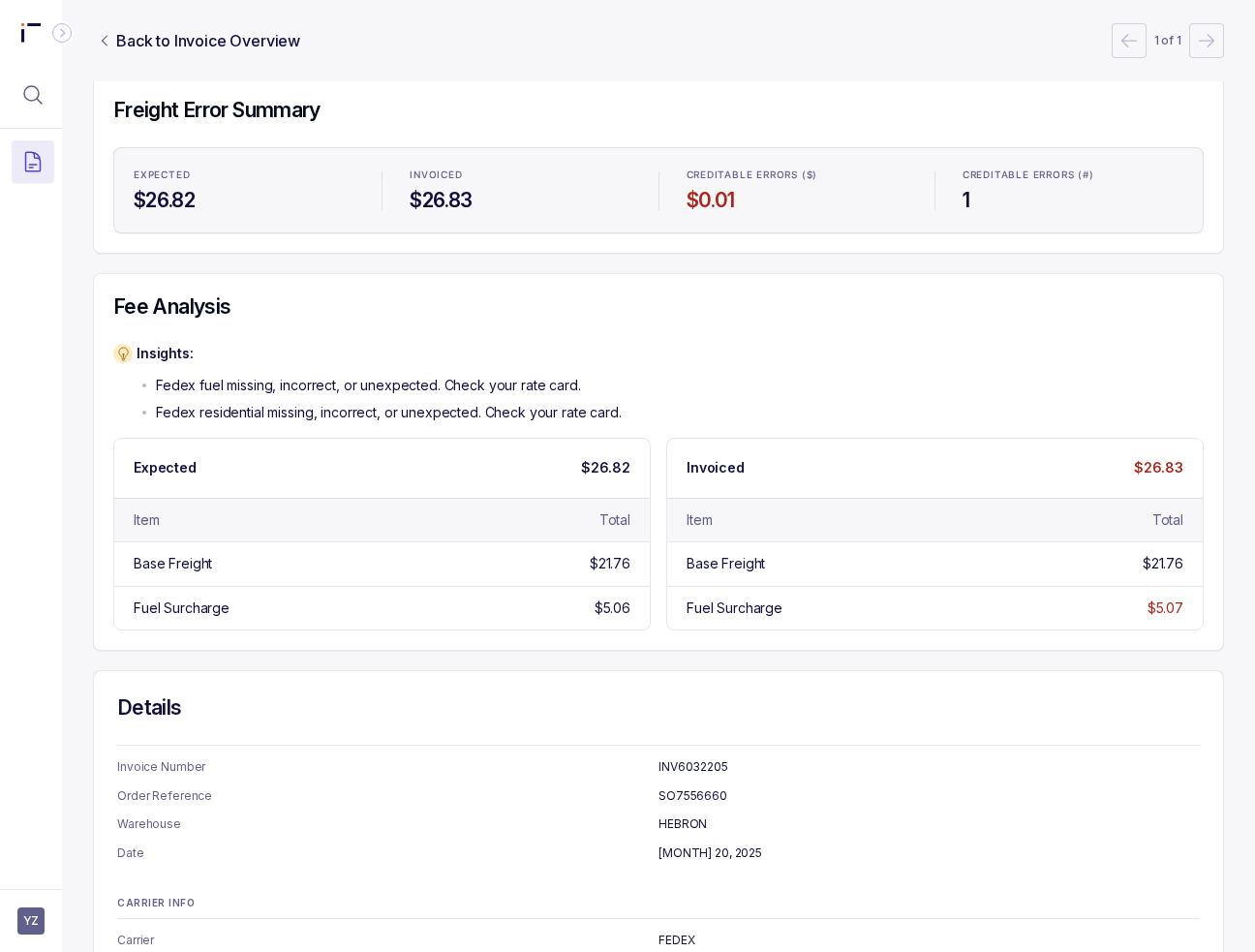 scroll, scrollTop: 0, scrollLeft: 0, axis: both 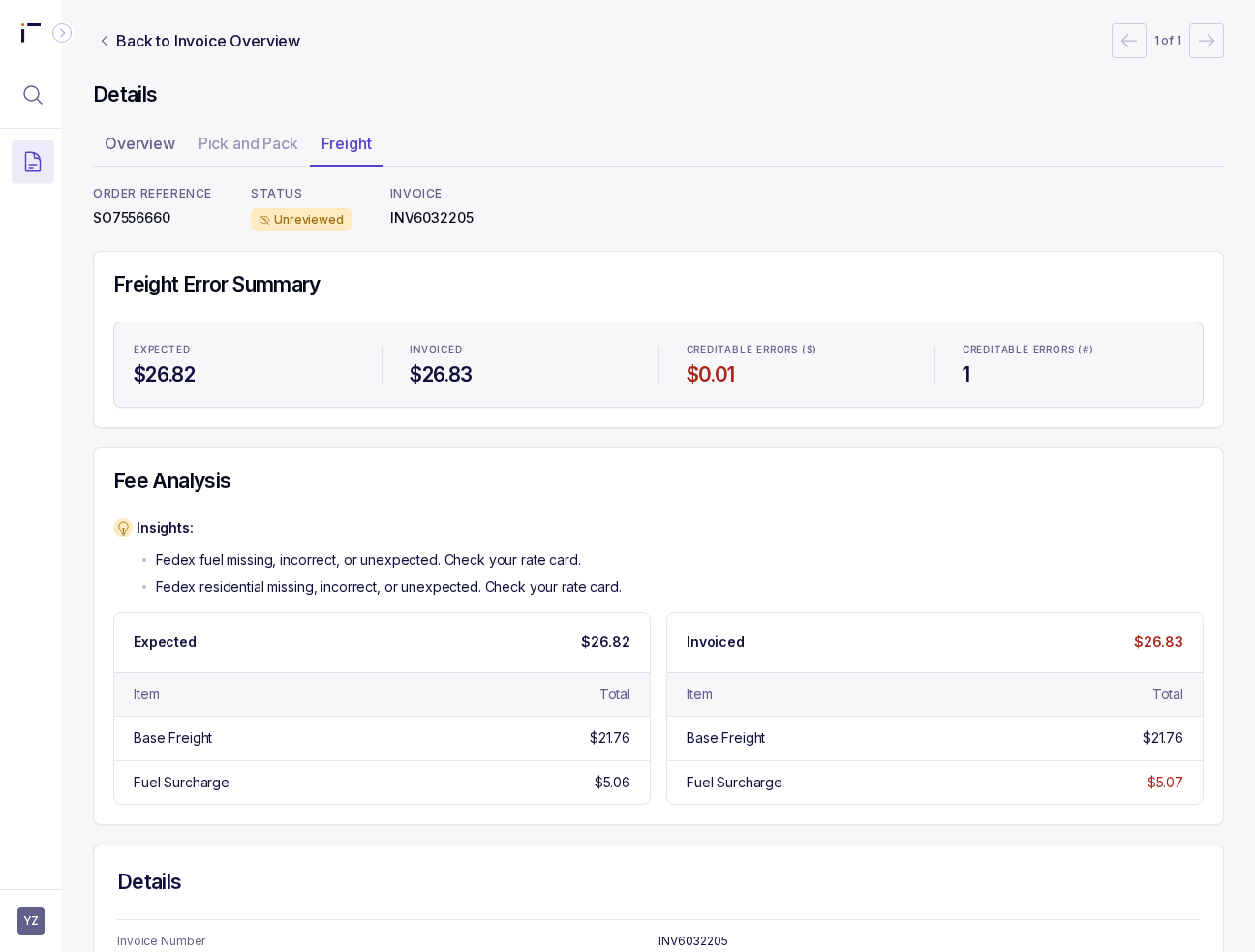 click on "Insights: Fedex fuel missing, incorrect, or unexpected. Check your rate card. Fedex residential missing, incorrect, or unexpected. Check your rate card." at bounding box center [379, 557] 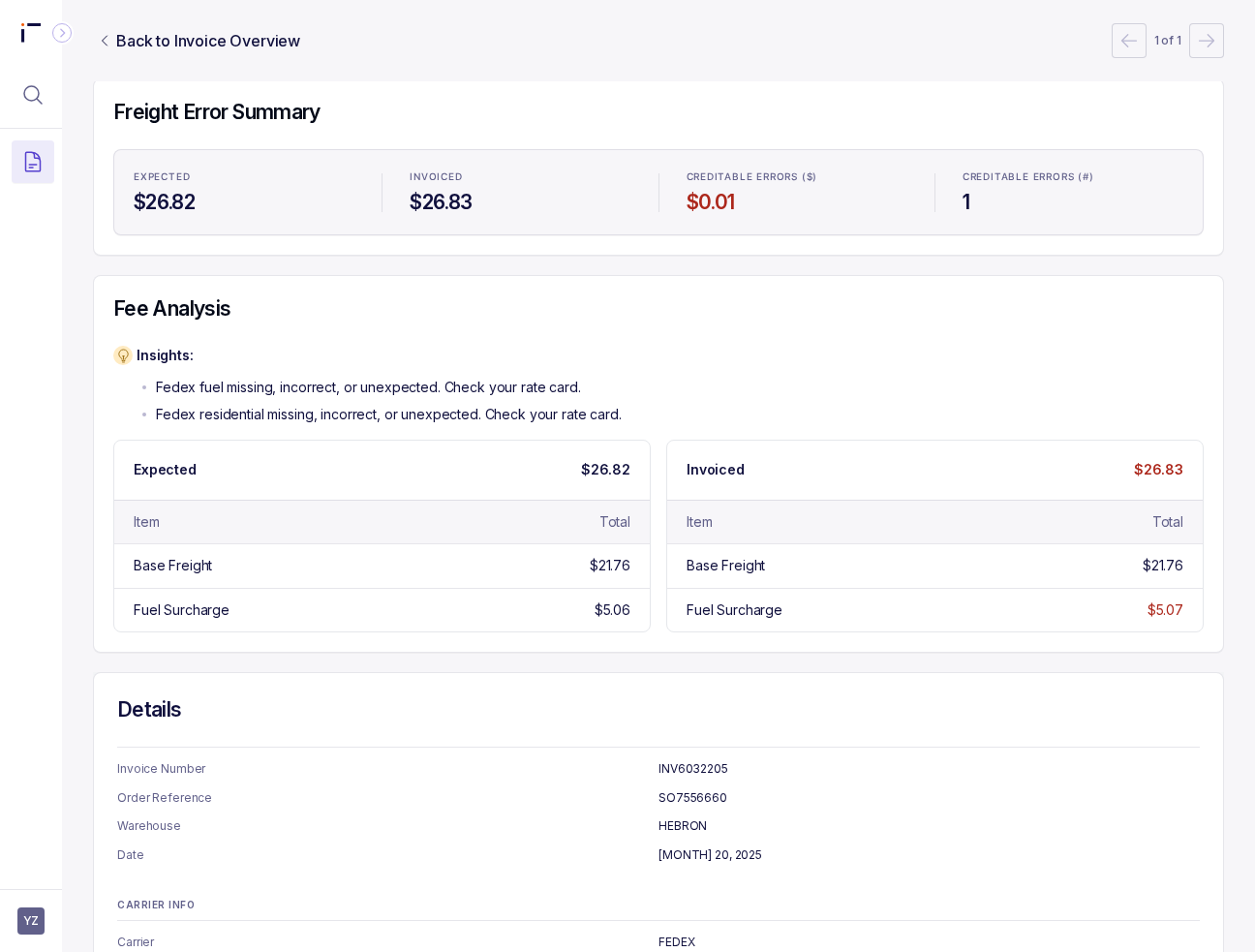 scroll, scrollTop: 167, scrollLeft: 0, axis: vertical 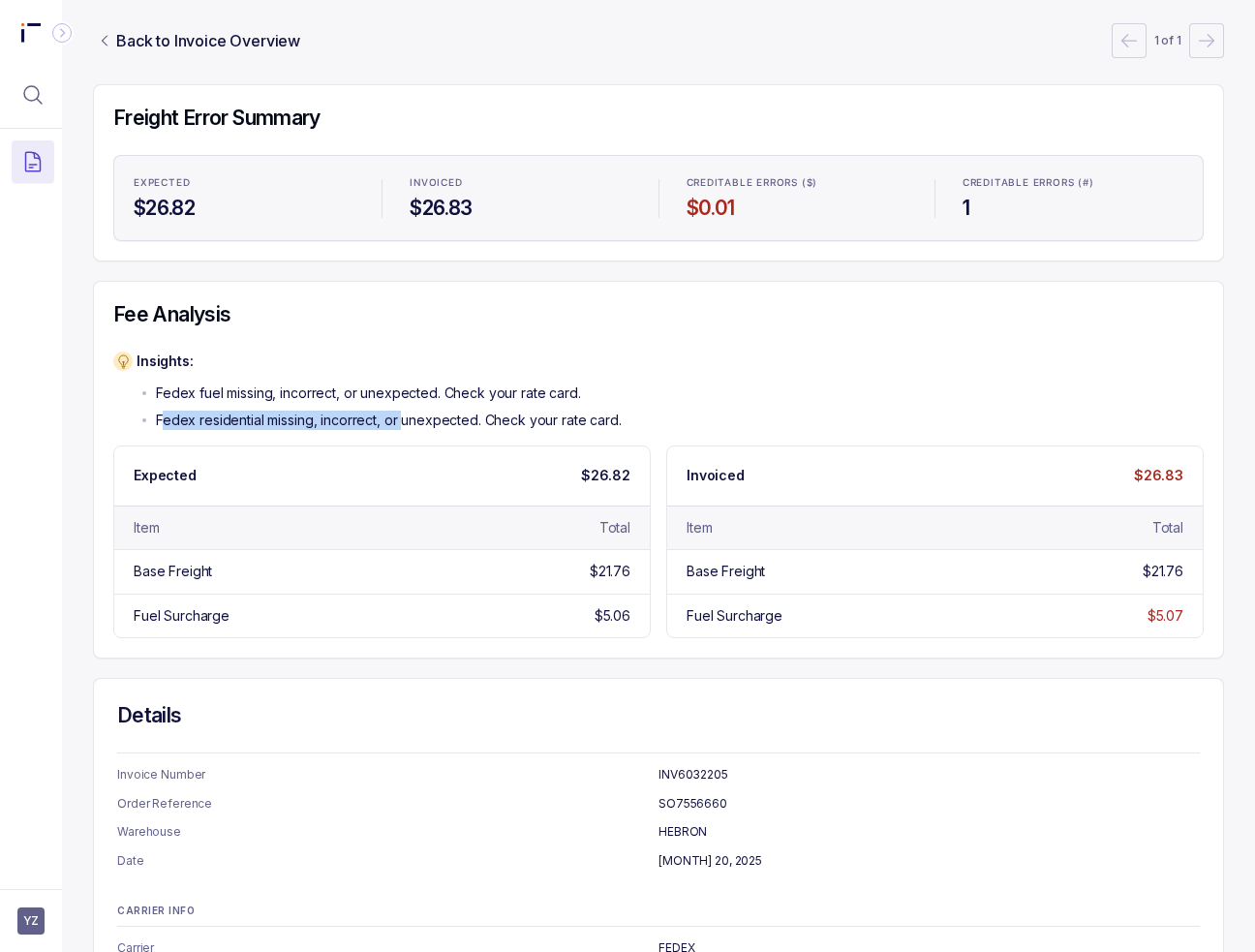 drag, startPoint x: 161, startPoint y: 419, endPoint x: 403, endPoint y: 416, distance: 242.019 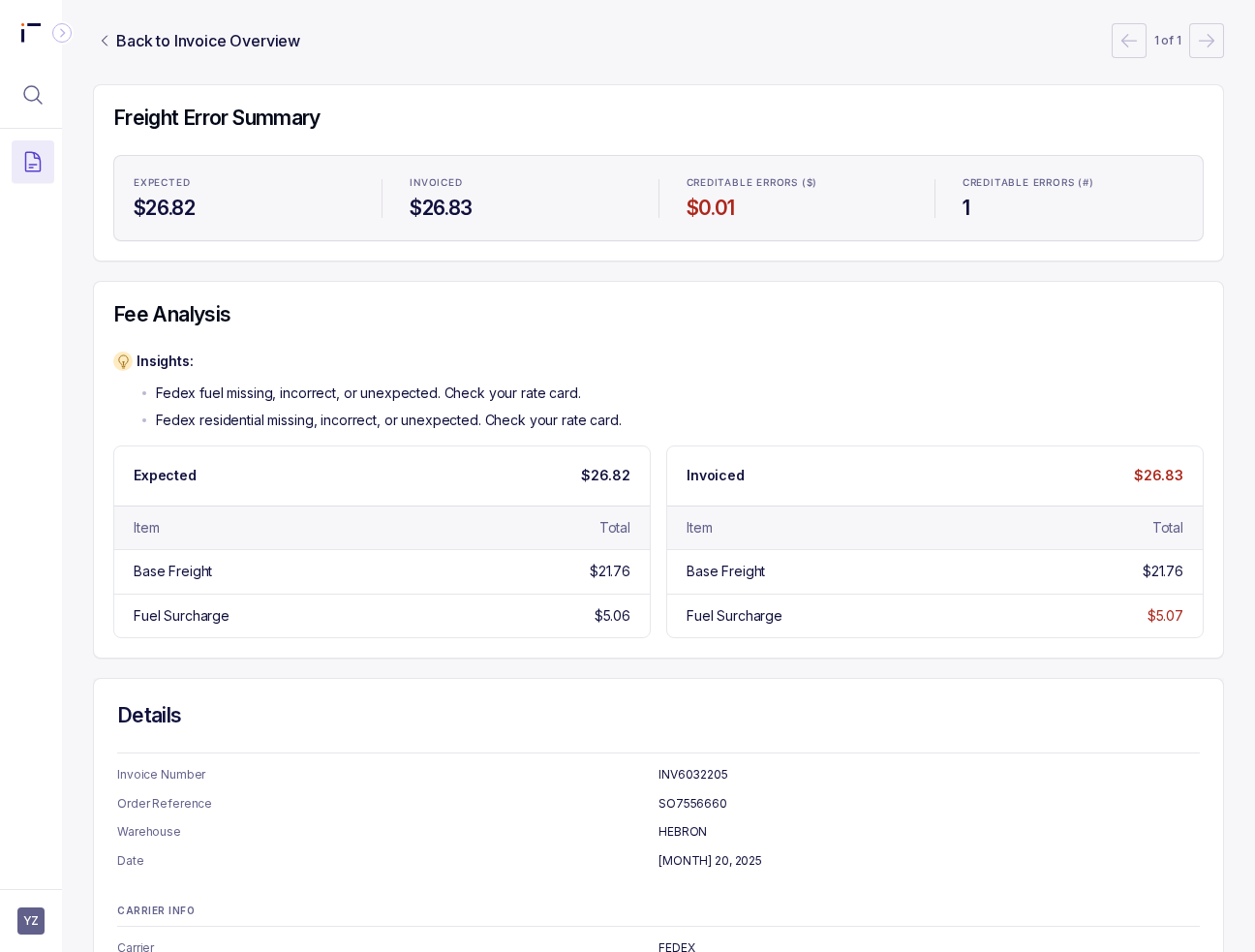 click on "Fedex residential missing, incorrect, or unexpected. Check your rate card." at bounding box center [388, 420] 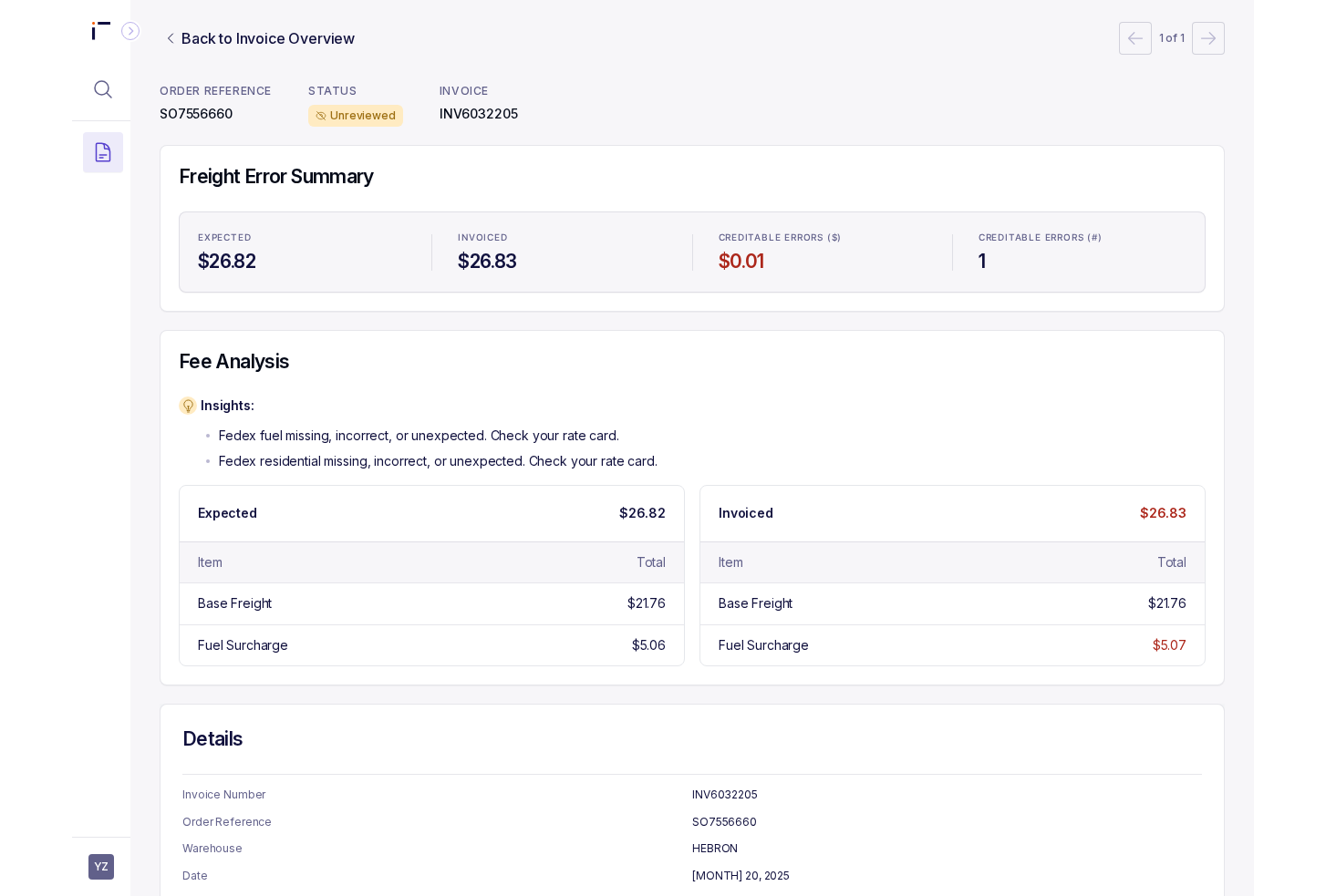 scroll, scrollTop: 0, scrollLeft: 12, axis: horizontal 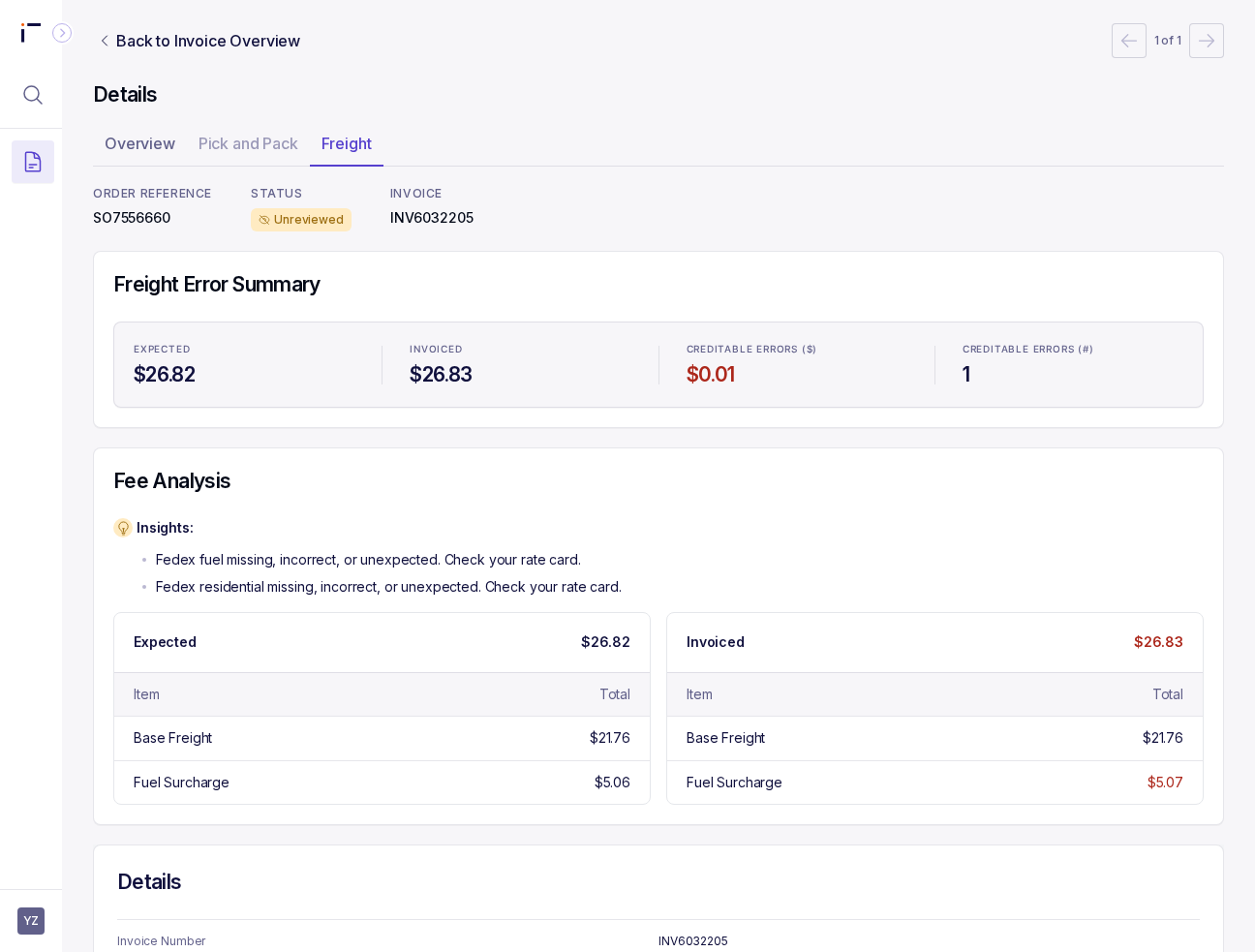 click on "INV6032205" at bounding box center (432, 218) 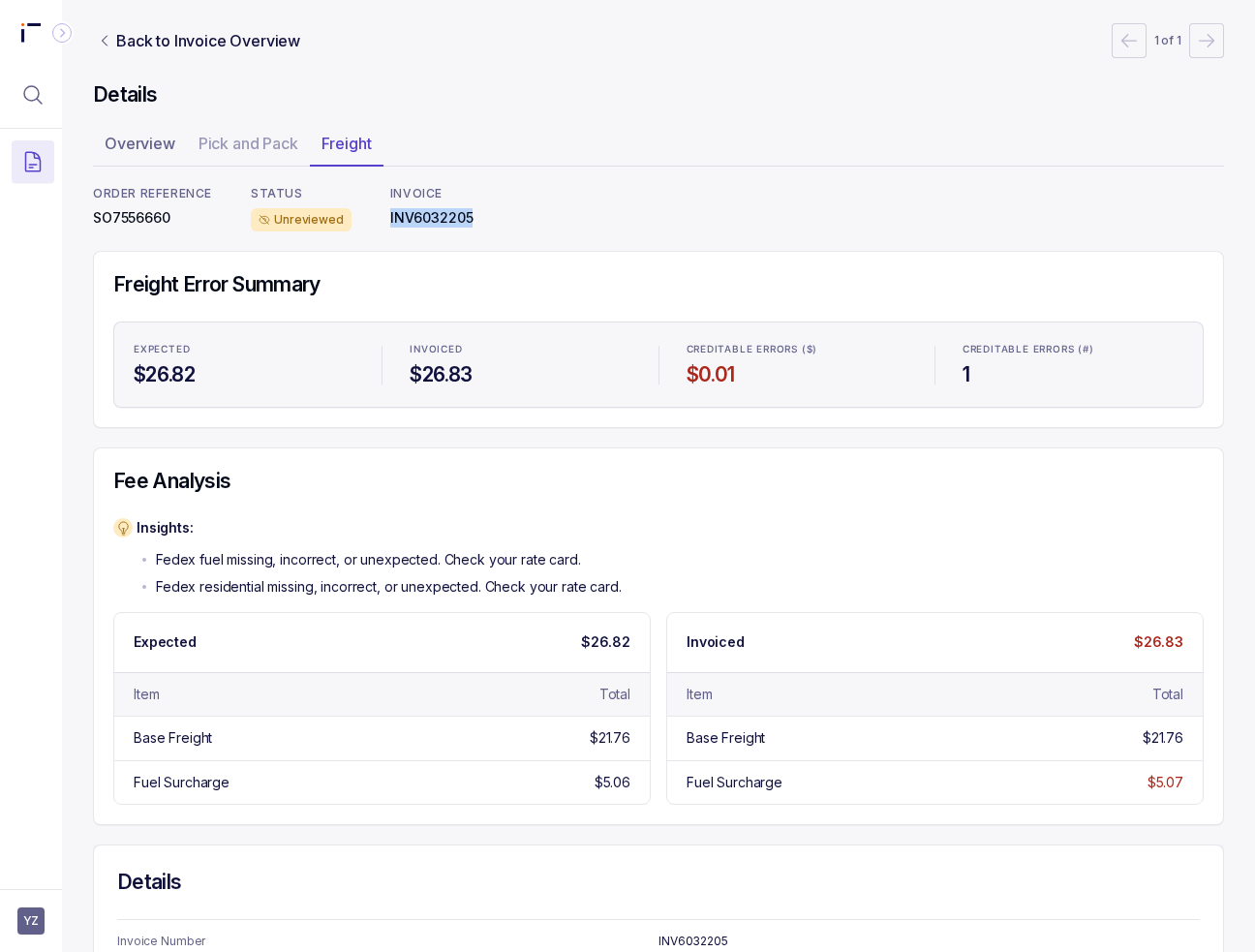 click on "INV6032205" at bounding box center (432, 218) 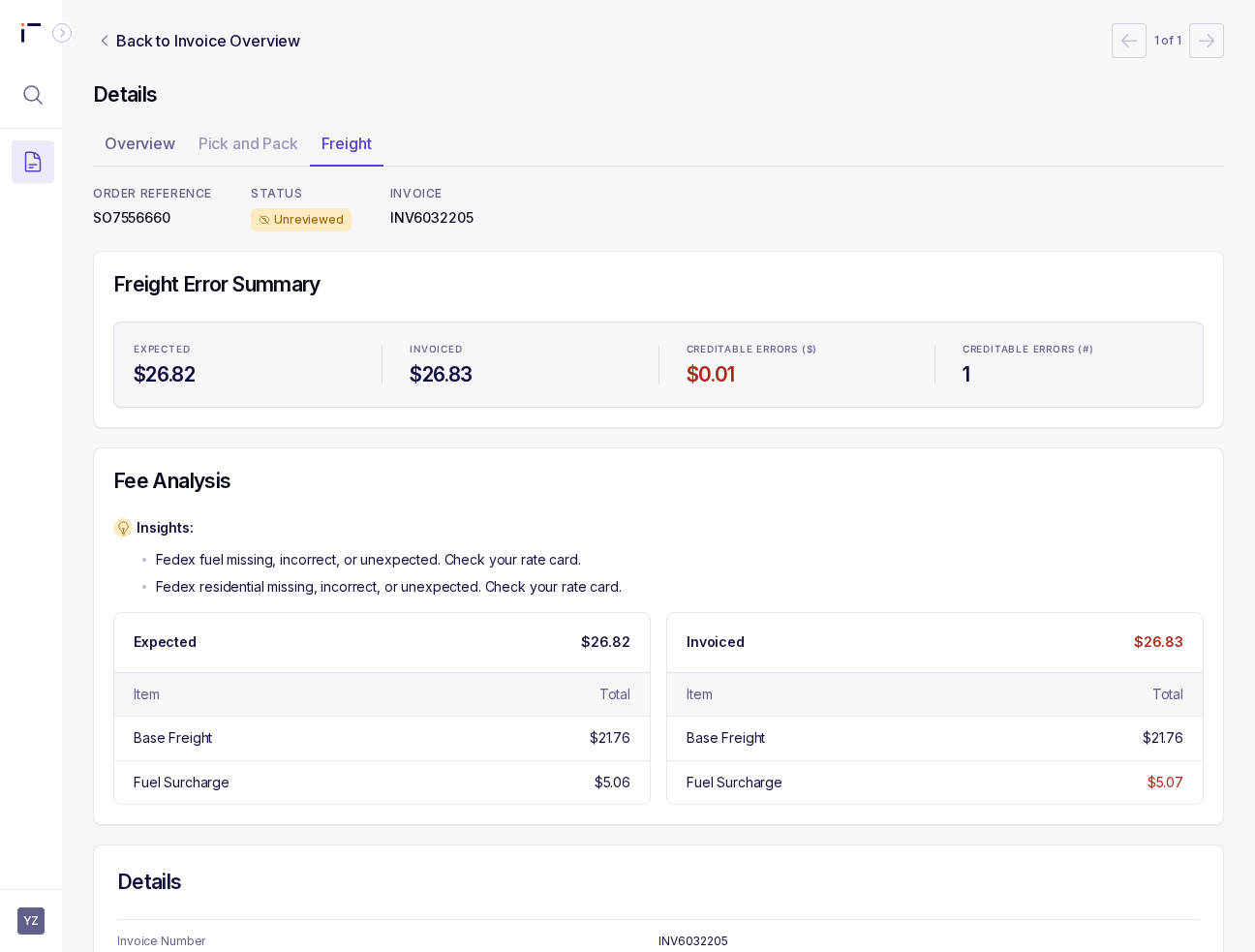 click on "Freight Error Summary" at bounding box center [658, 285] 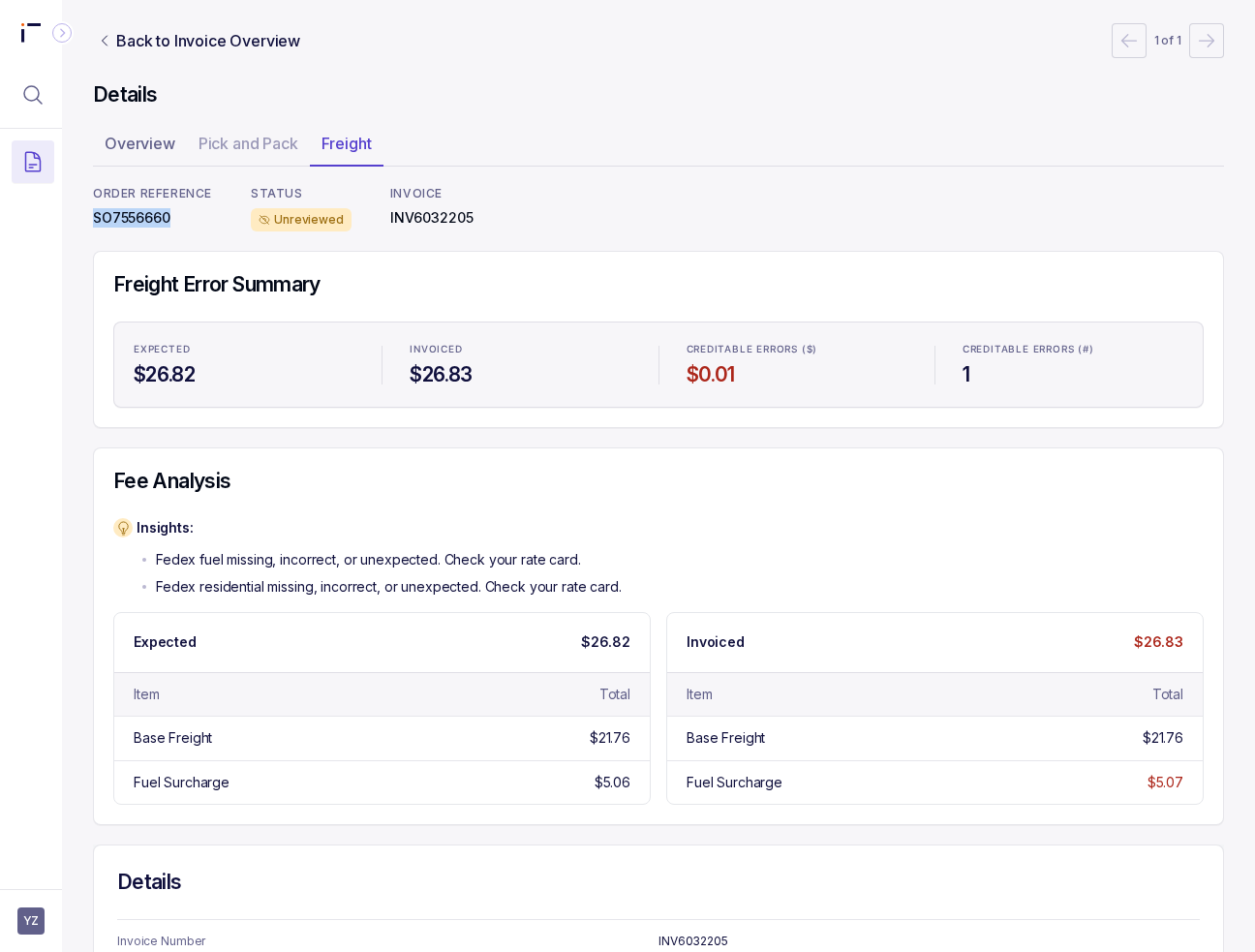 click on "SO7556660" at bounding box center [152, 218] 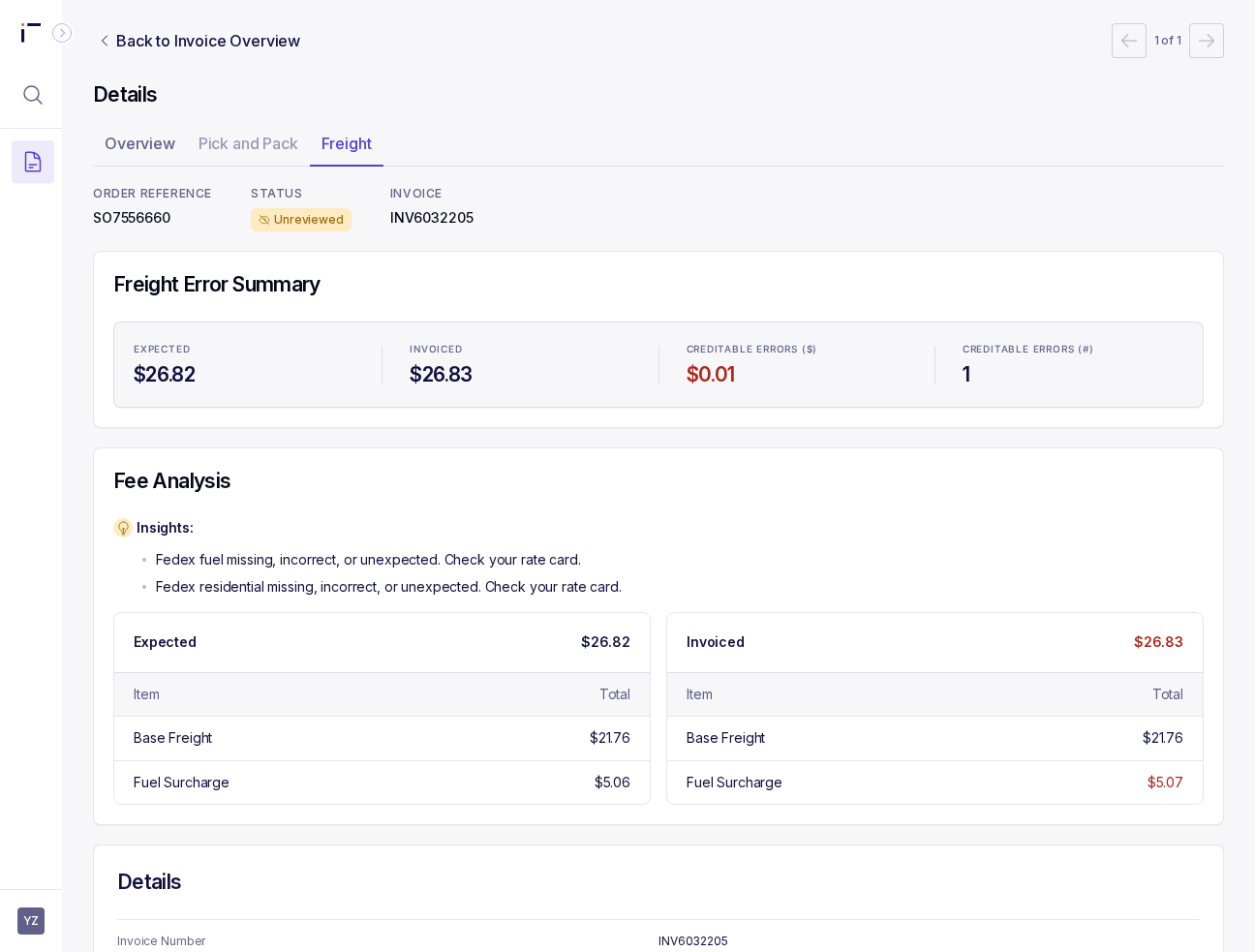 click on "Fedex fuel missing, incorrect, or unexpected. Check your rate card." at bounding box center [368, 560] 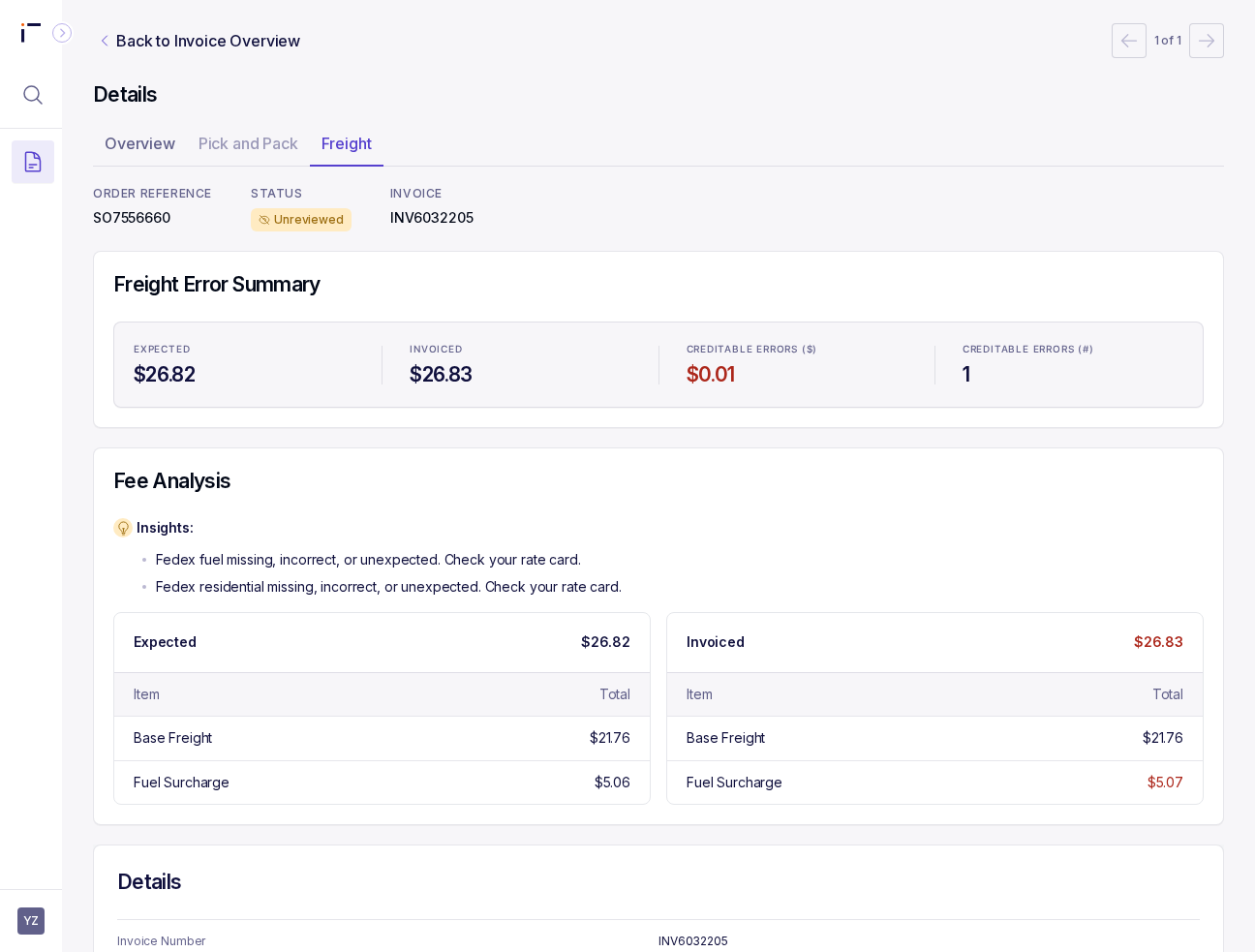 click 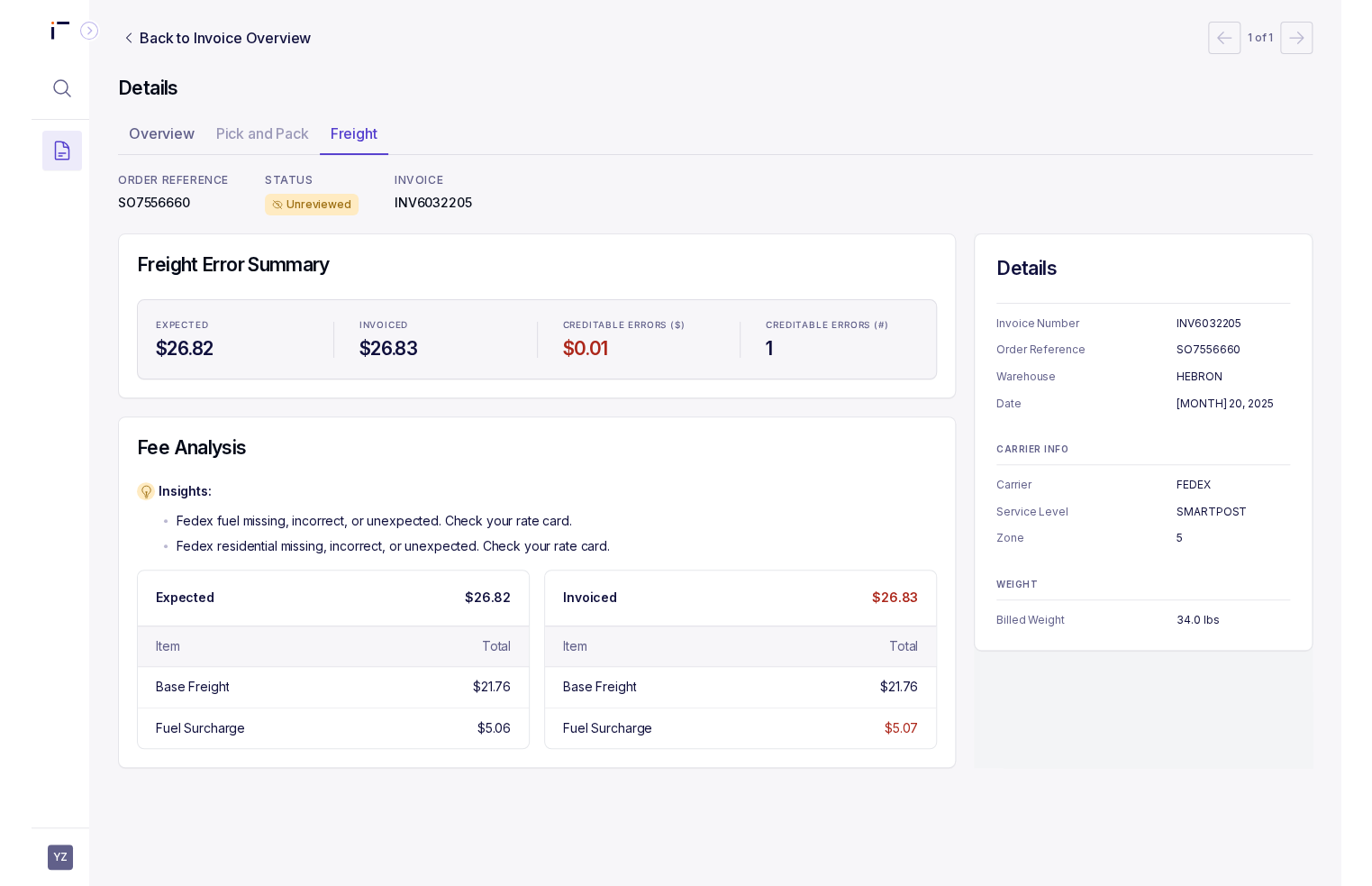 scroll, scrollTop: 0, scrollLeft: 0, axis: both 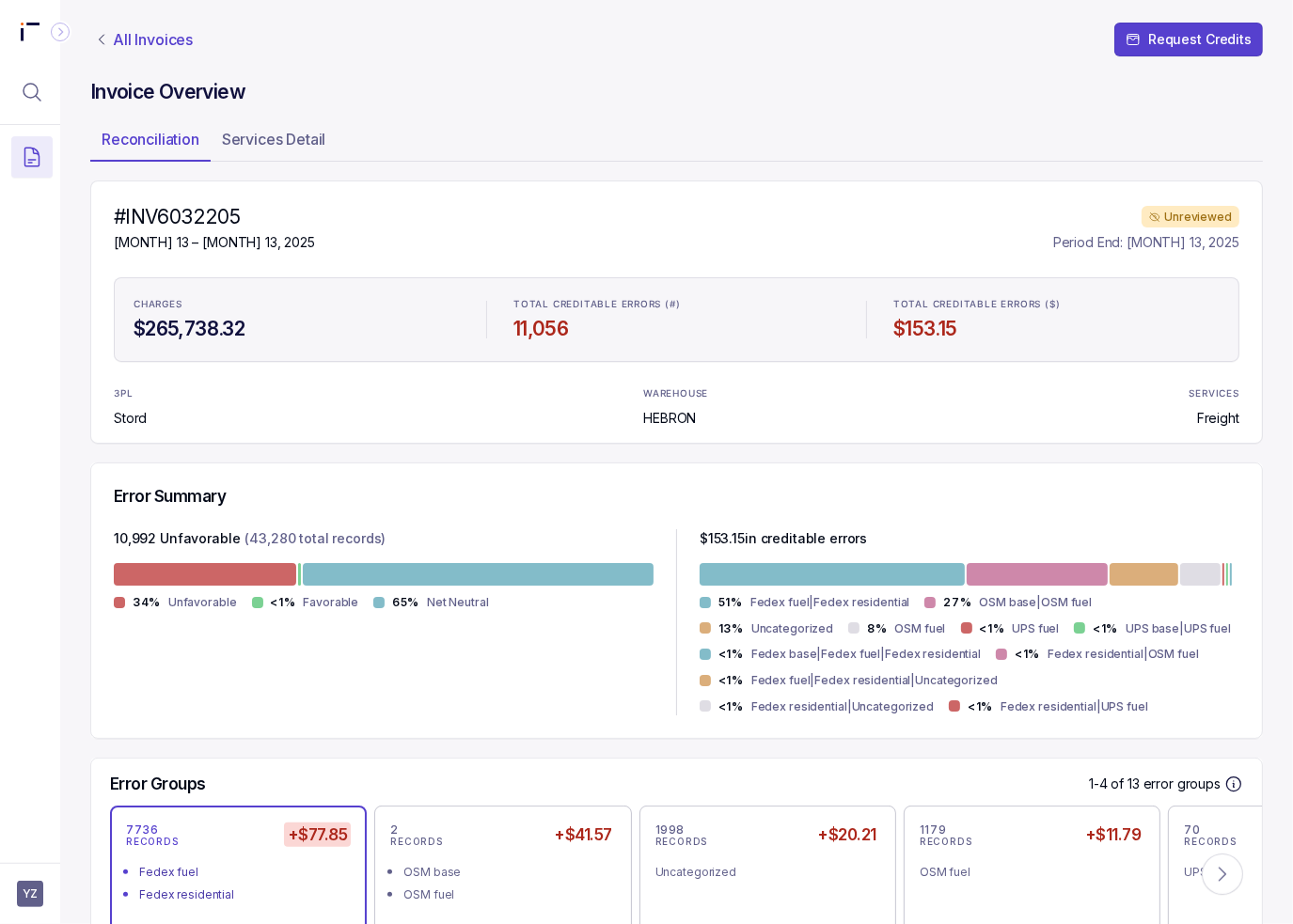 click on "All Invoices" at bounding box center (152, 39) 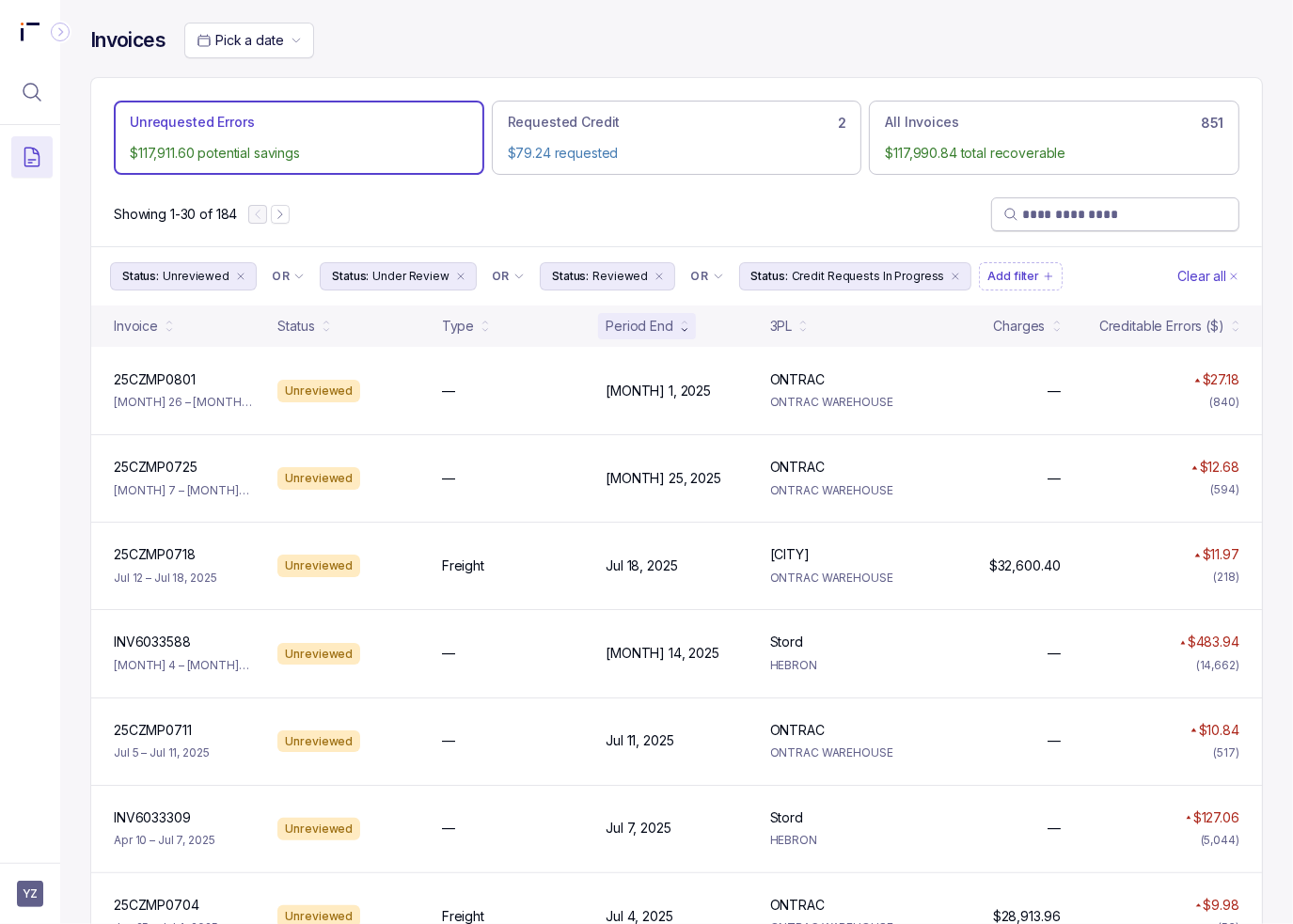 click at bounding box center [1125, 214] 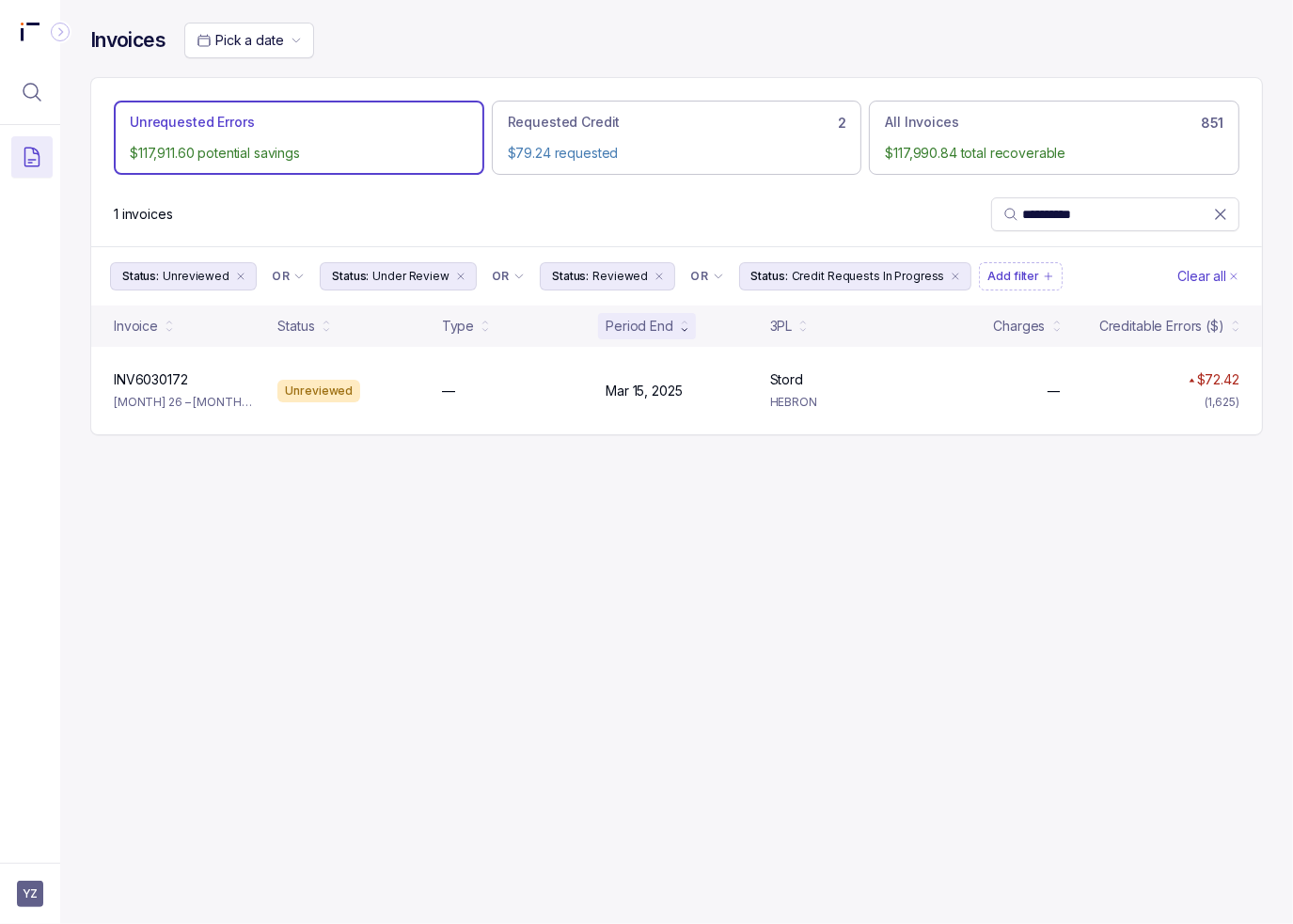 click on "**********" at bounding box center (676, 214) 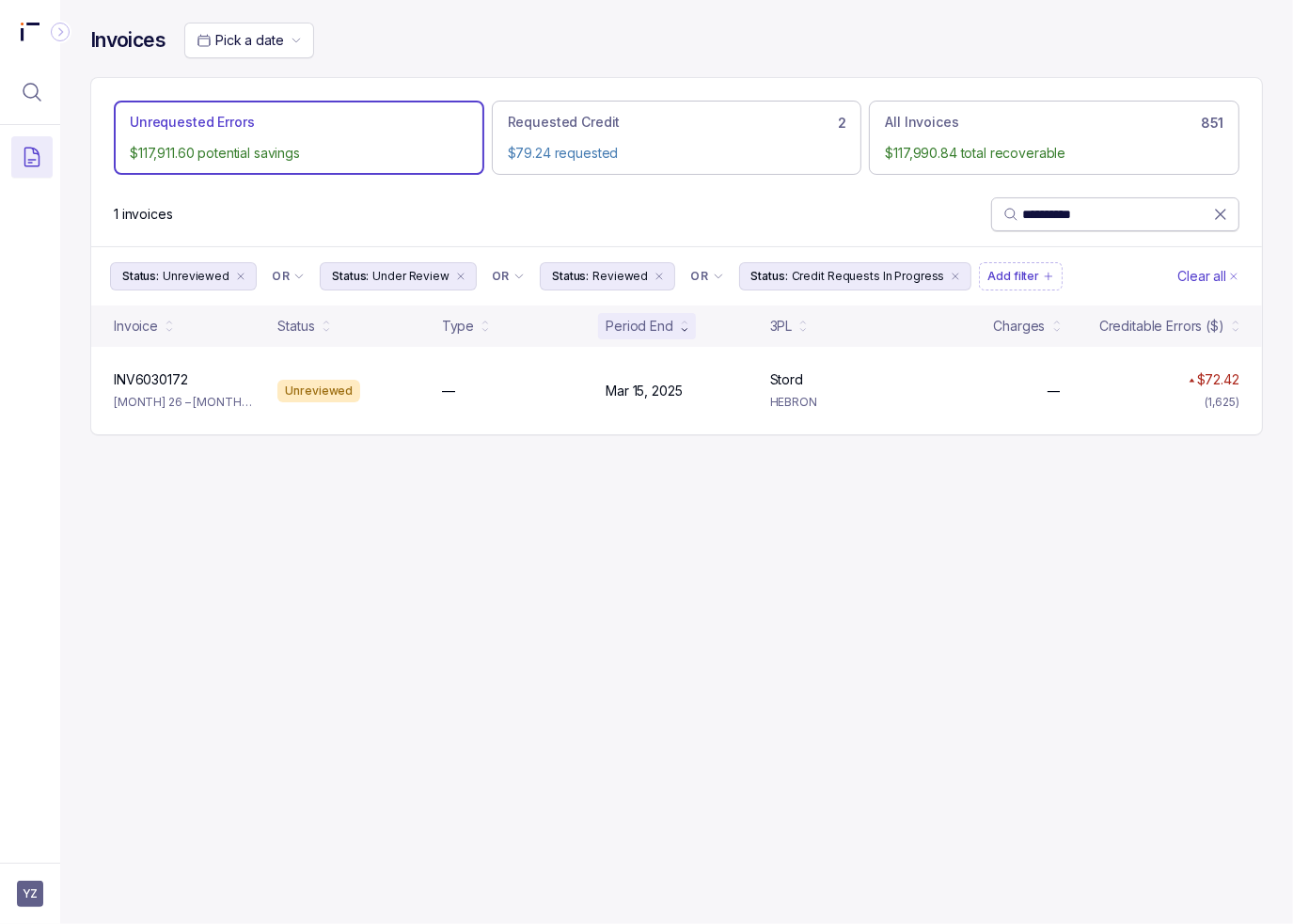 click on "**********" at bounding box center (1115, 214) 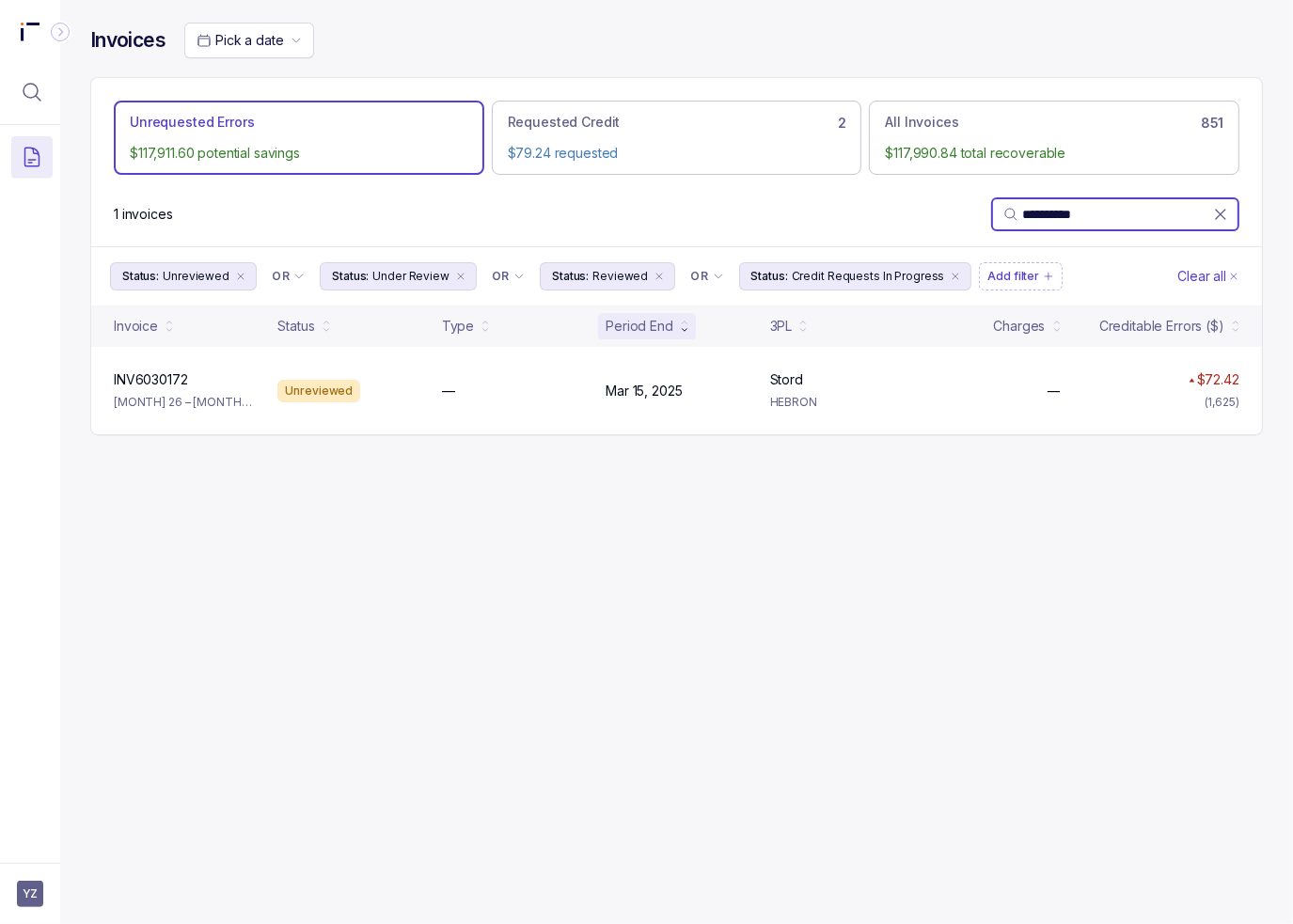 paste 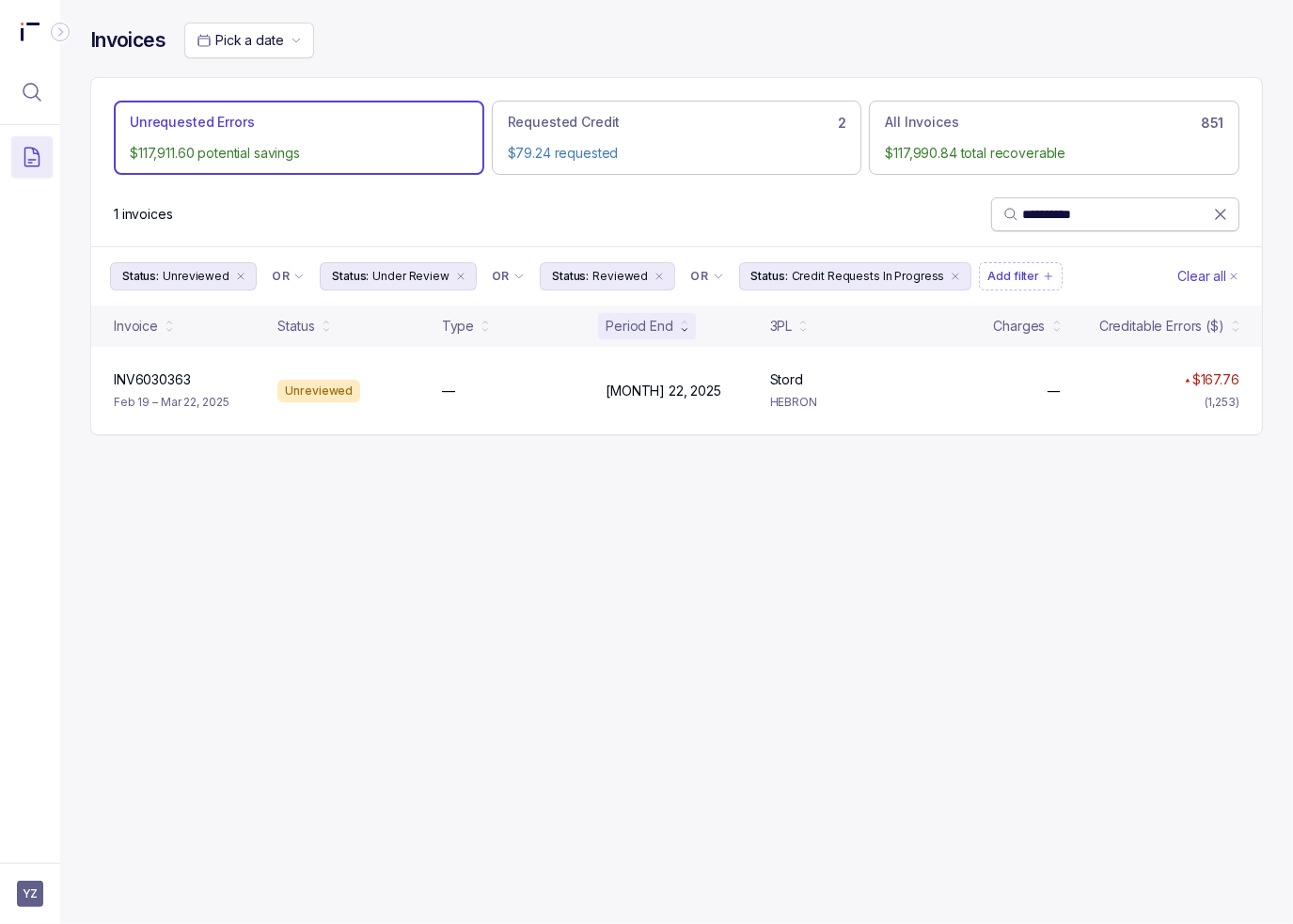 click on "**********" at bounding box center [1117, 214] 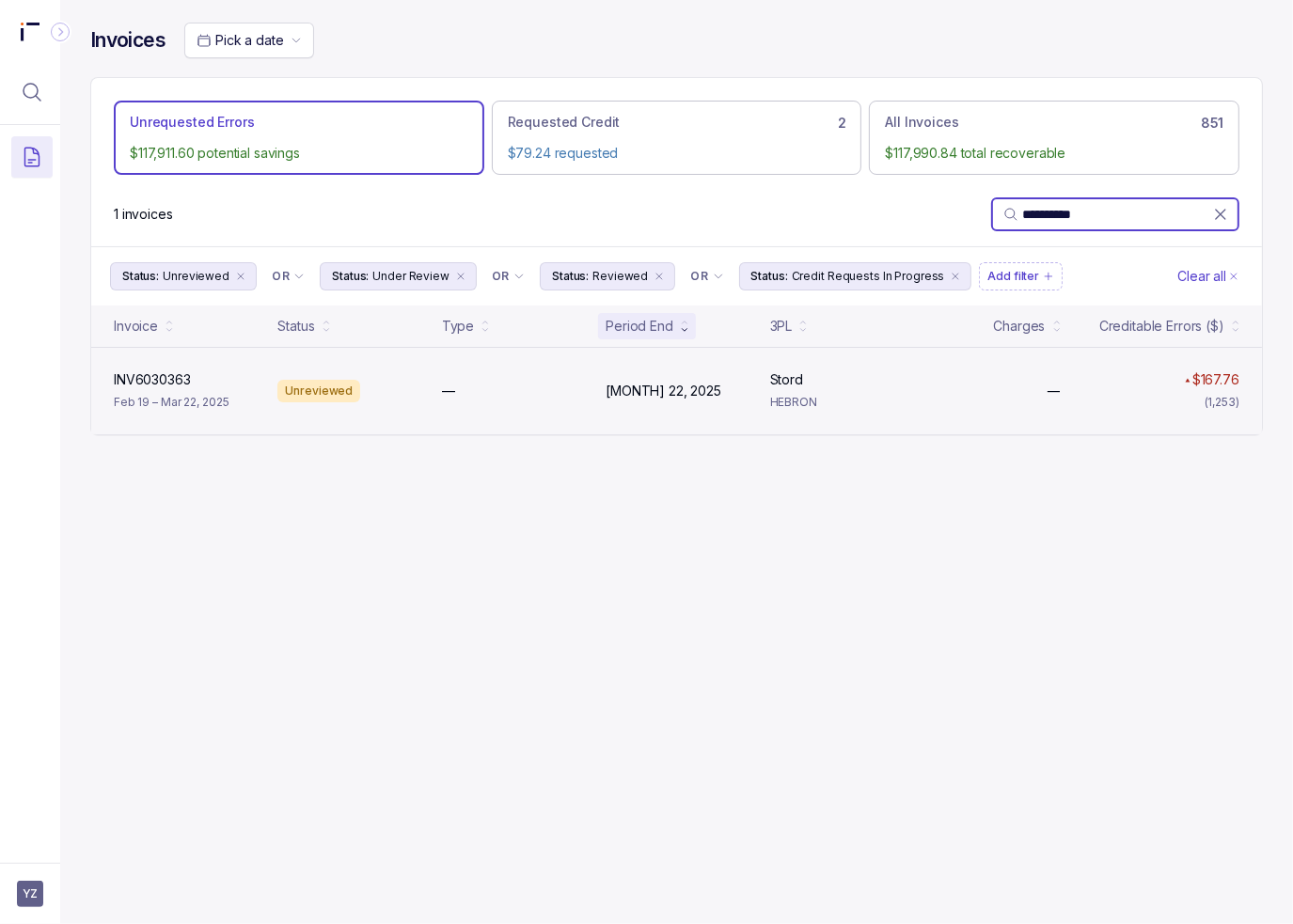 paste 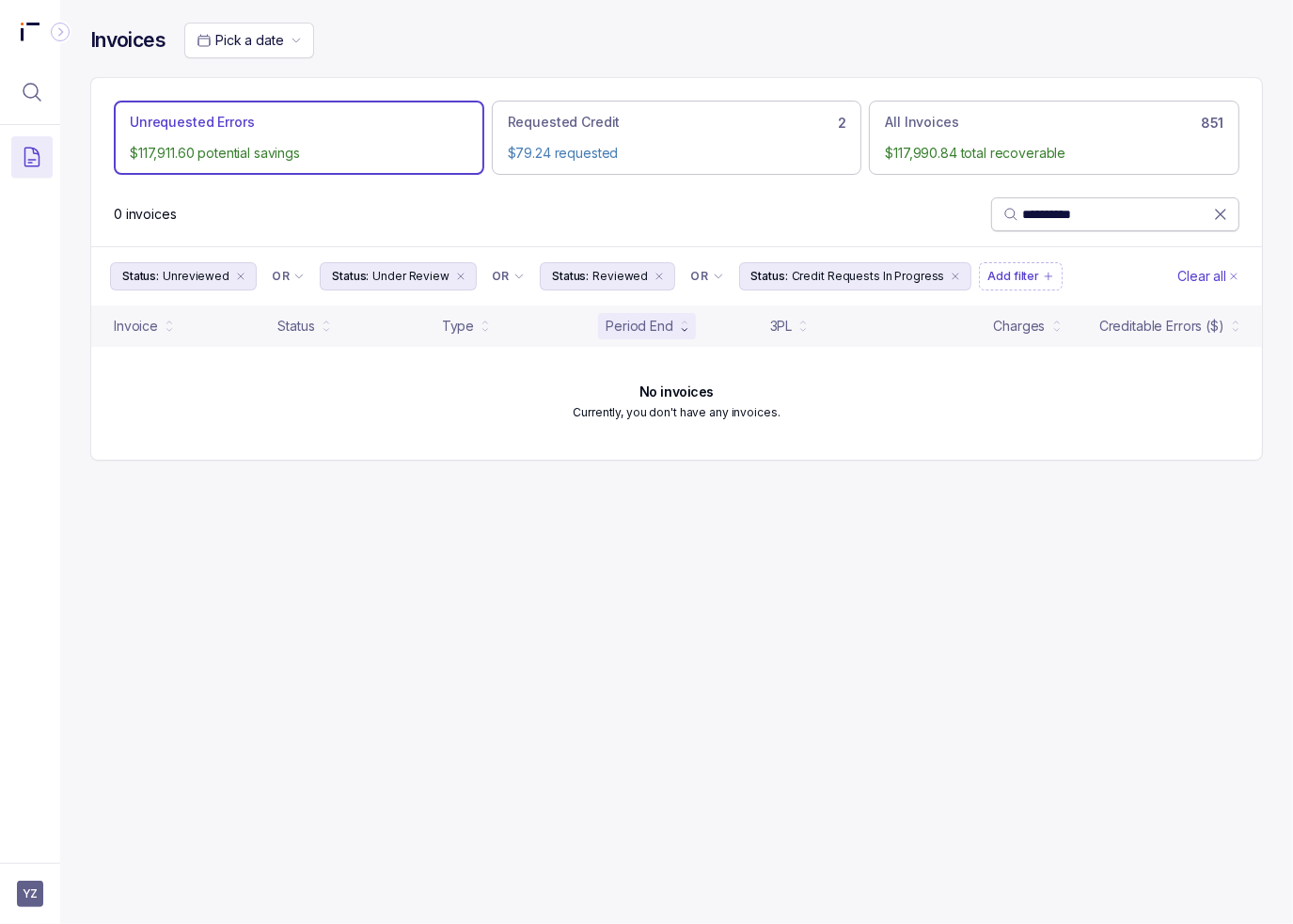 click on "**********" at bounding box center (1117, 214) 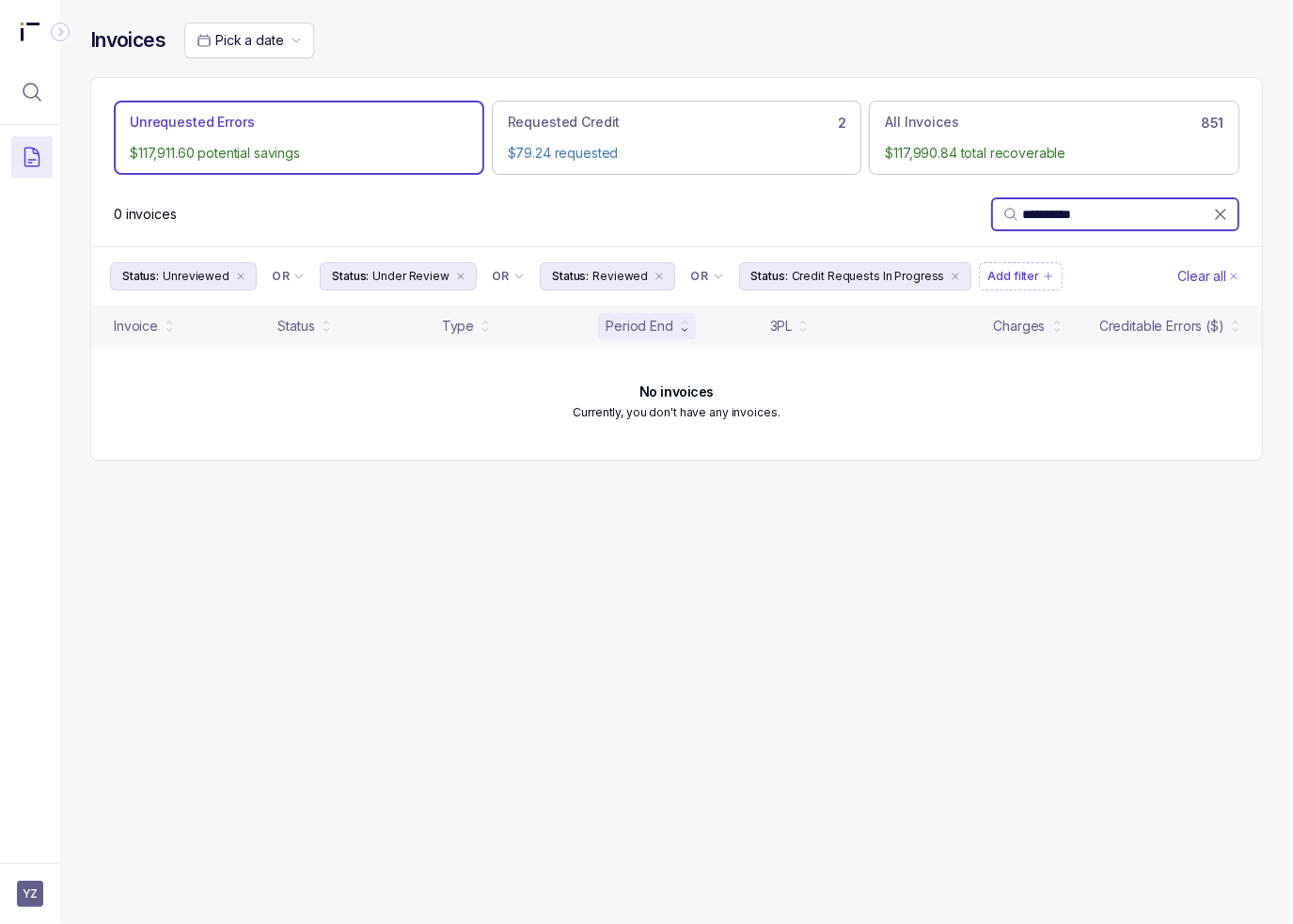 paste 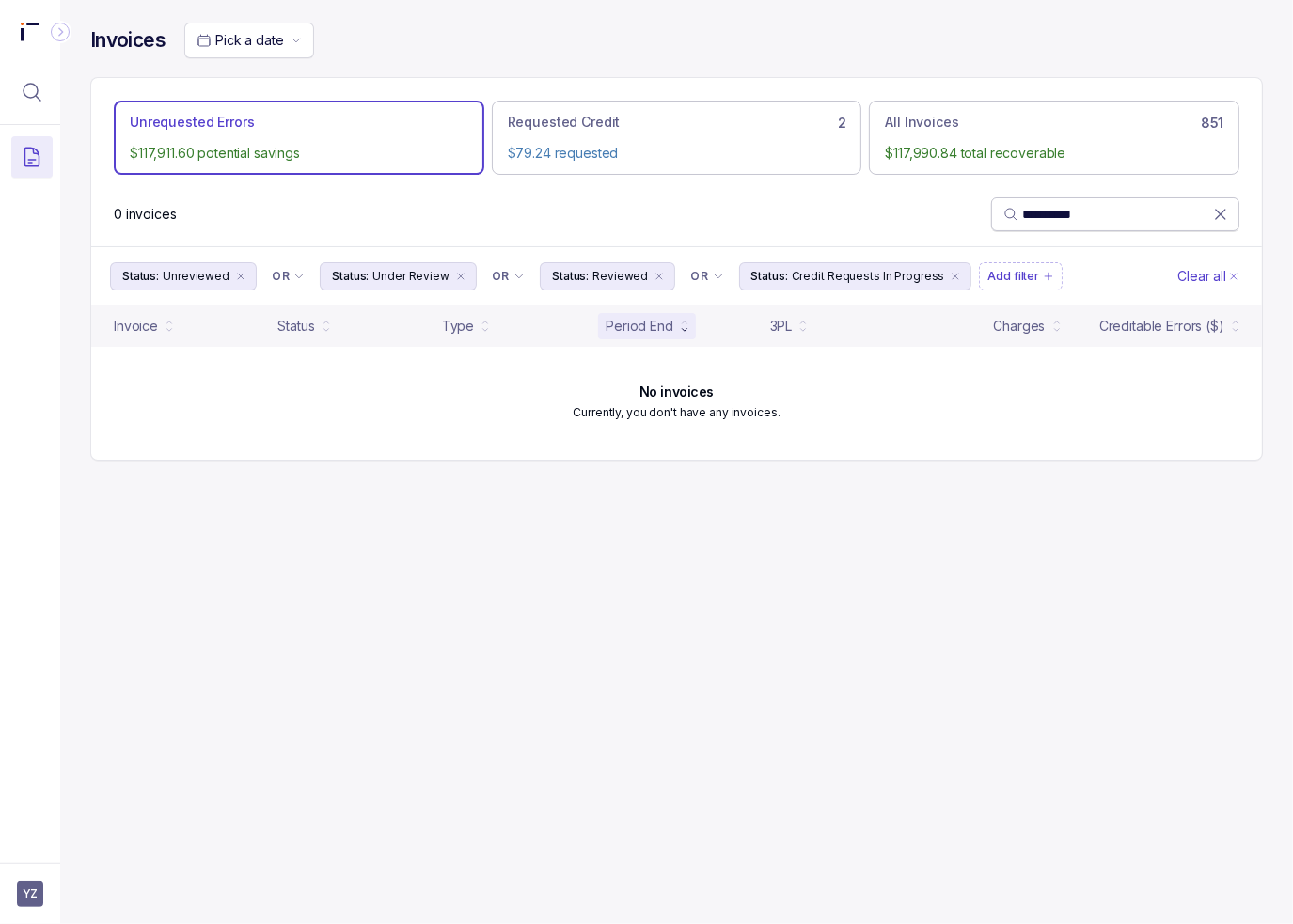 click on "**********" at bounding box center (1117, 214) 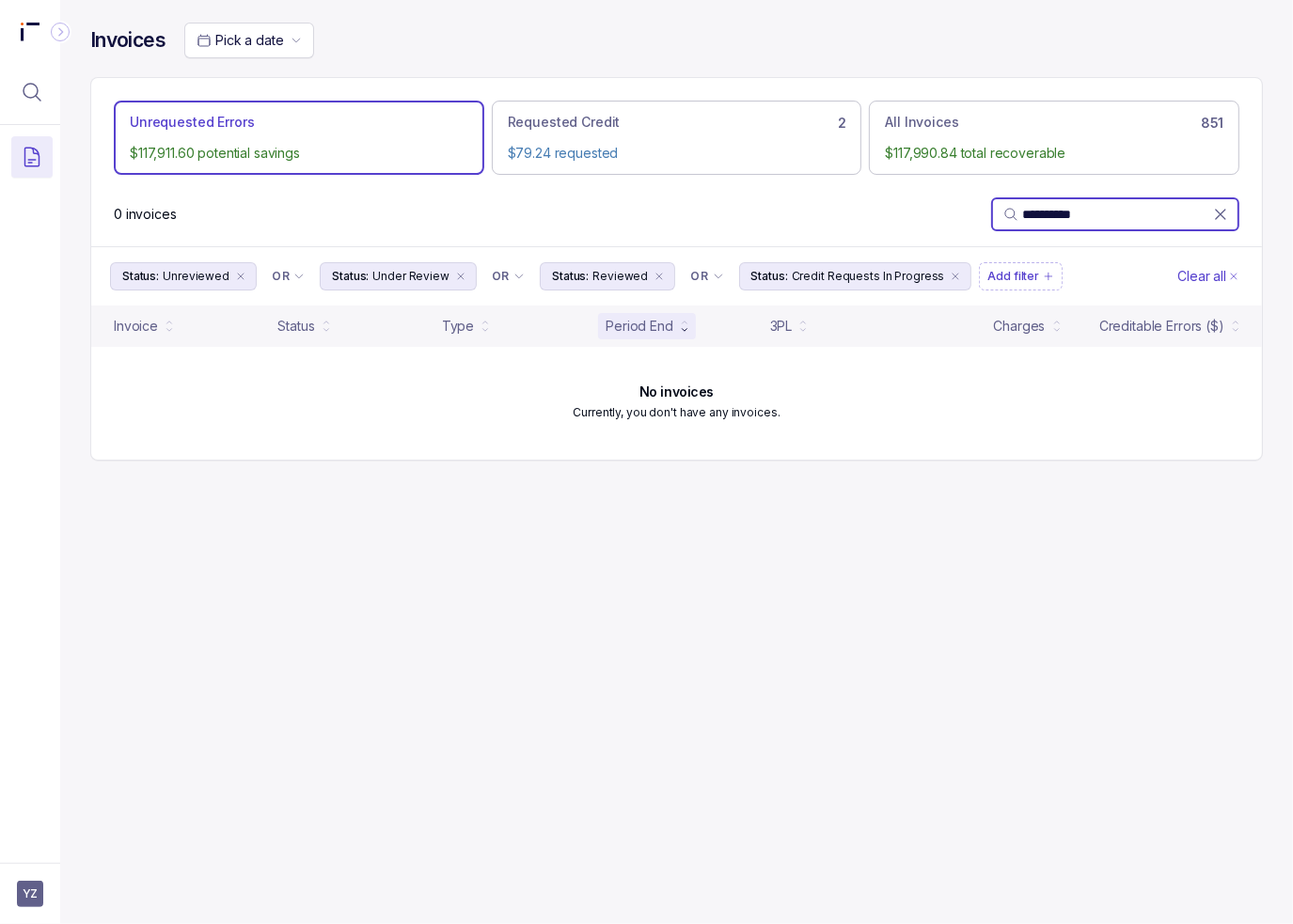 paste 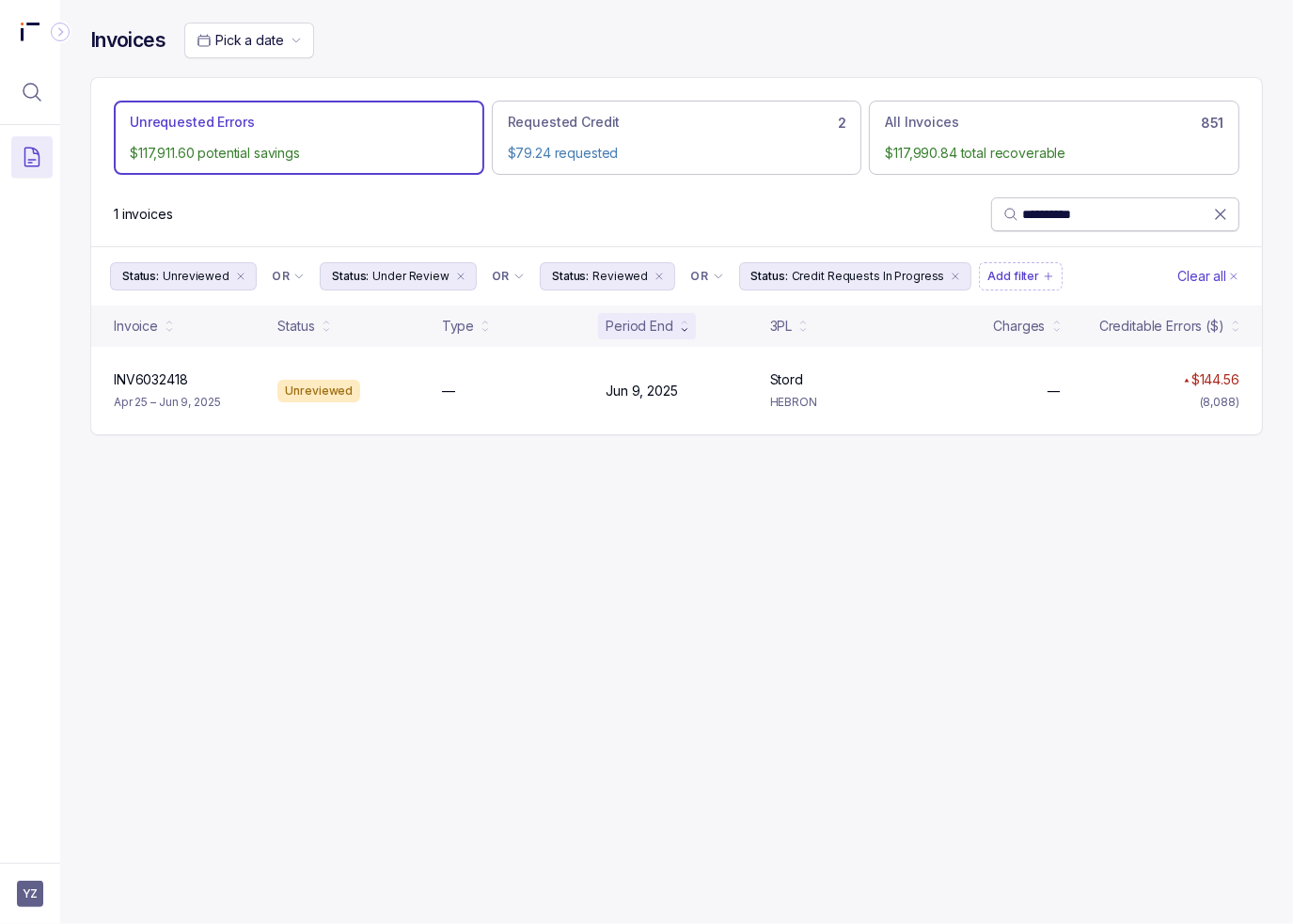 click on "**********" at bounding box center [1117, 214] 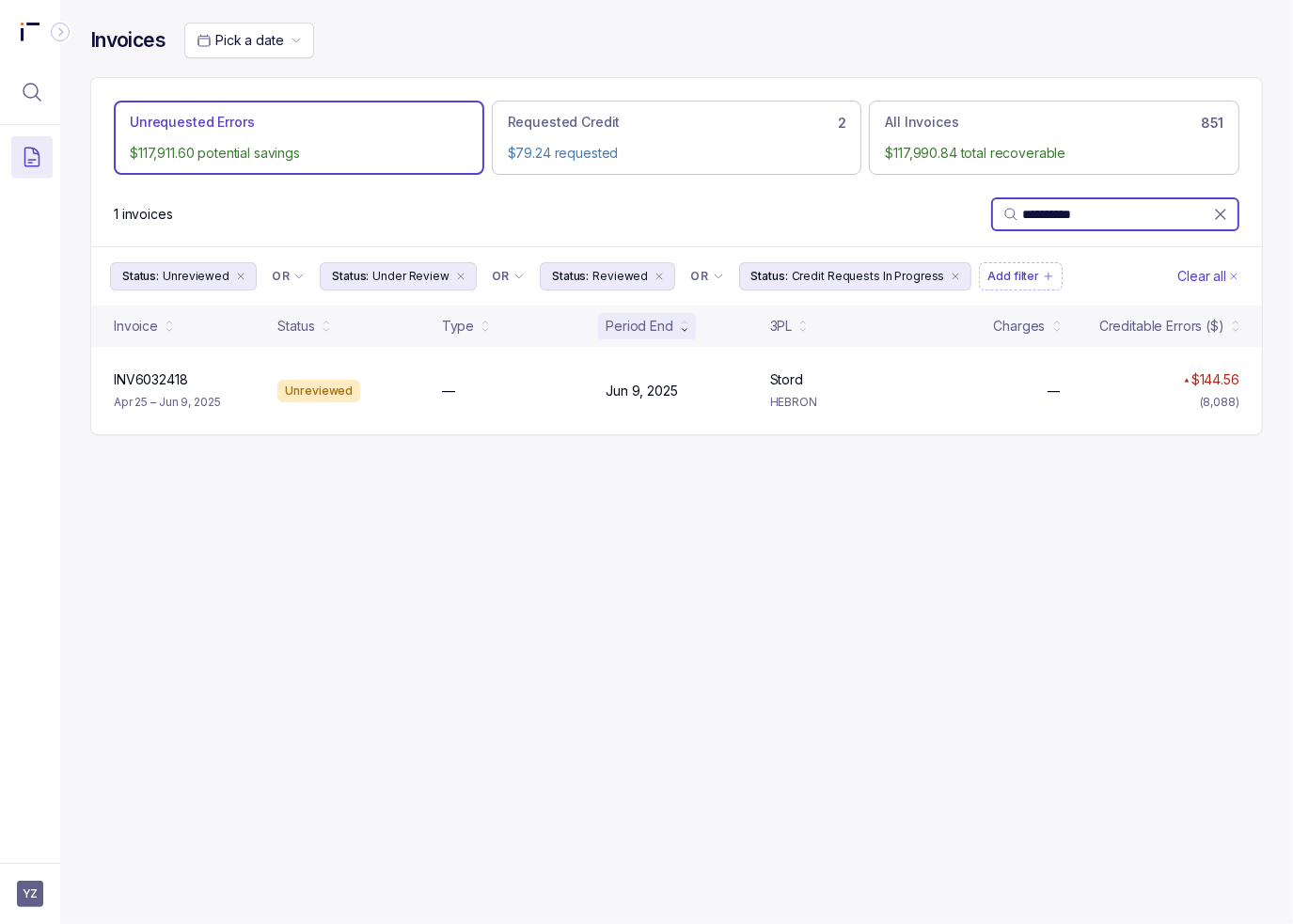 paste 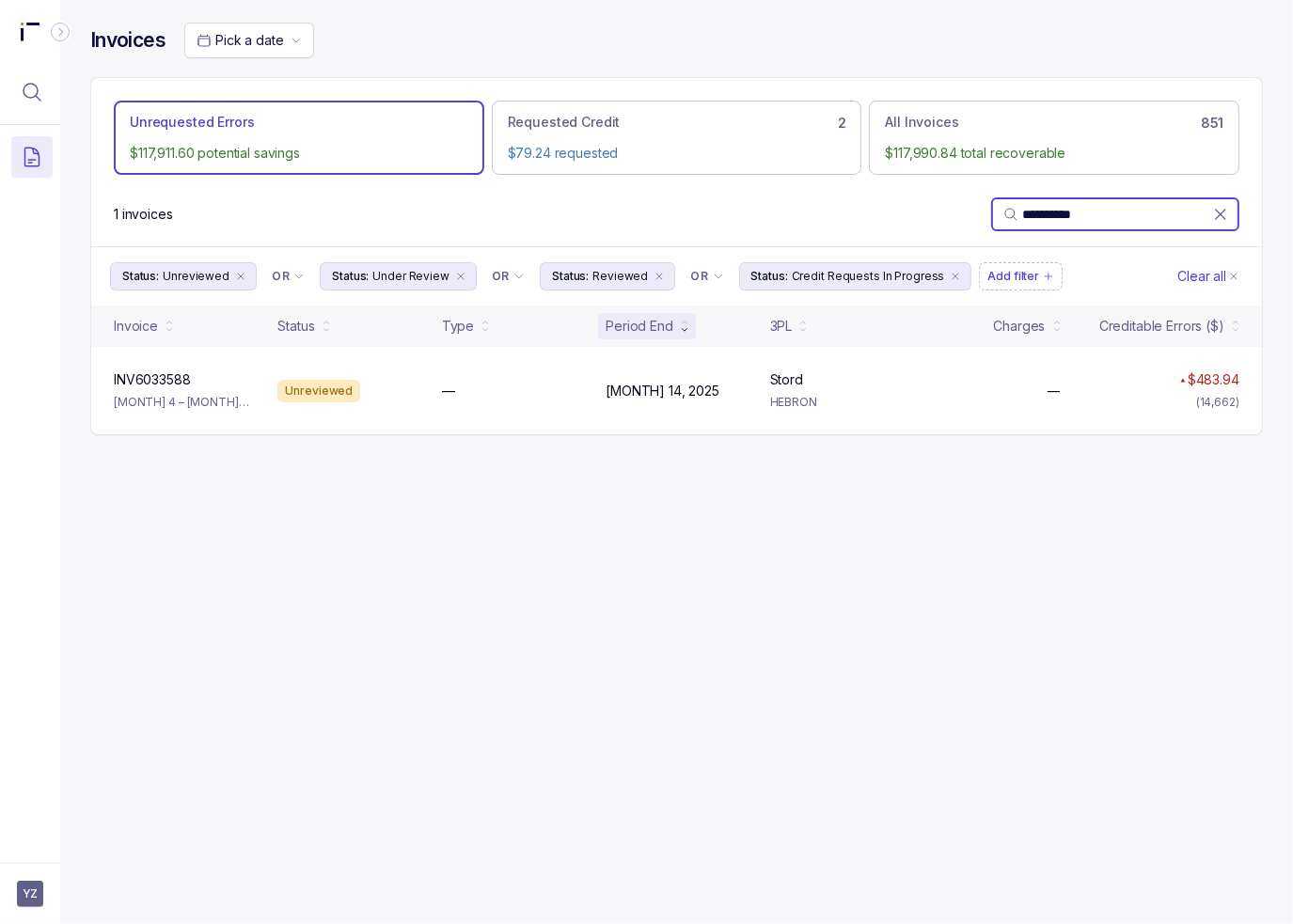 type on "**********" 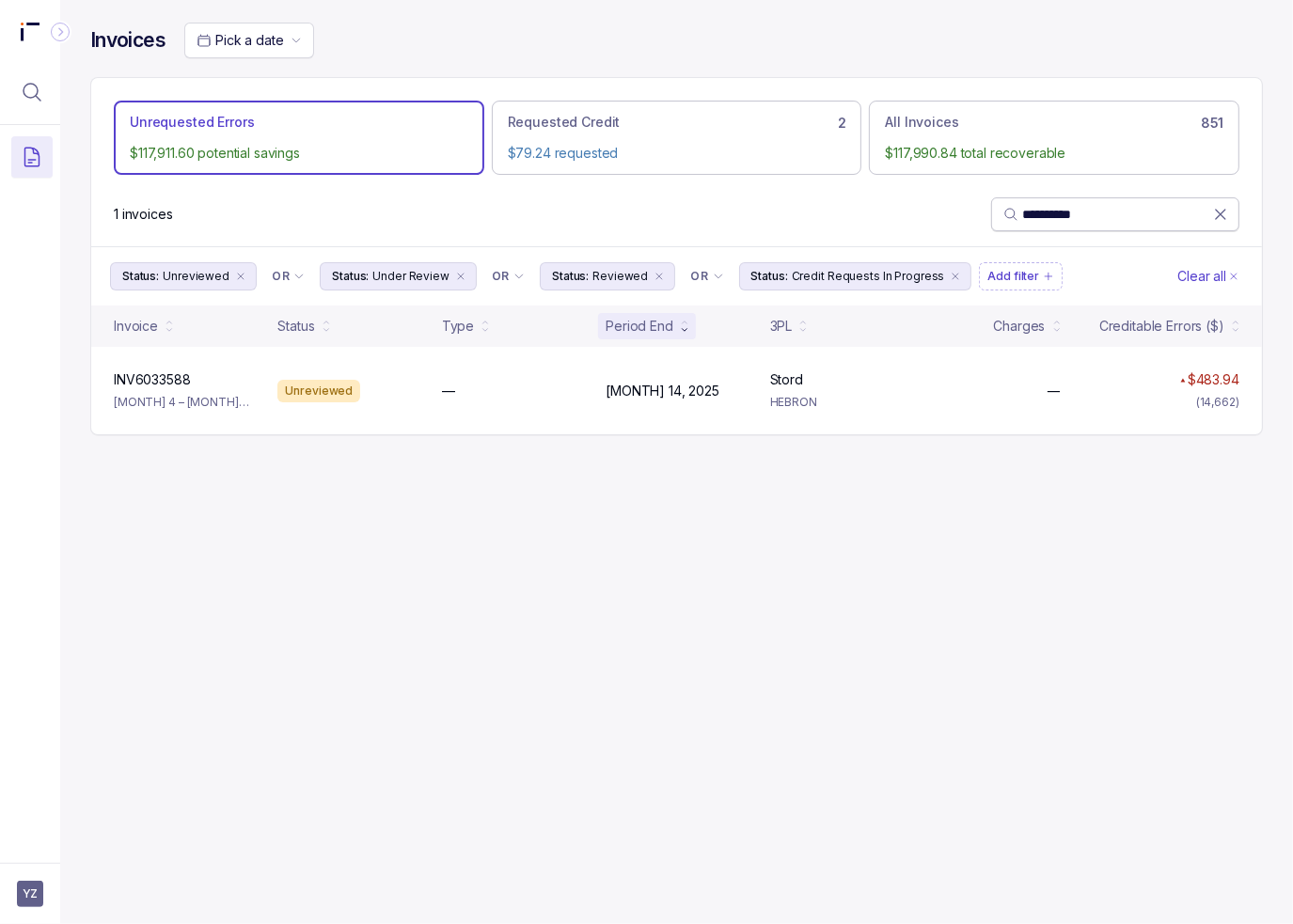 click 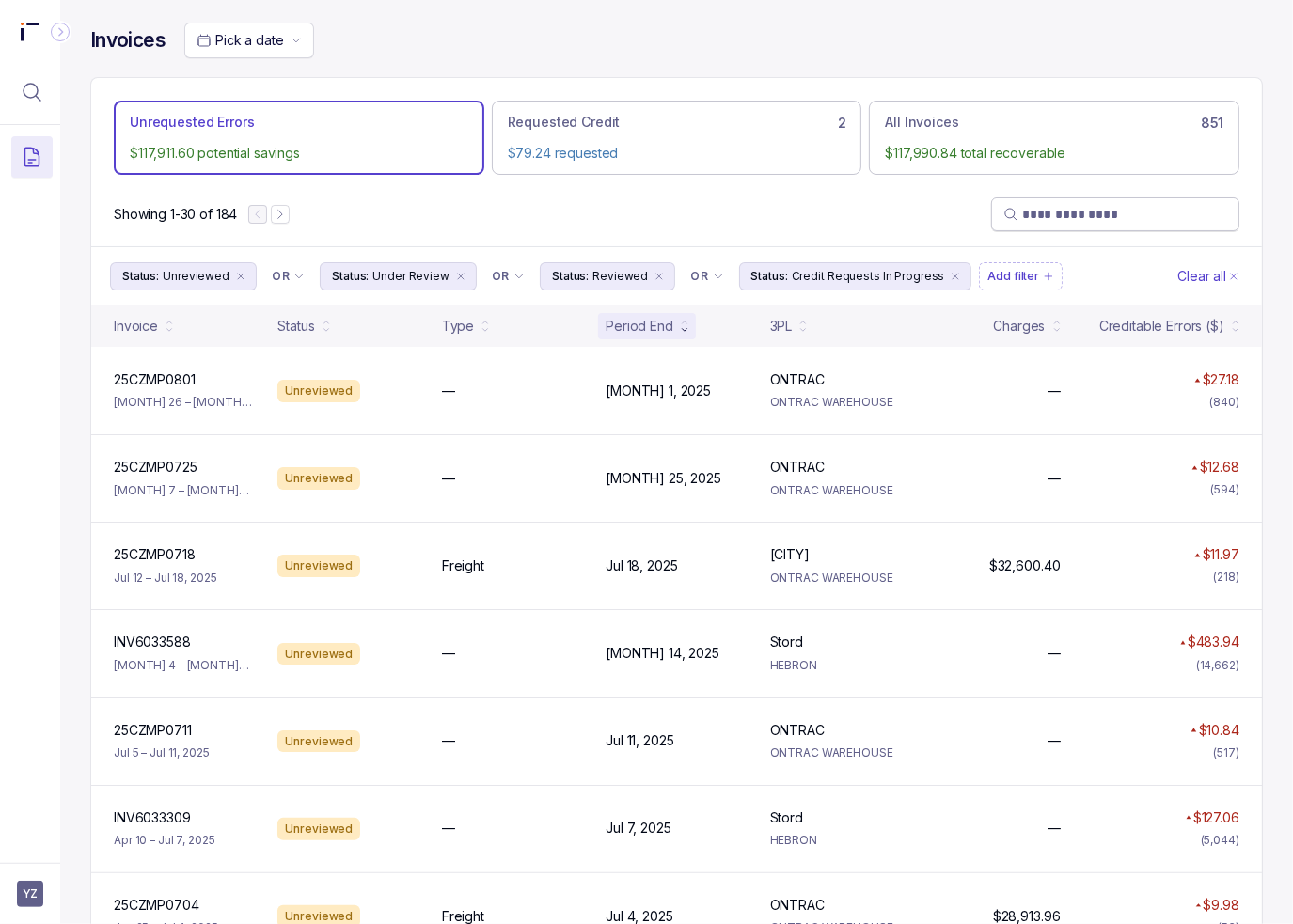 click at bounding box center [1125, 214] 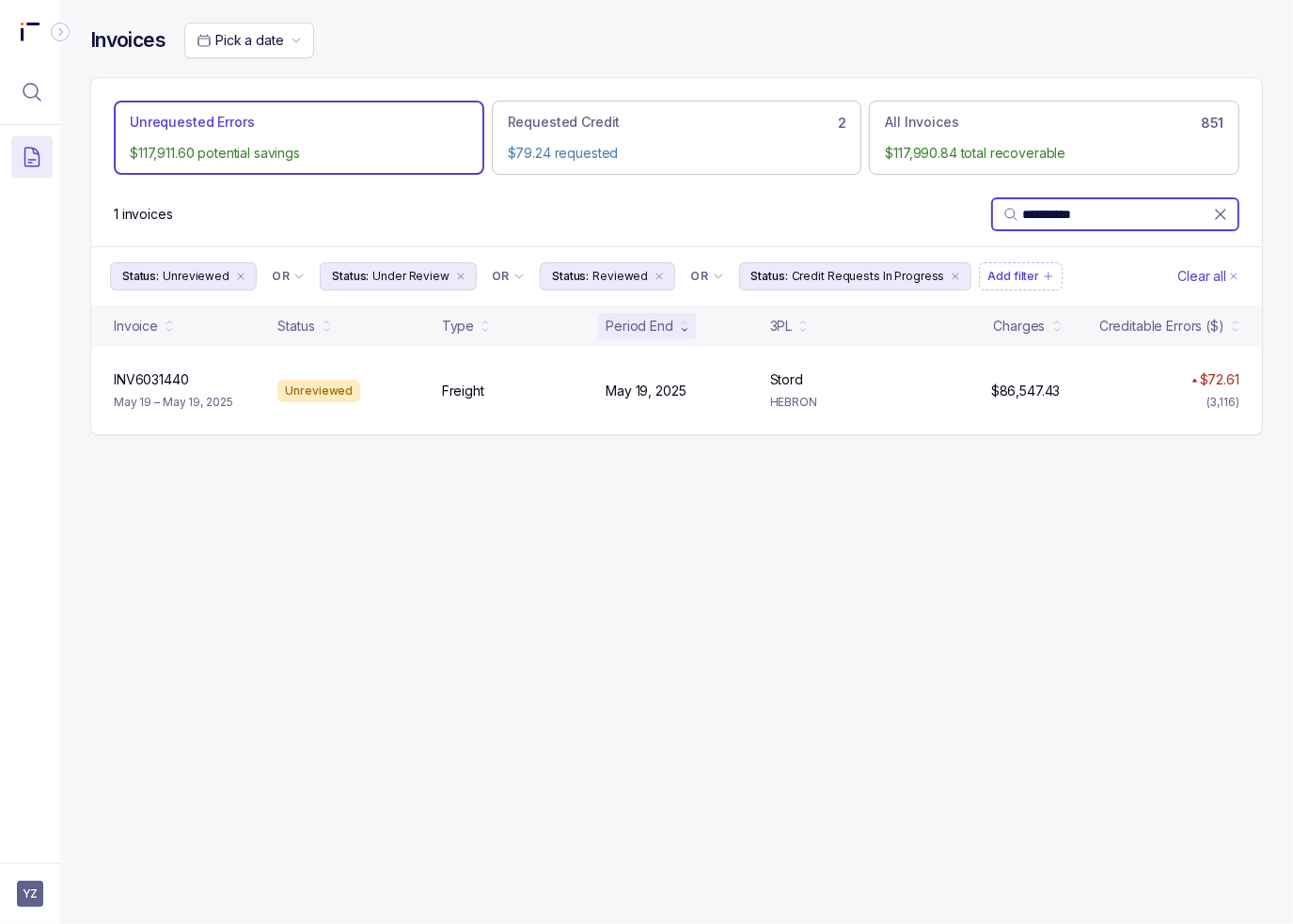 type on "**********" 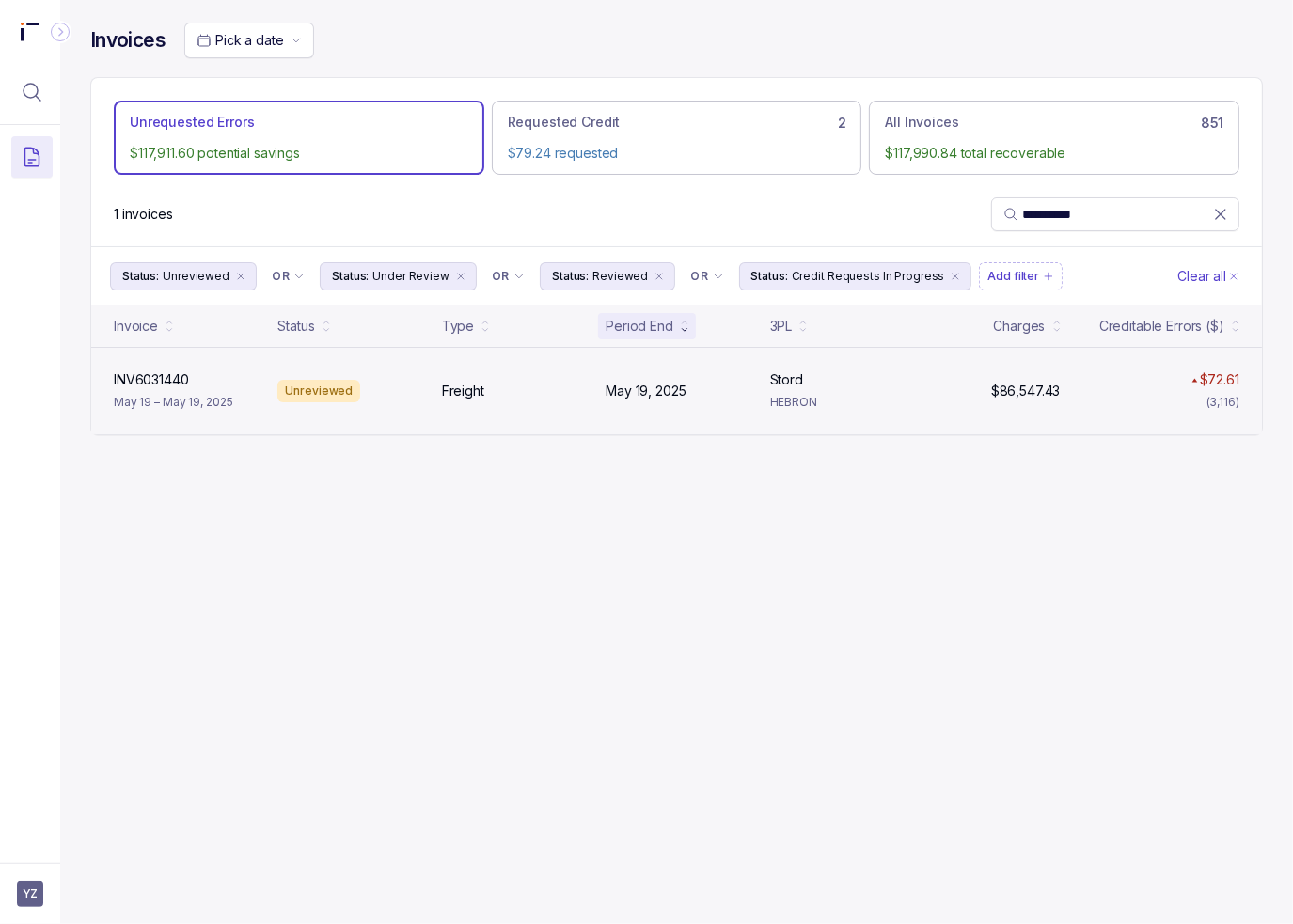 click on "INV6031440 INV6031440 [MONTH] 19 – [MONTH] 19, 2025 Unreviewed Freight [MONTH] 19, 2025 [MONTH] 19, 2025 Stord Stord HEBRON $86,547.43 $86,547.43 $72.61 (3,116)" at bounding box center [676, 390] 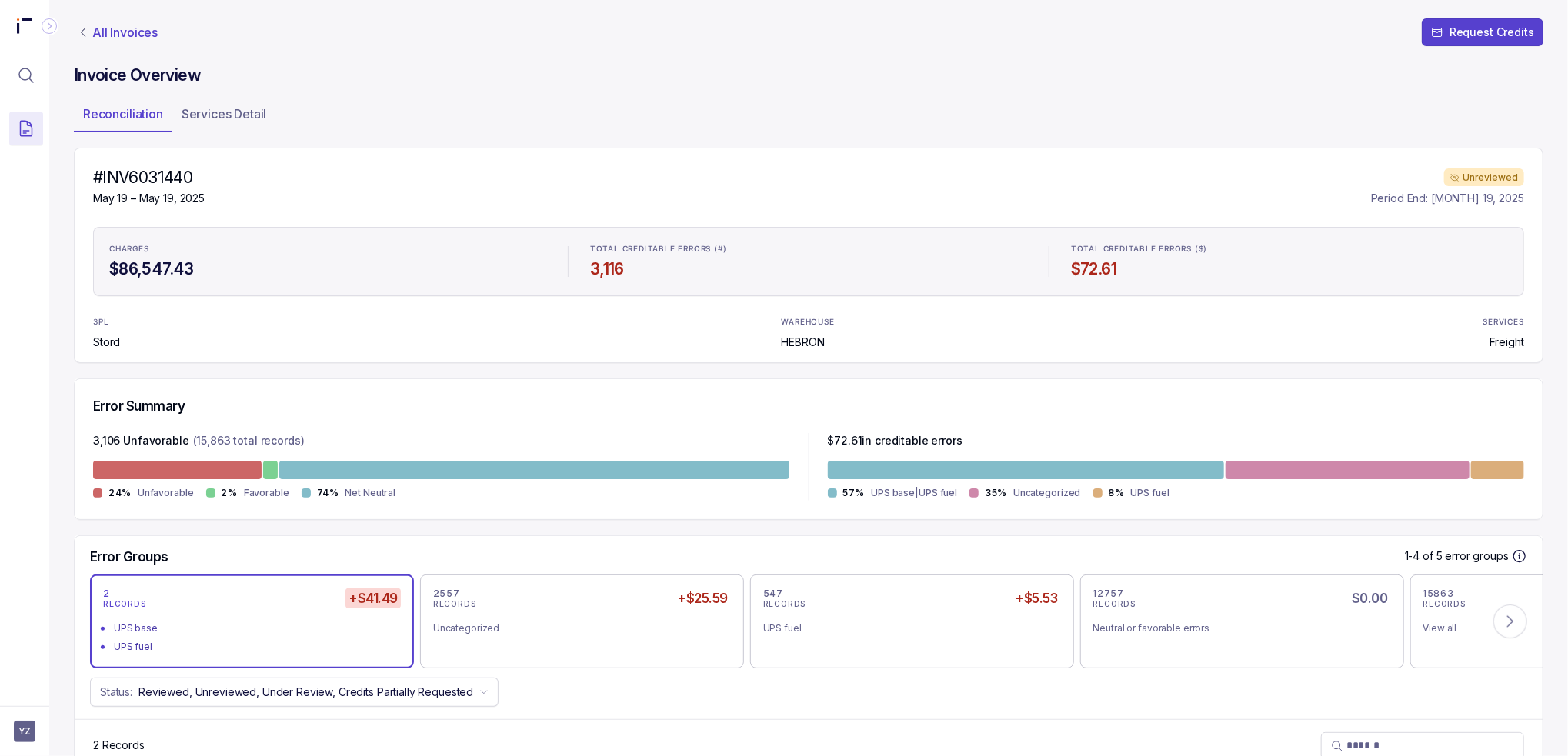 click on "All Invoices" at bounding box center [125, 32] 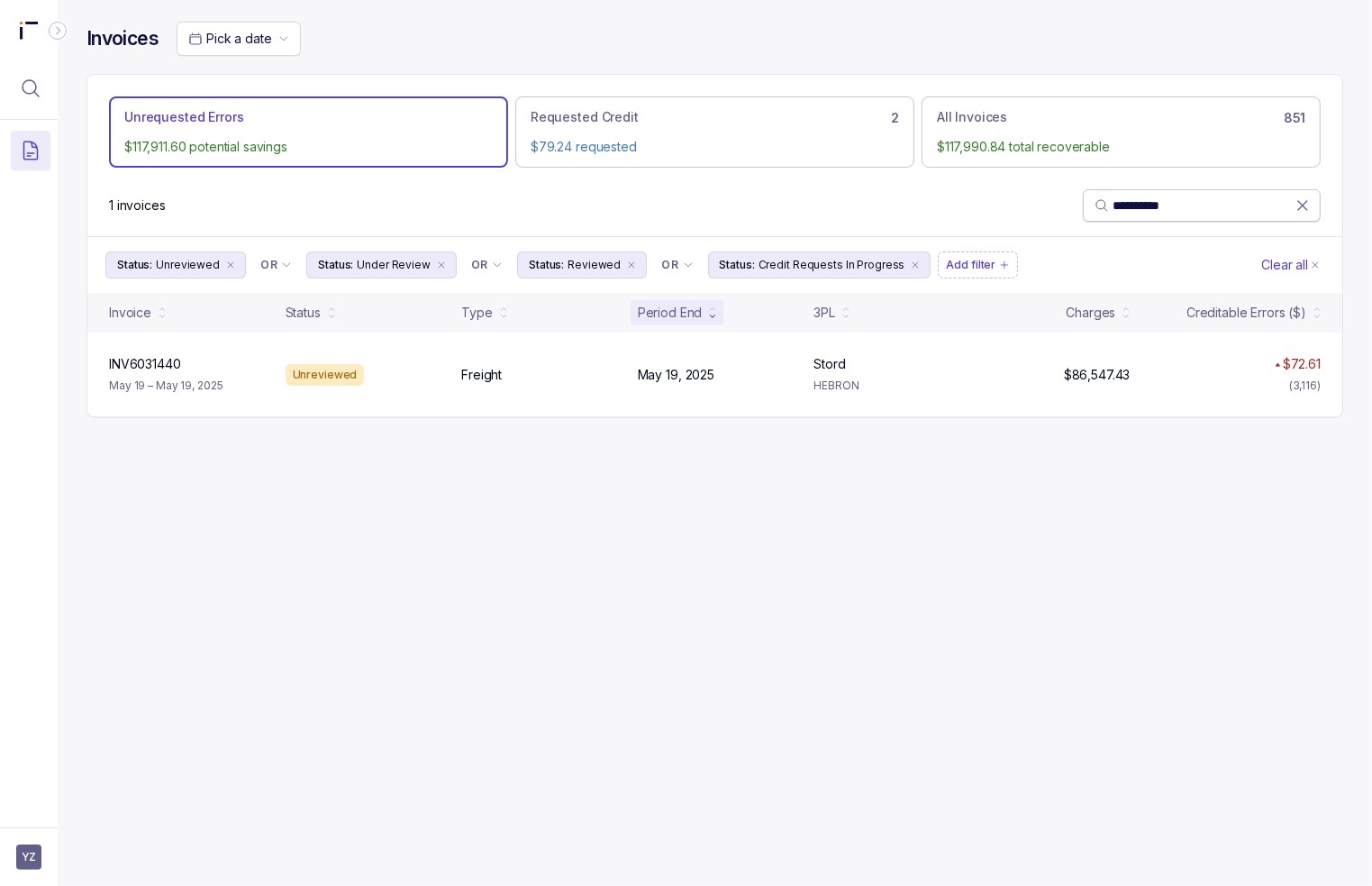 click 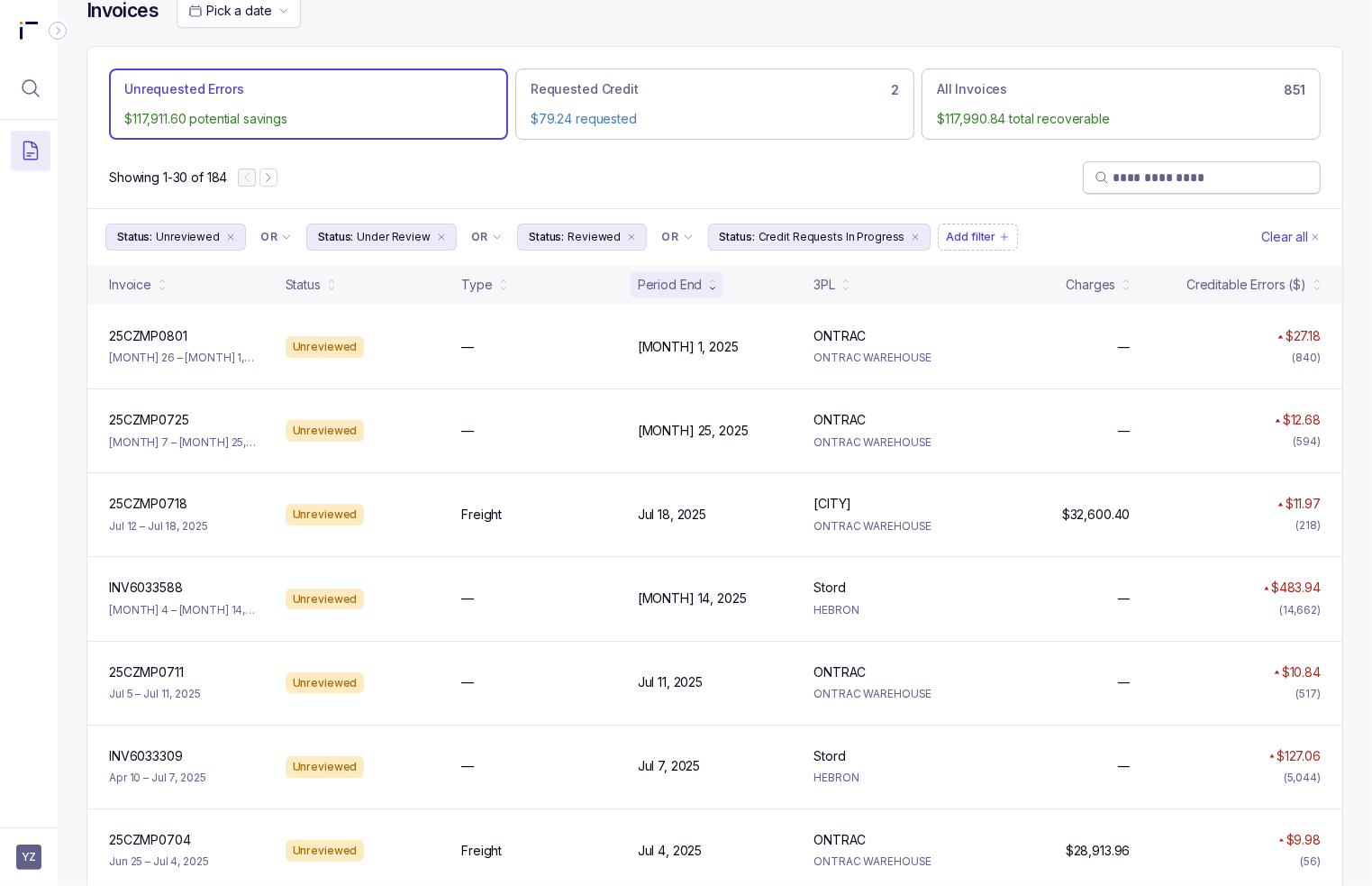 scroll, scrollTop: 0, scrollLeft: 0, axis: both 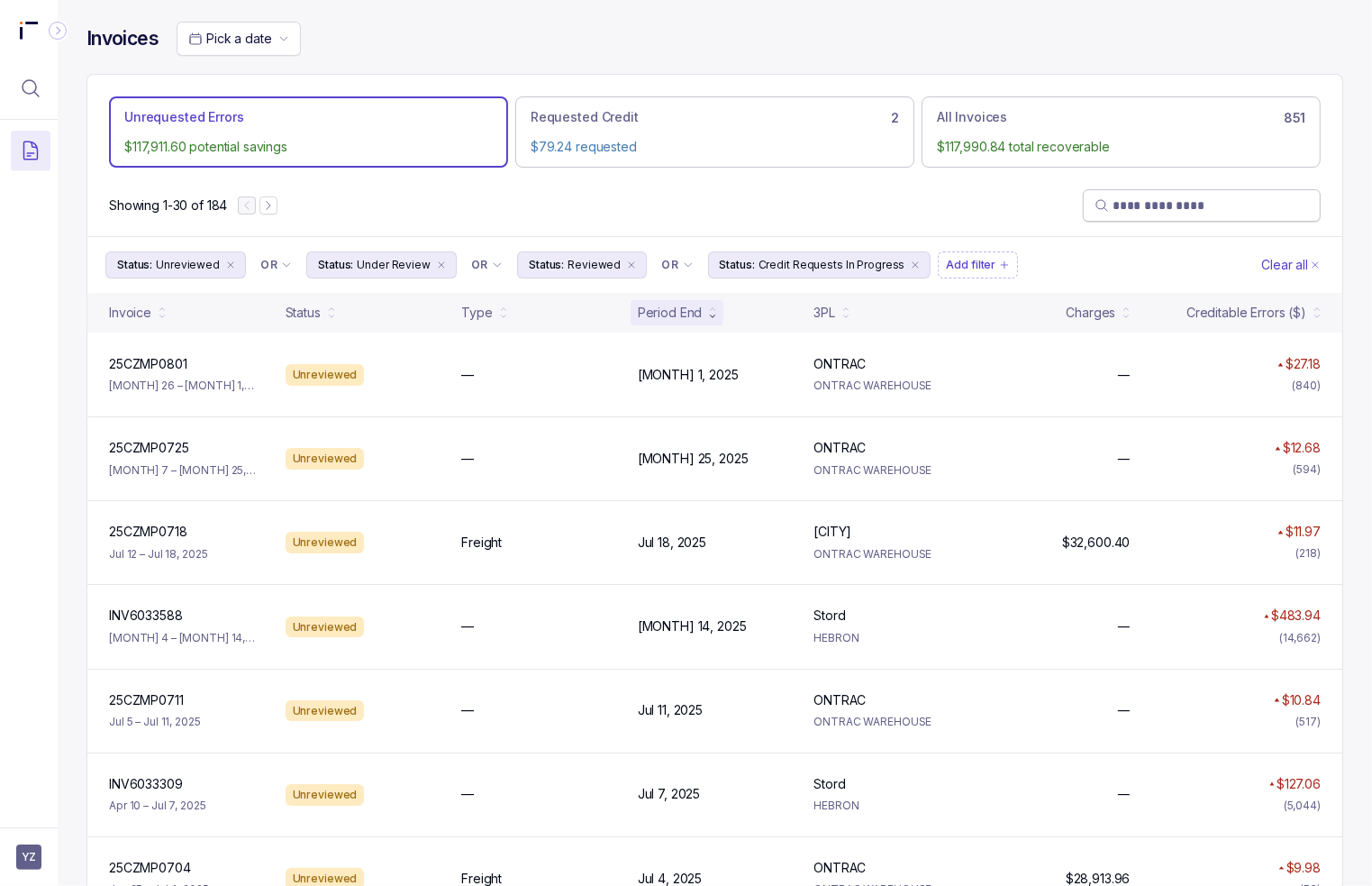 click on "Unrequested Errors $117,911.60 potential savings Requested Credit 2 $79.24 requested All Invoices 851 $117,990.84 total recoverable" at bounding box center [714, 124] 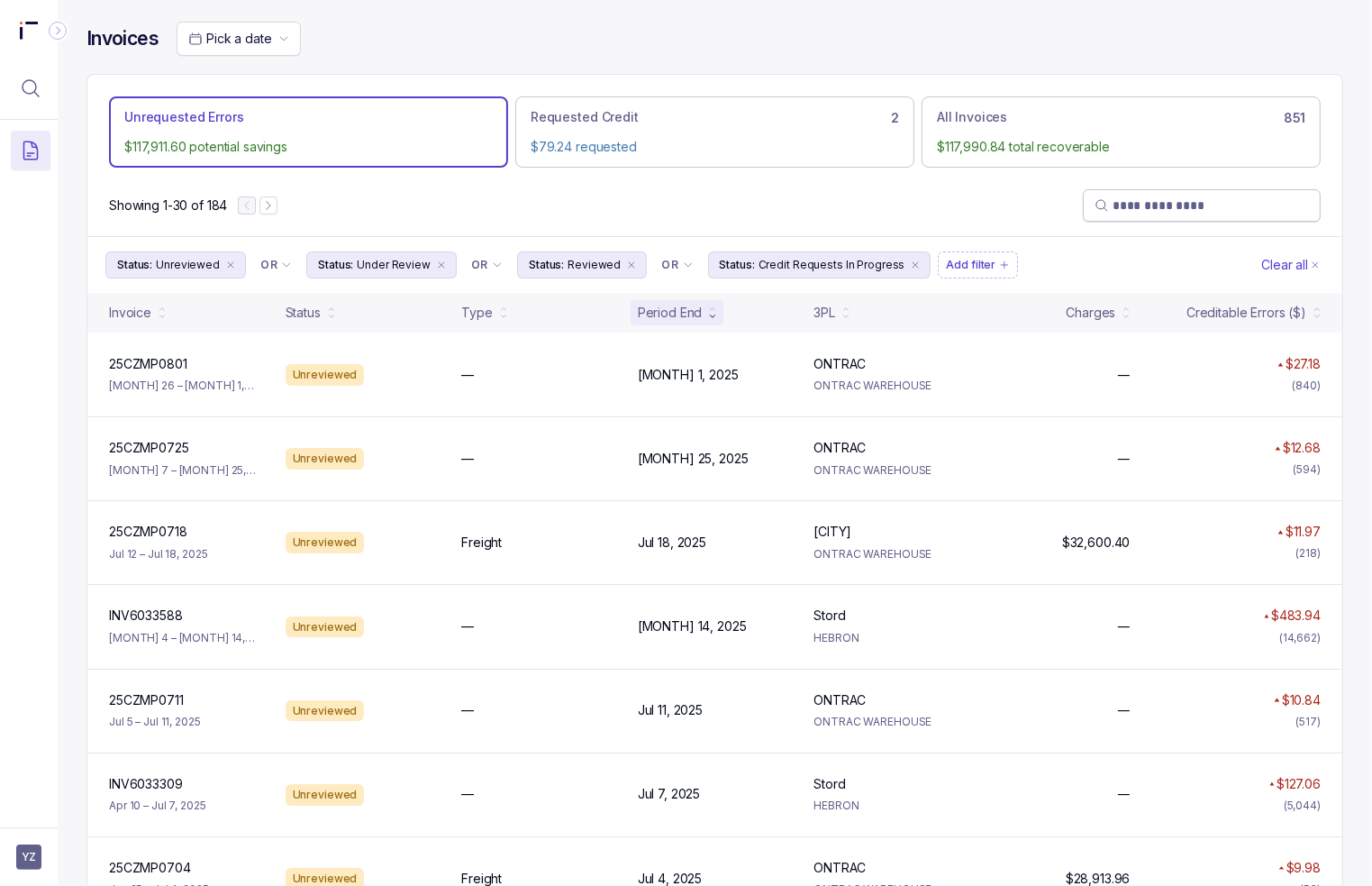 click on "Showing 1-30 of 184" at bounding box center [714, 206] 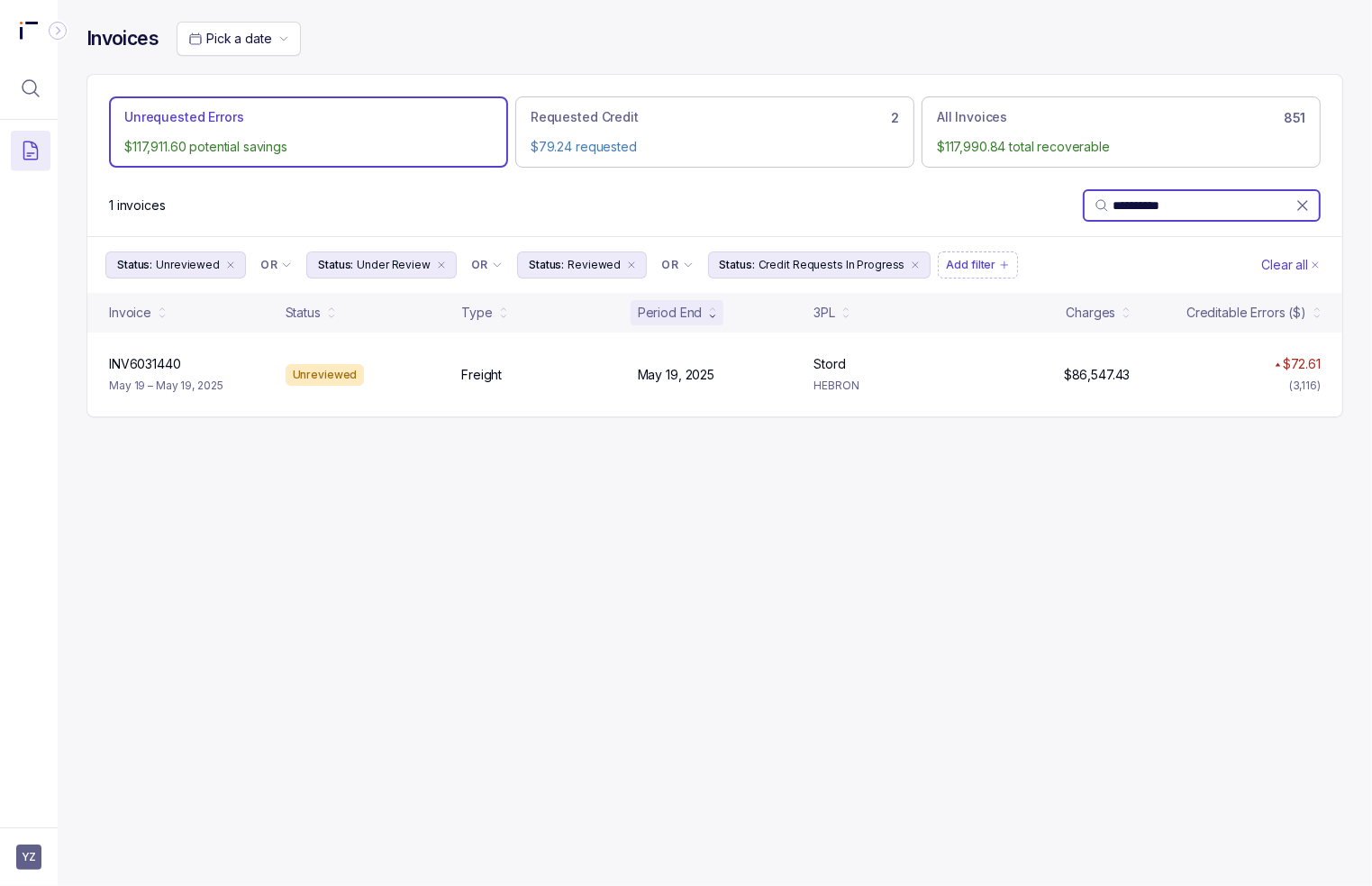 type on "**********" 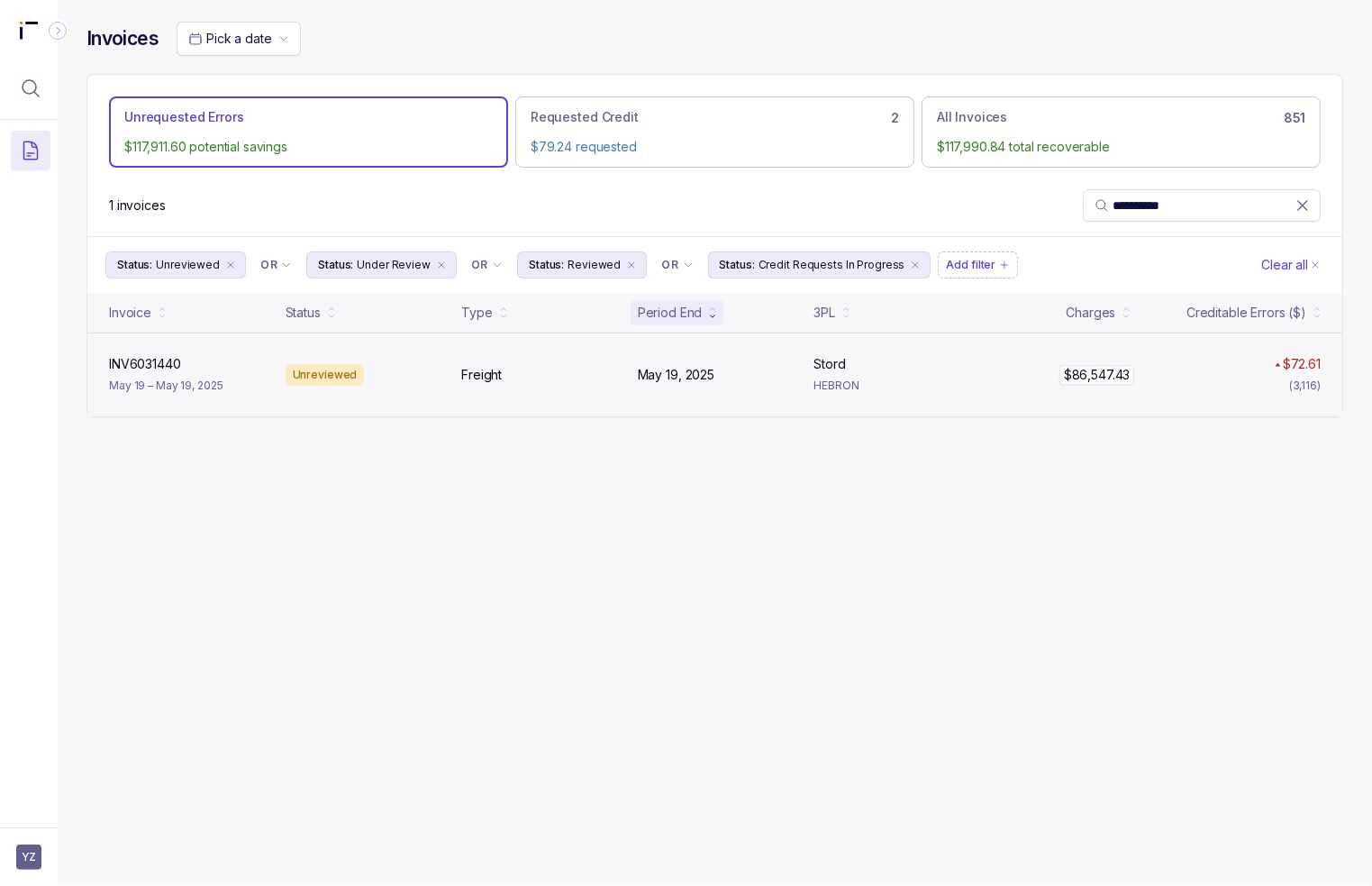 click on "$86,547.43 $86,547.43" at bounding box center [1060, 375] 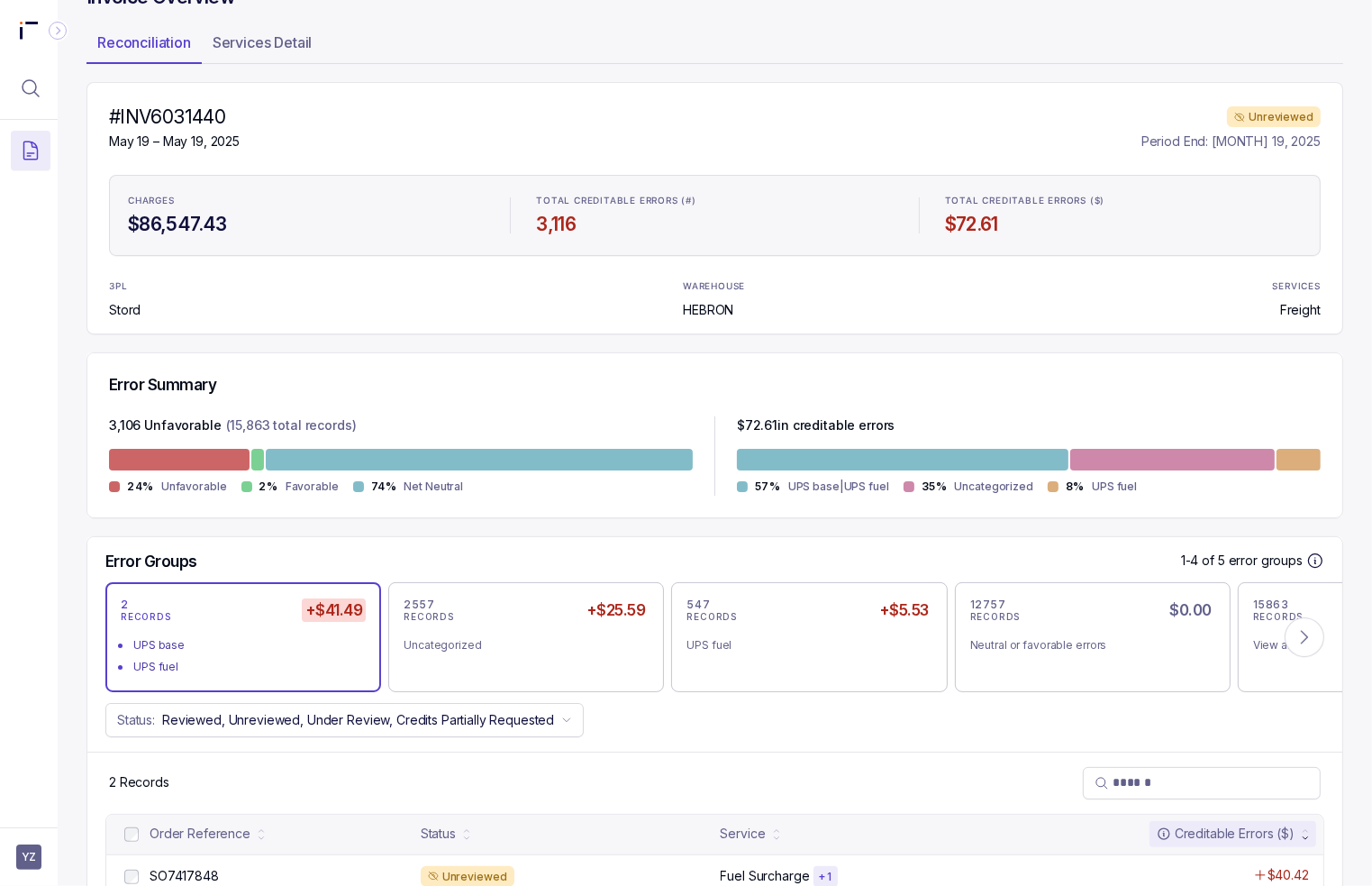 scroll, scrollTop: 186, scrollLeft: 0, axis: vertical 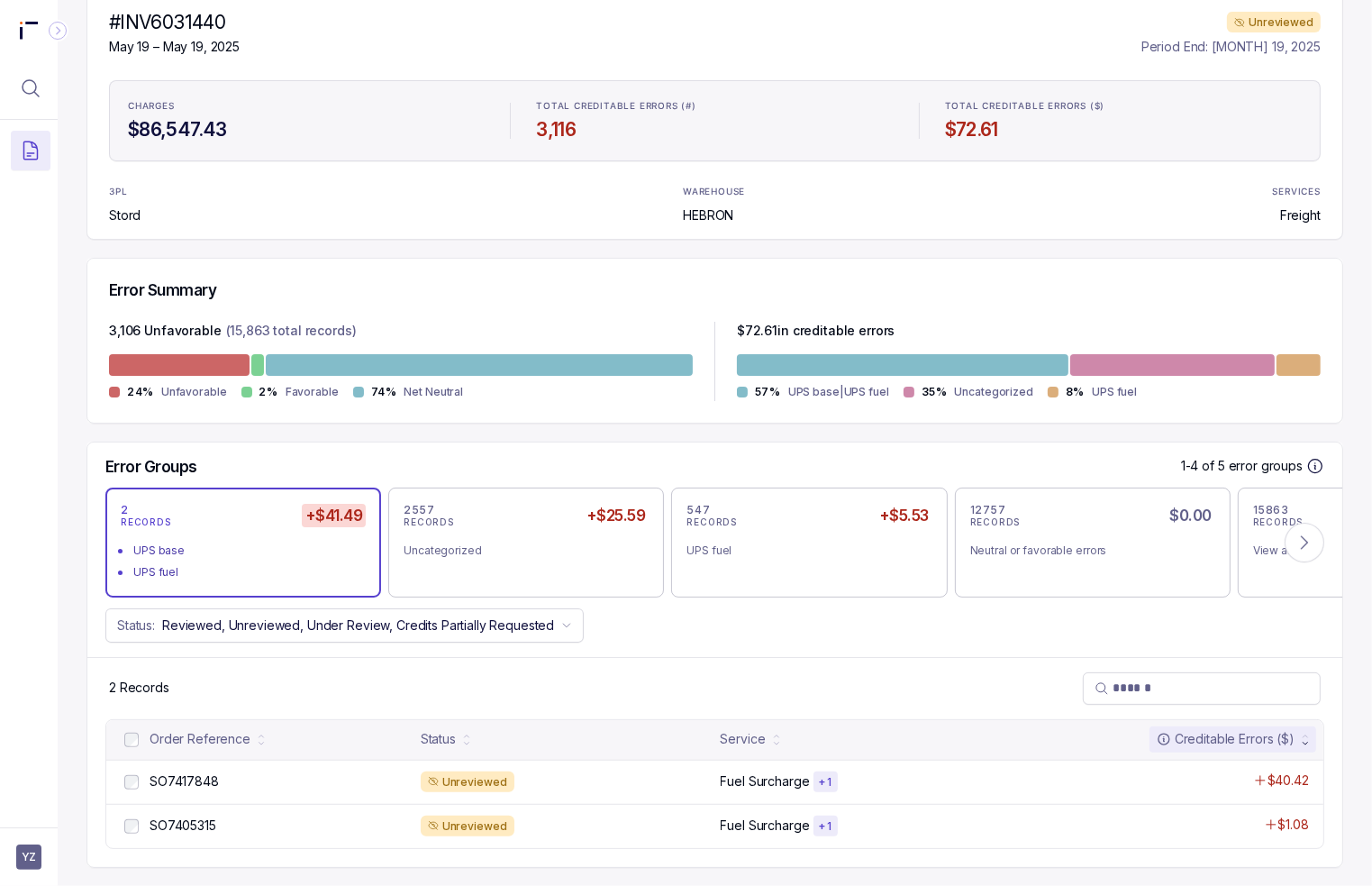 click on "3PL Stord WAREHOUSE HEBRON SERVICES Freight" at bounding box center (714, 205) 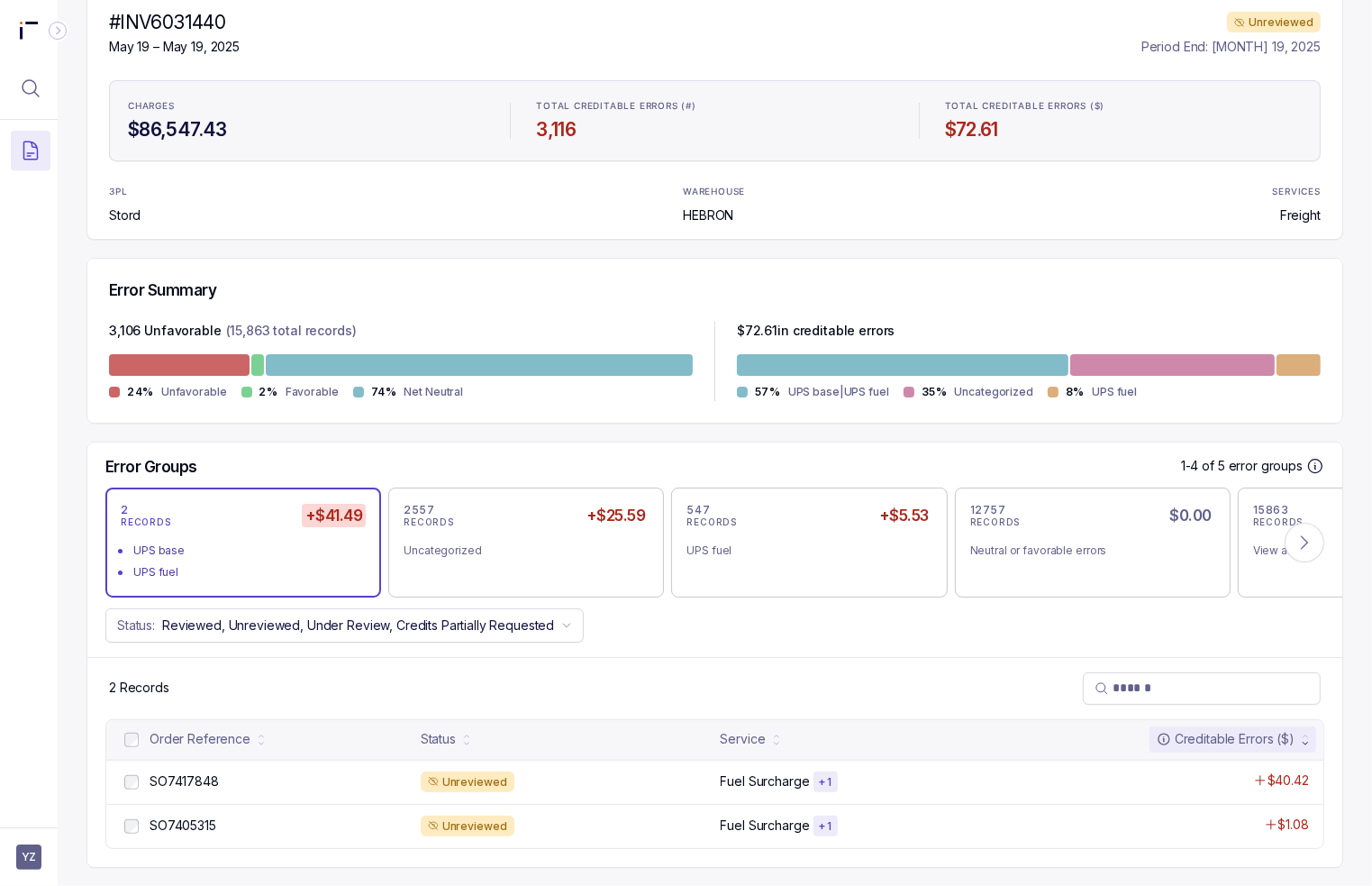 drag, startPoint x: 786, startPoint y: 278, endPoint x: 773, endPoint y: 269, distance: 15.811388 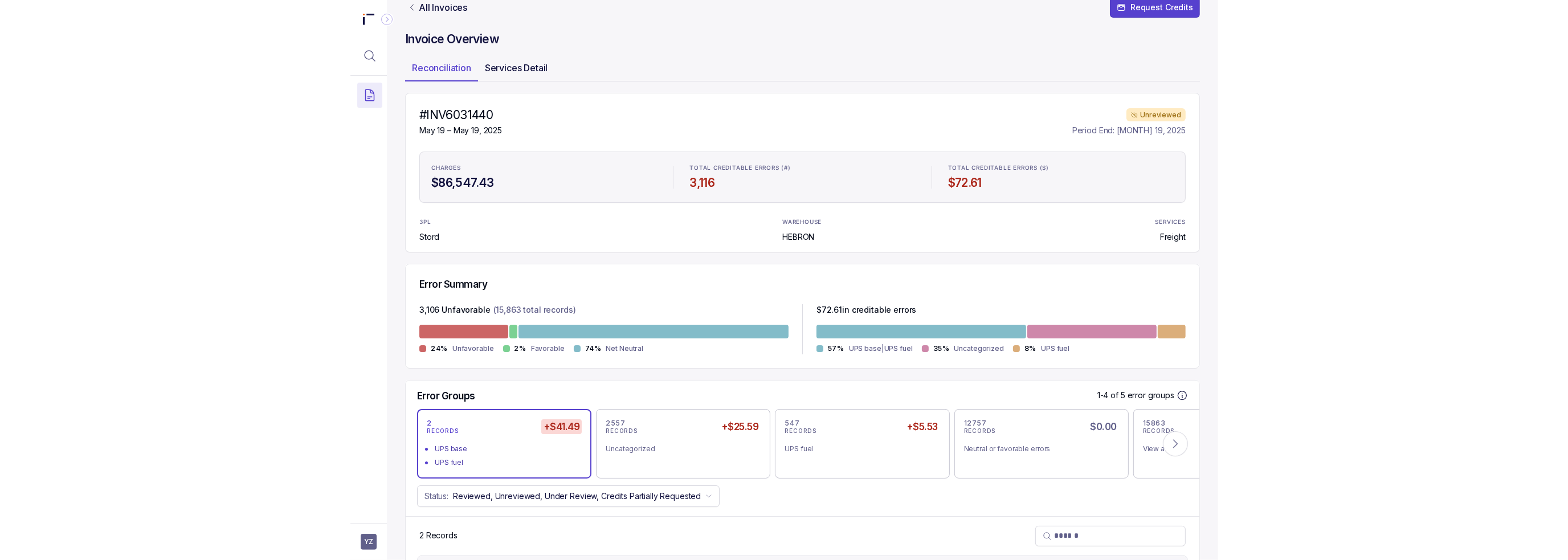 scroll, scrollTop: 0, scrollLeft: 0, axis: both 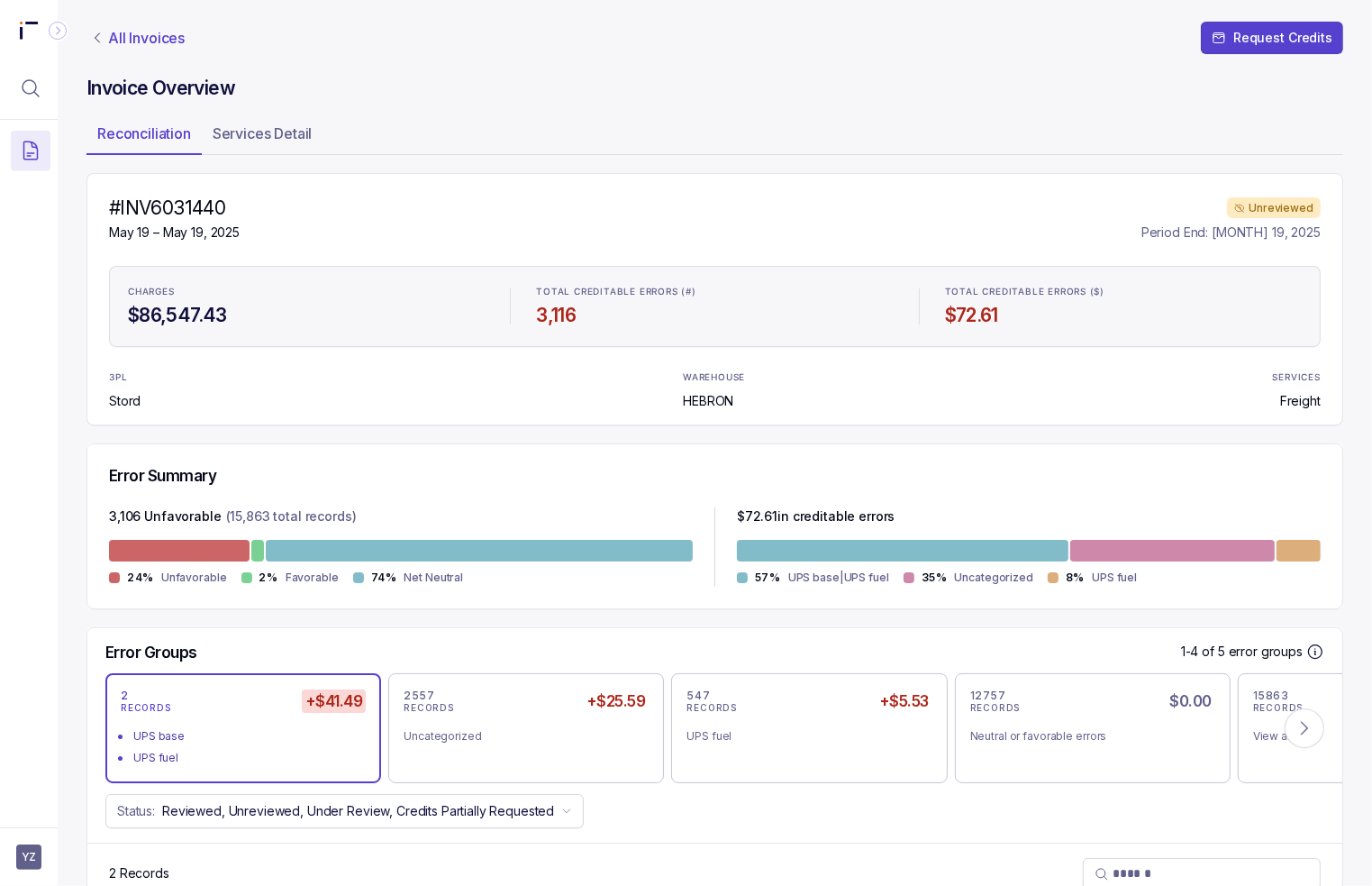 click on "All Invoices" at bounding box center (146, 38) 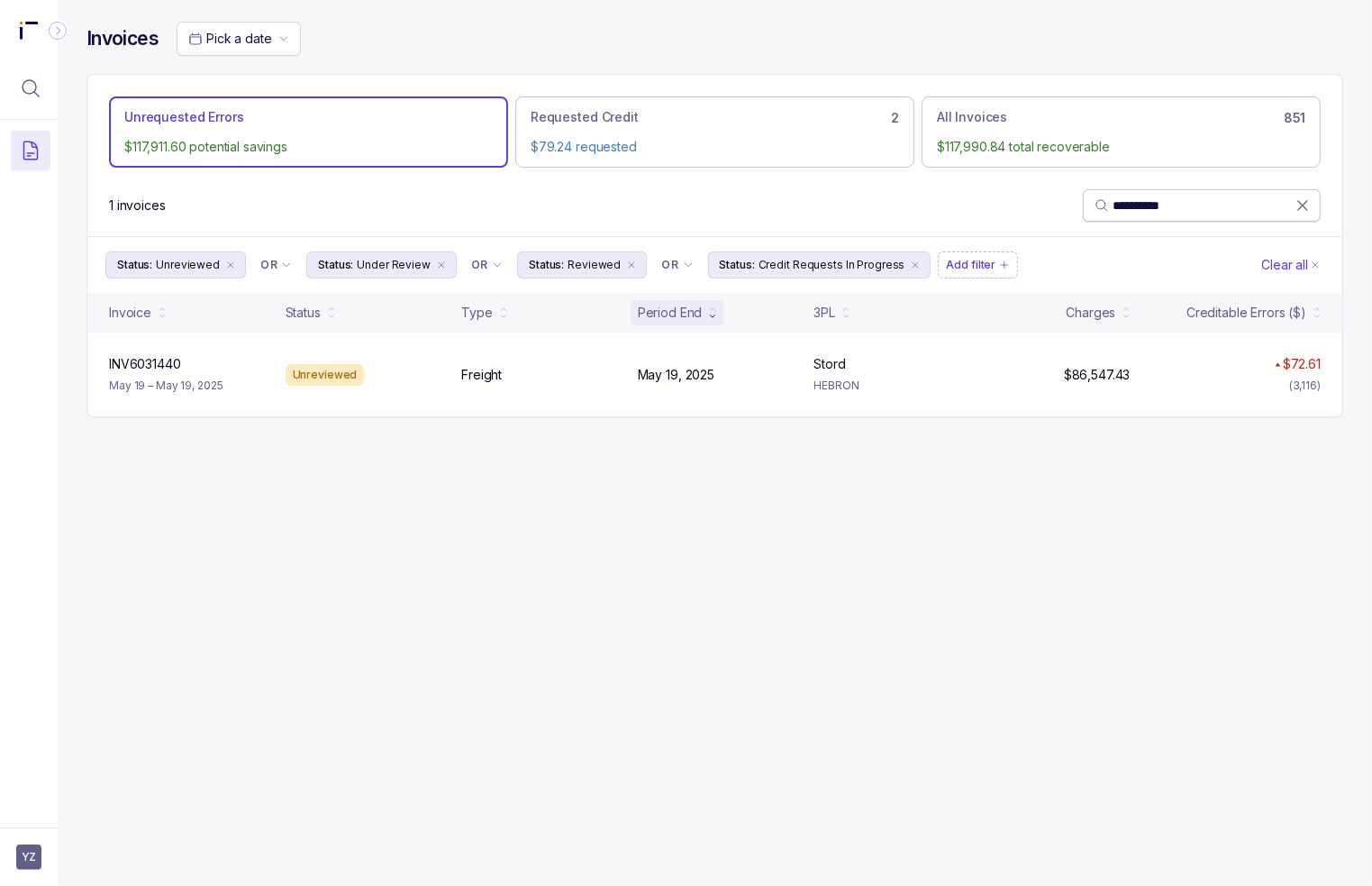 click on "**********" at bounding box center (1204, 206) 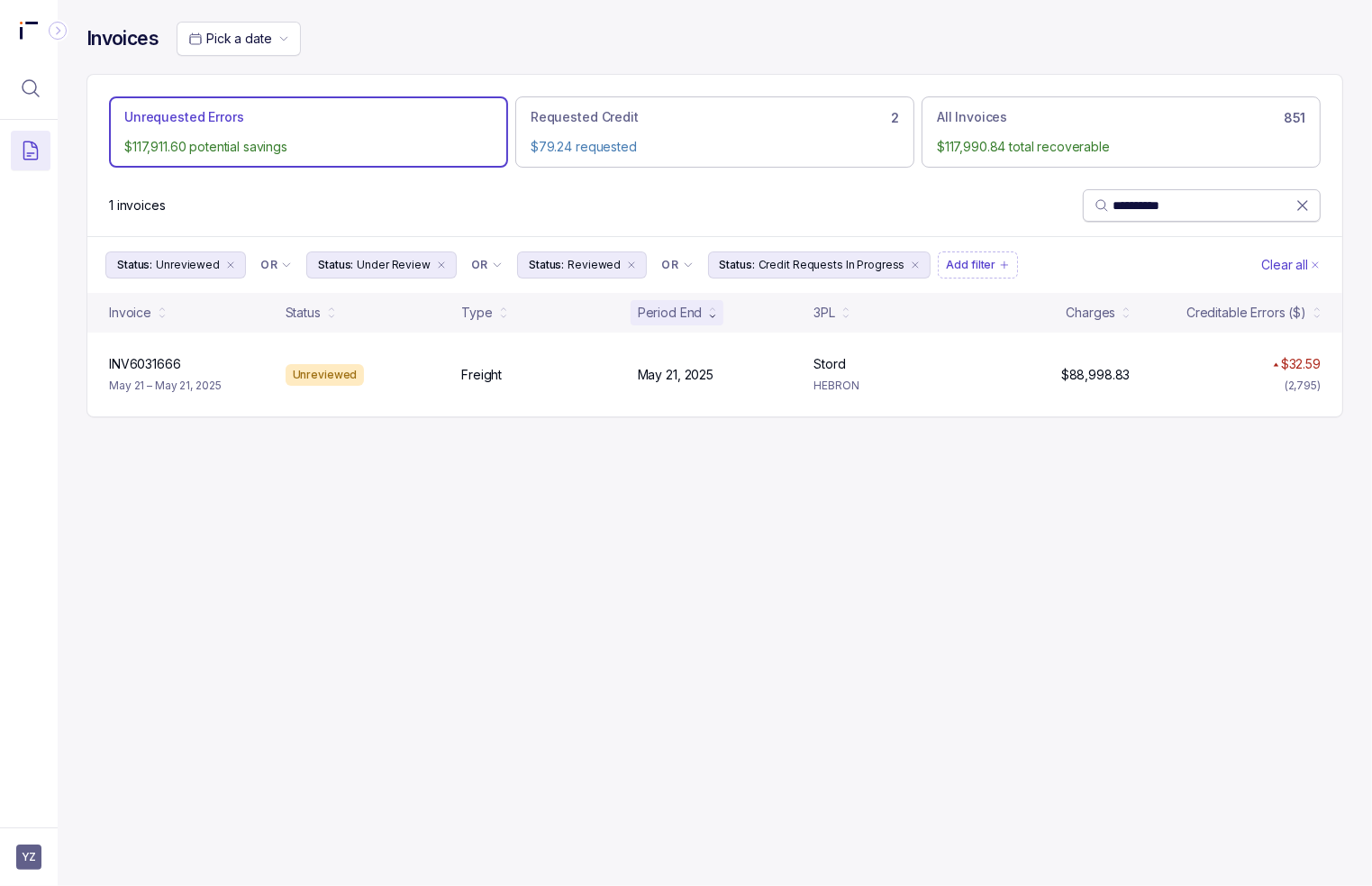 click on "**********" at bounding box center [1202, 206] 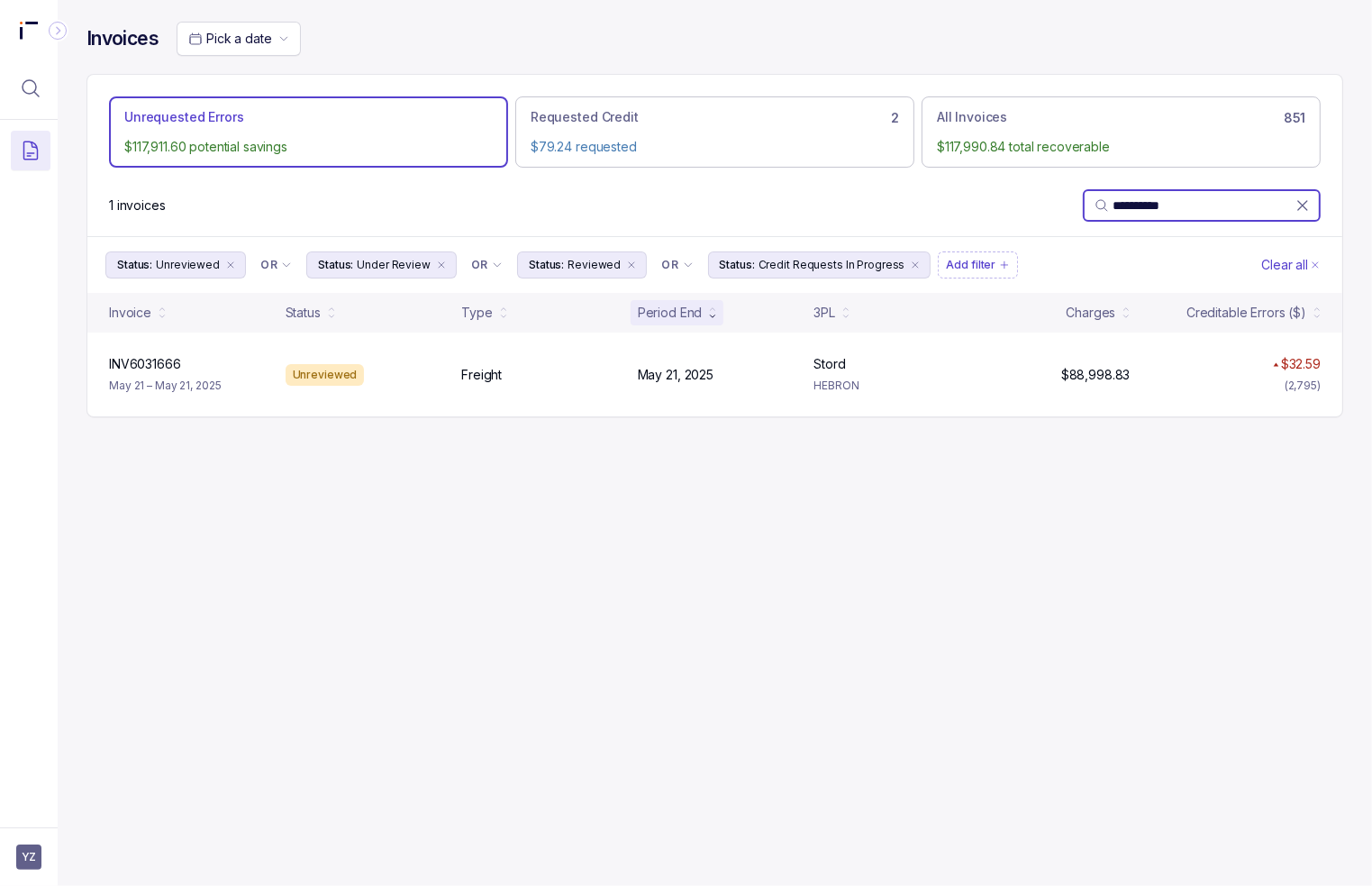 paste 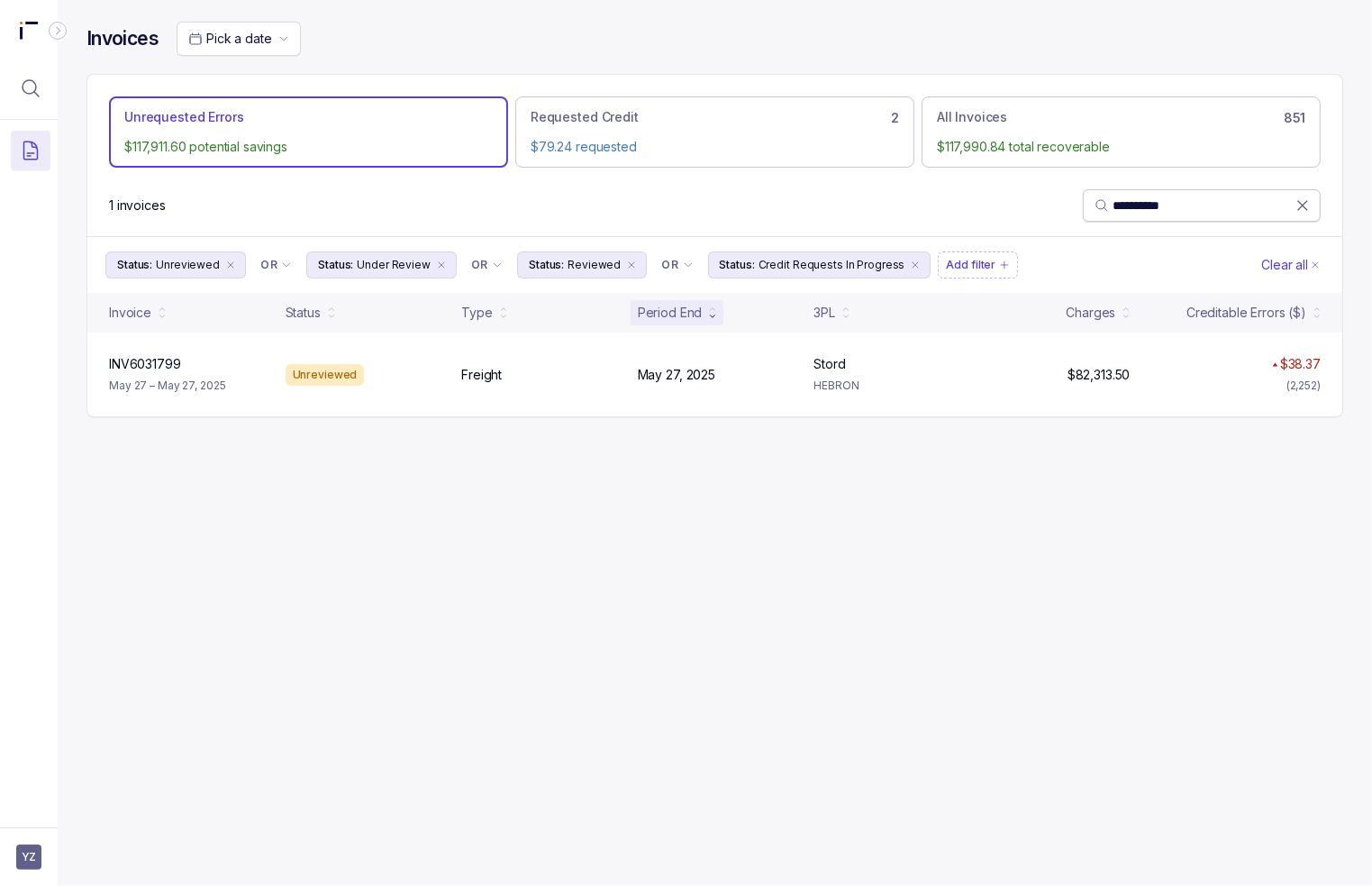 click on "**********" at bounding box center (1204, 206) 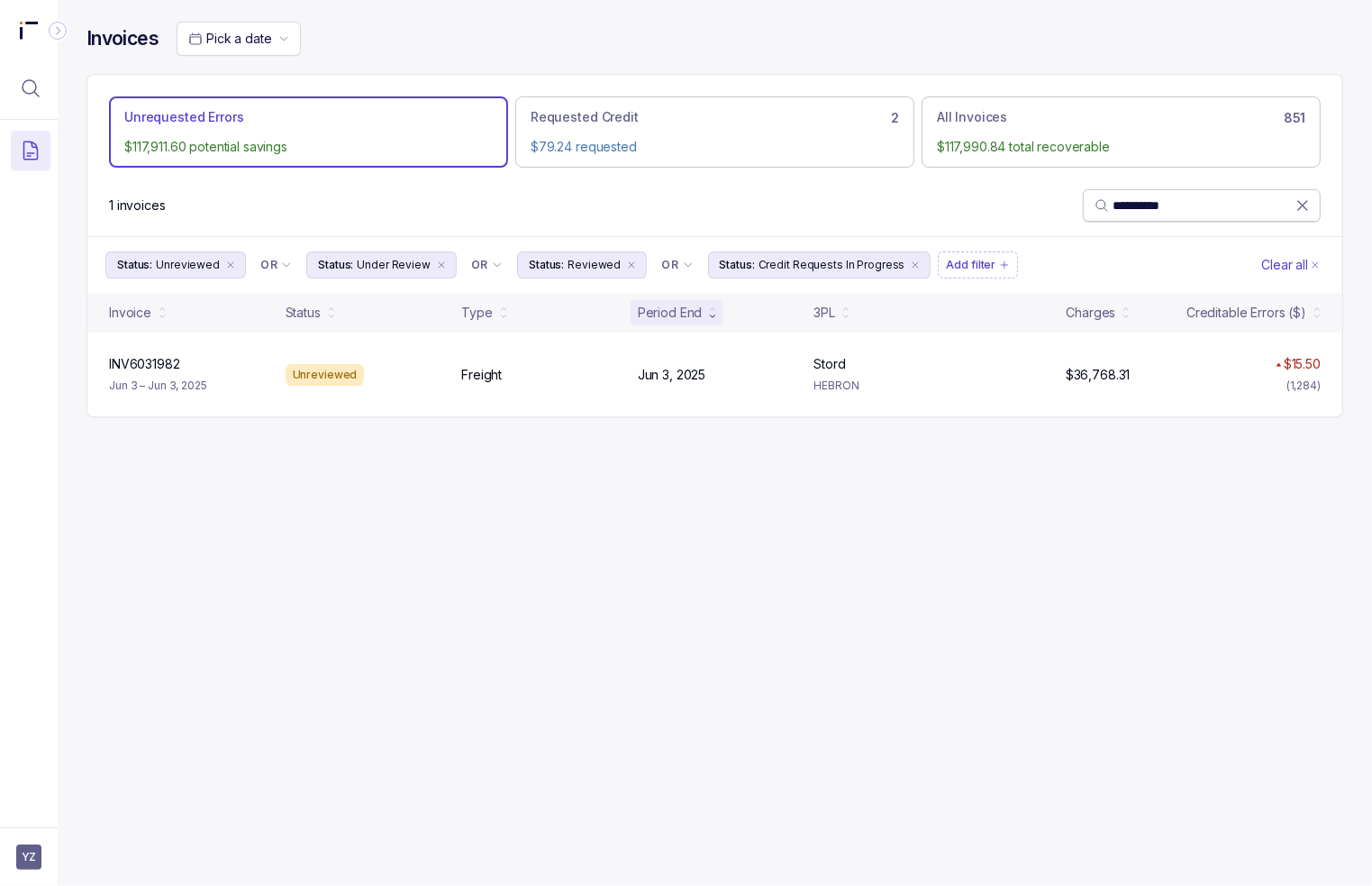 click on "**********" at bounding box center (1204, 206) 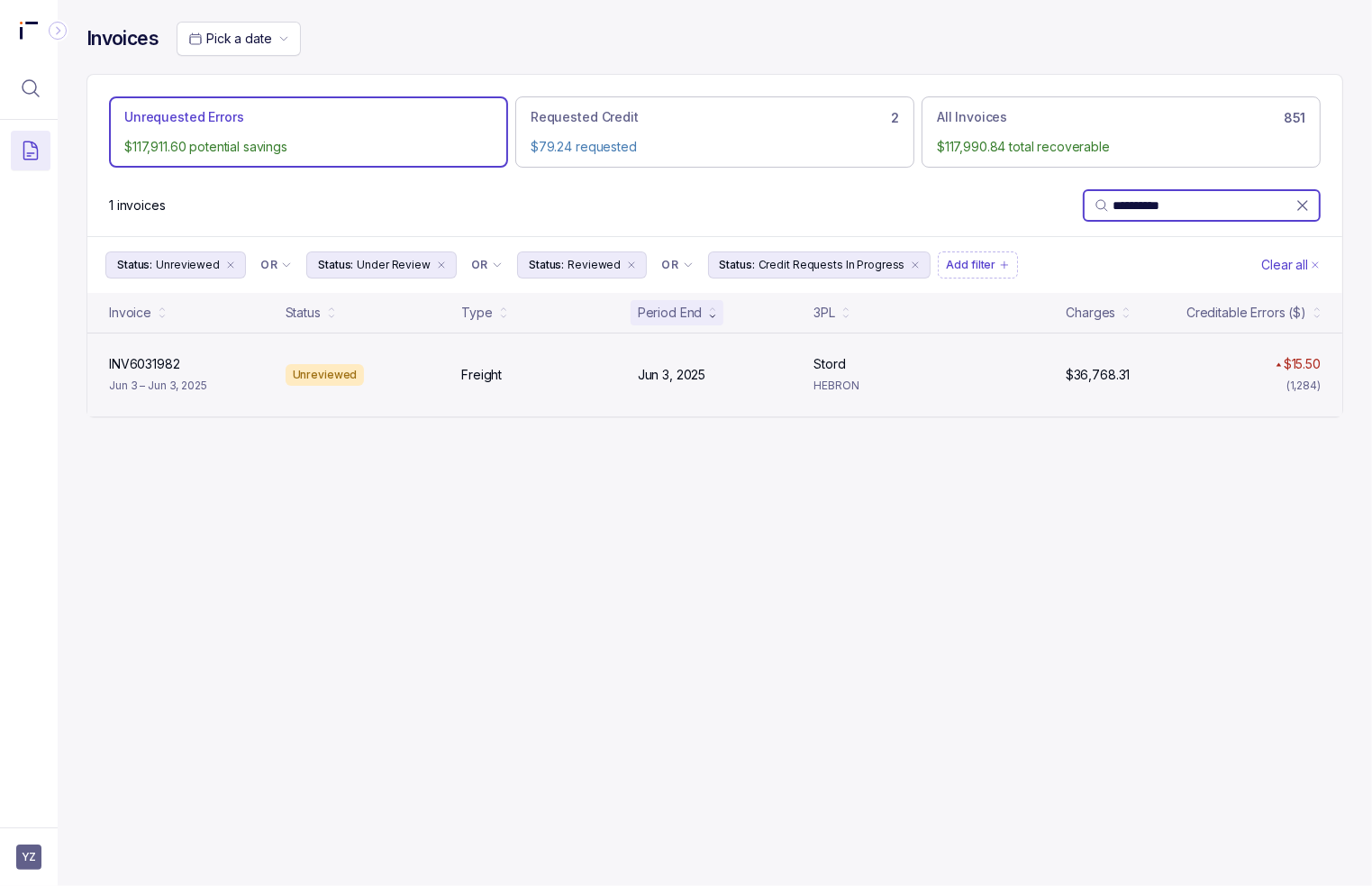 paste 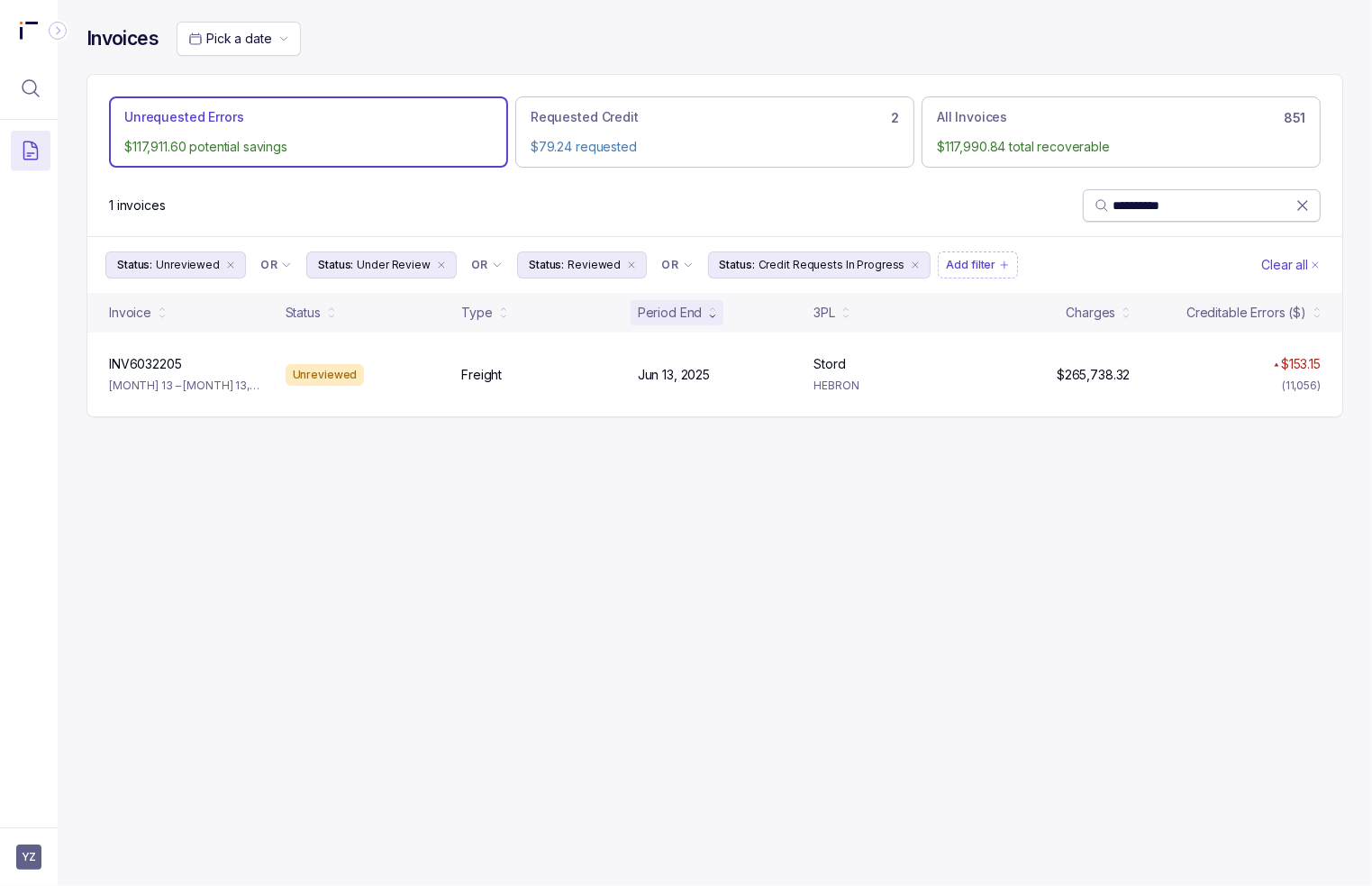 click on "**********" at bounding box center [1204, 206] 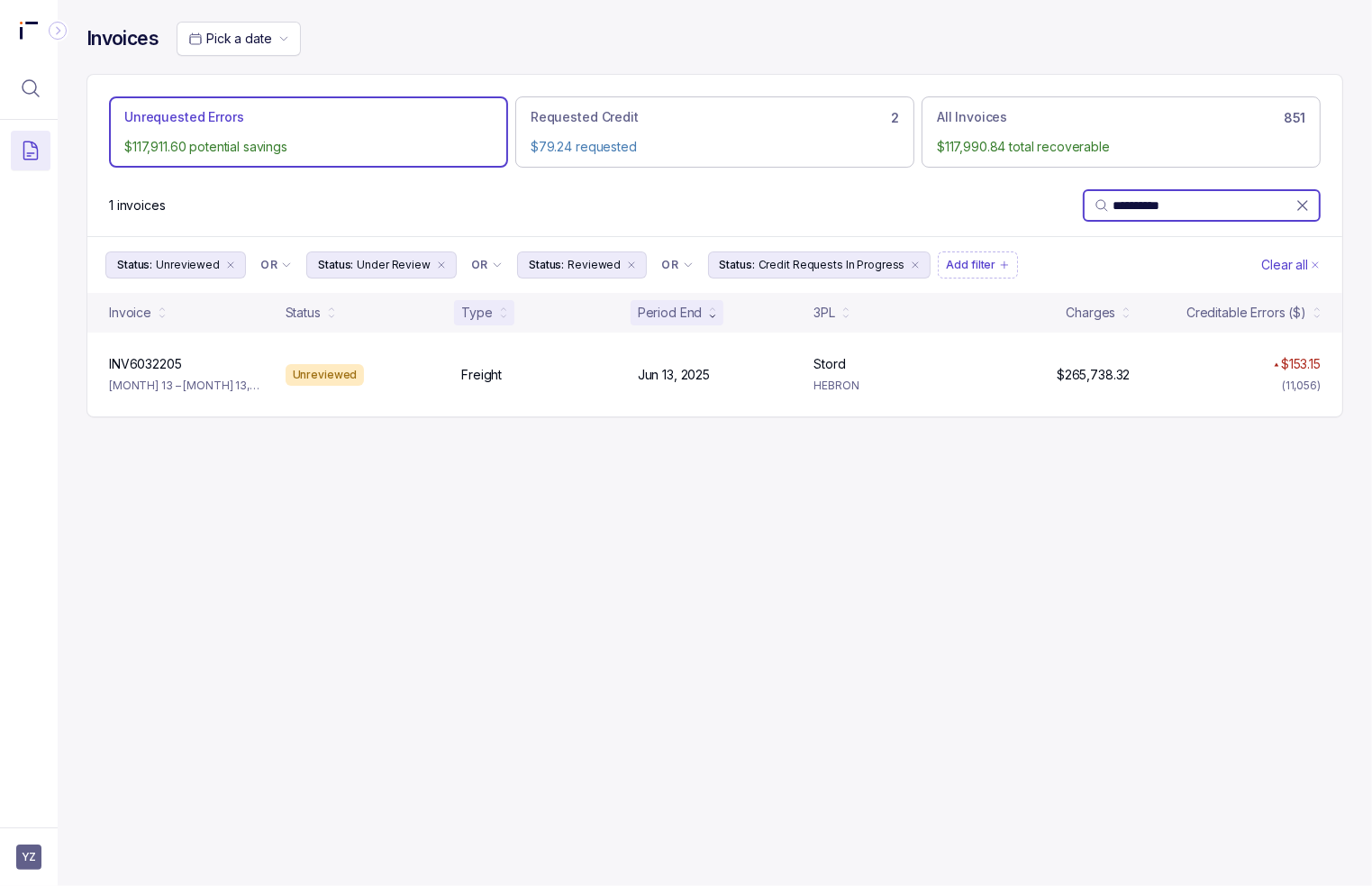 paste 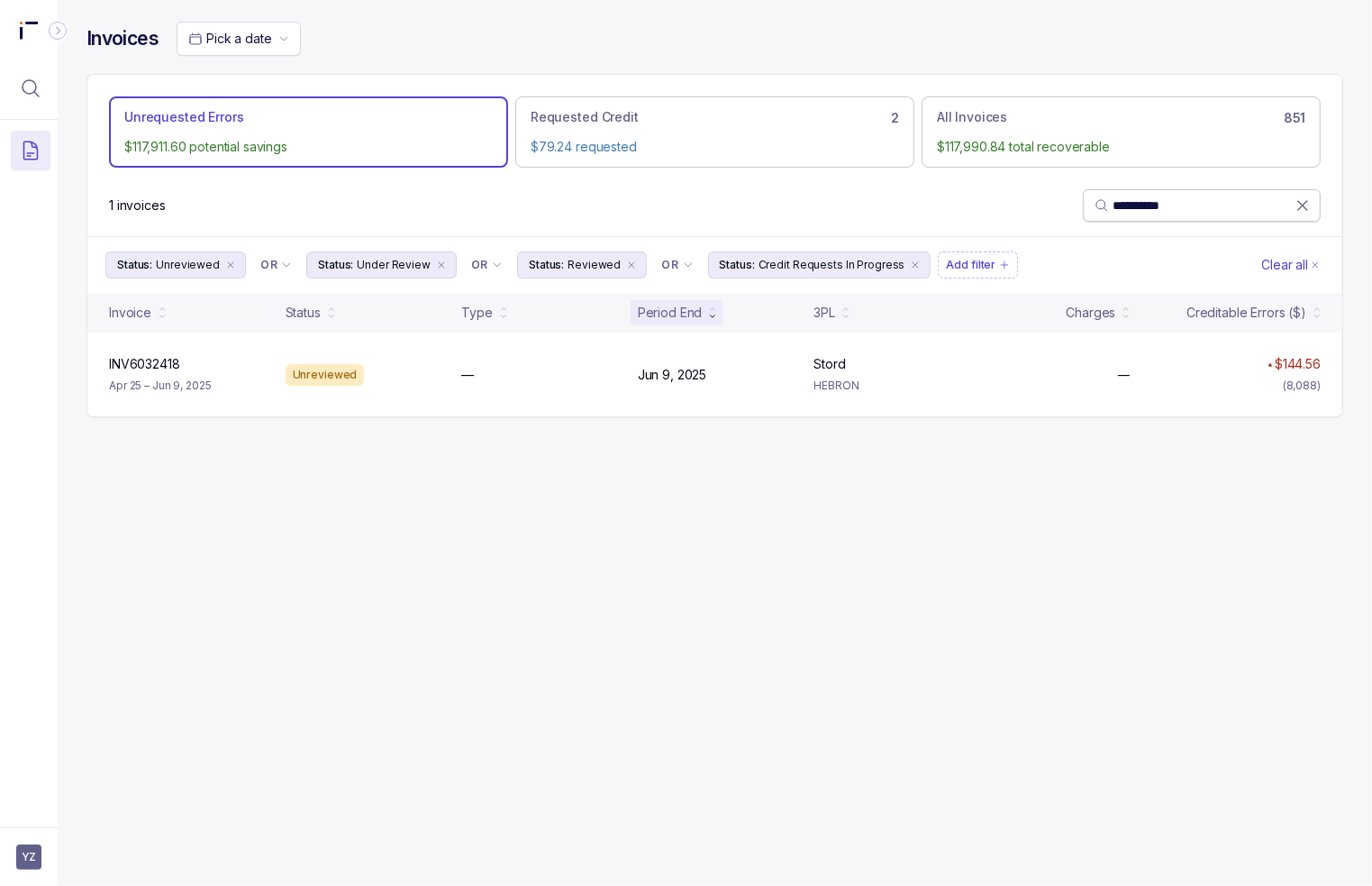 click on "**********" at bounding box center [1204, 206] 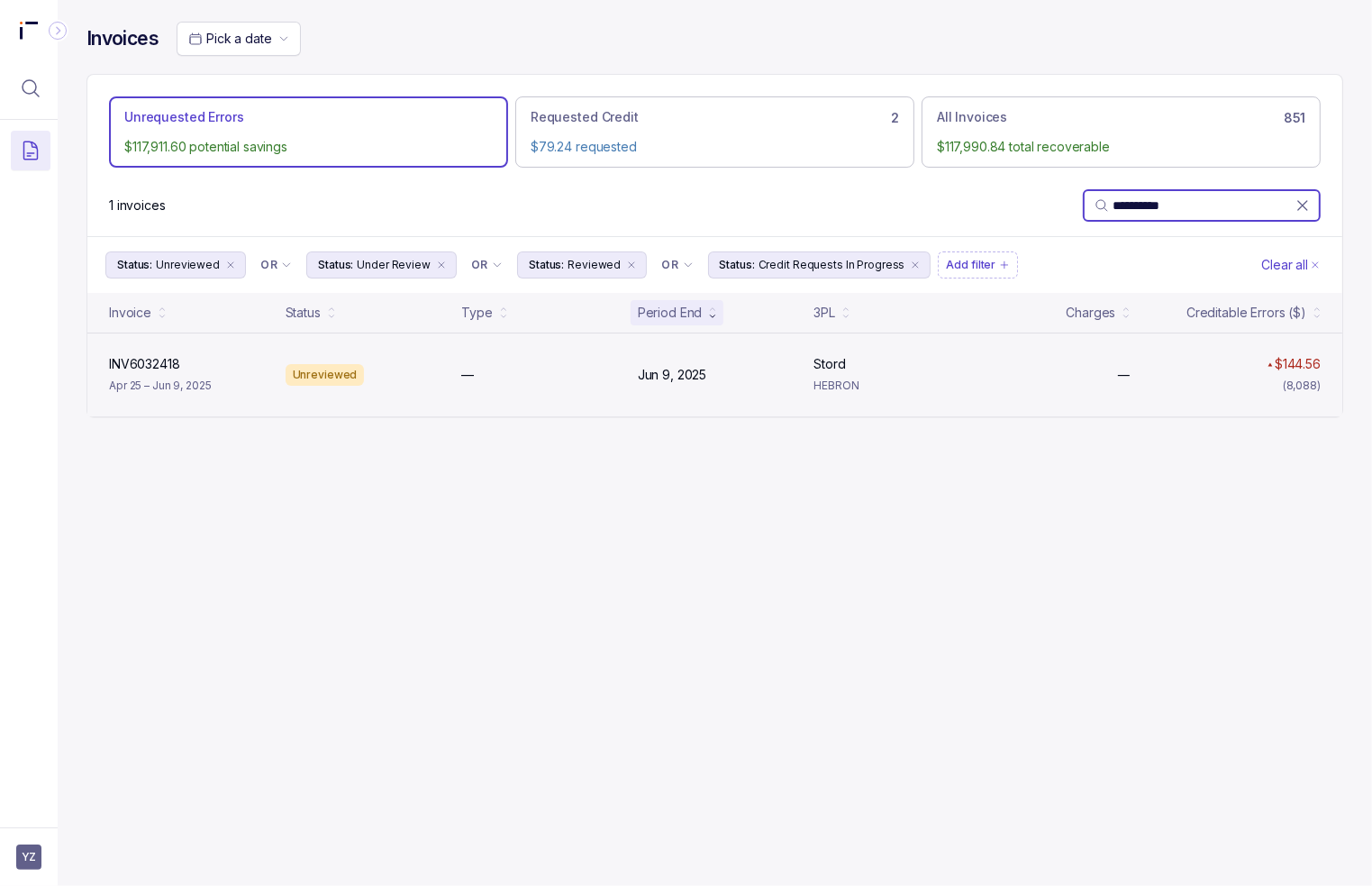 paste 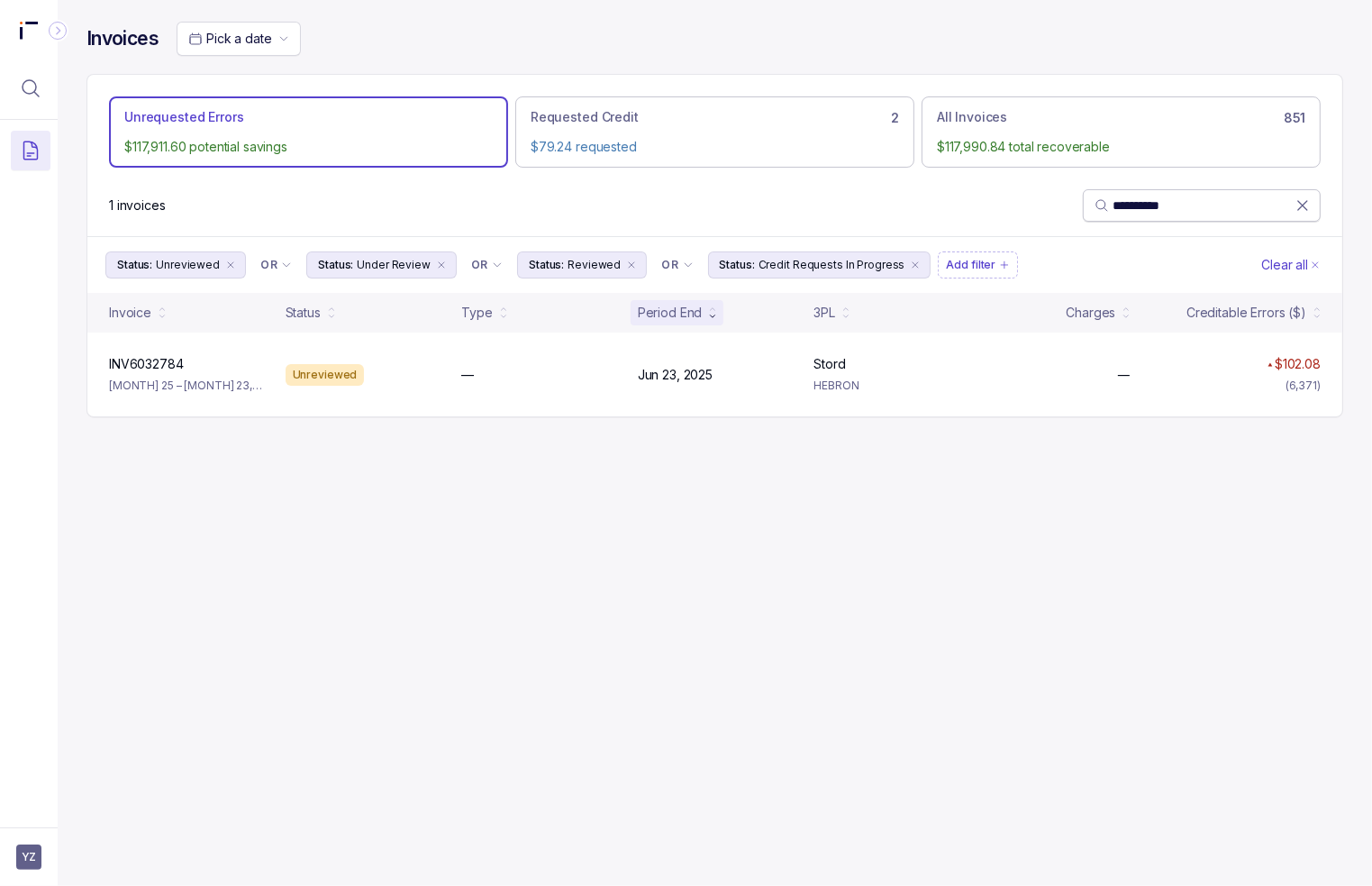 click on "**********" at bounding box center (1204, 206) 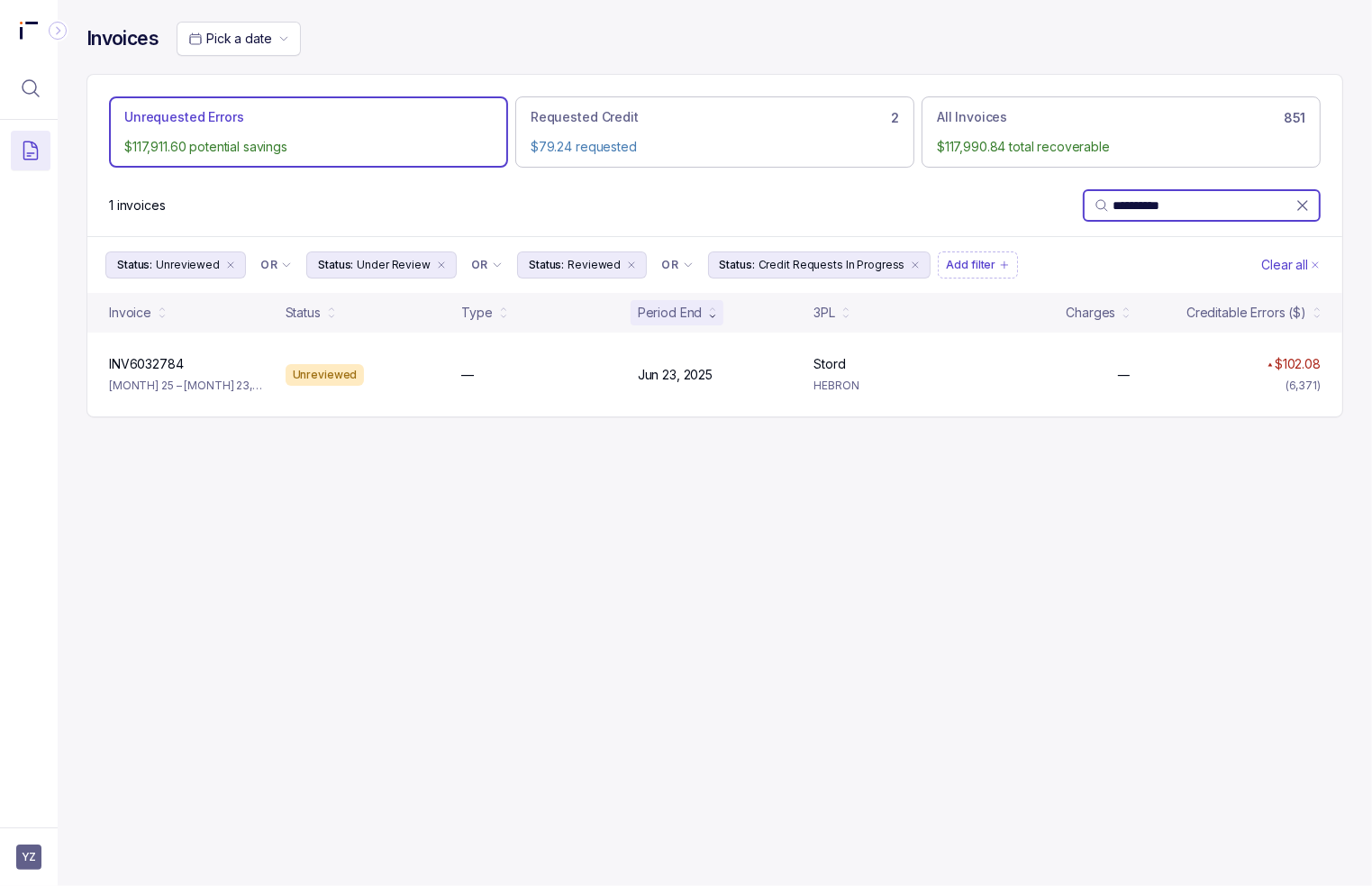 paste 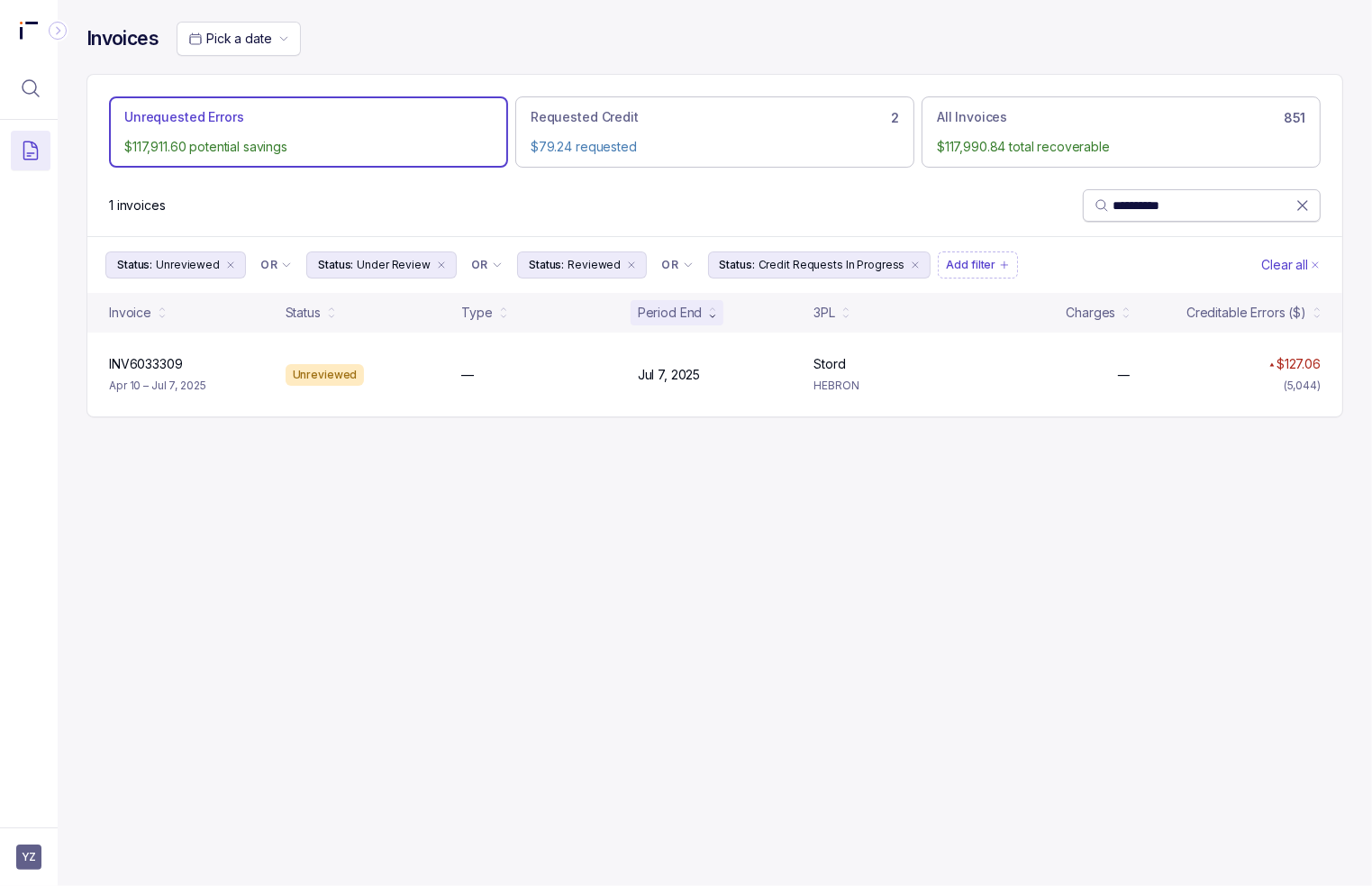 click on "**********" at bounding box center (1204, 206) 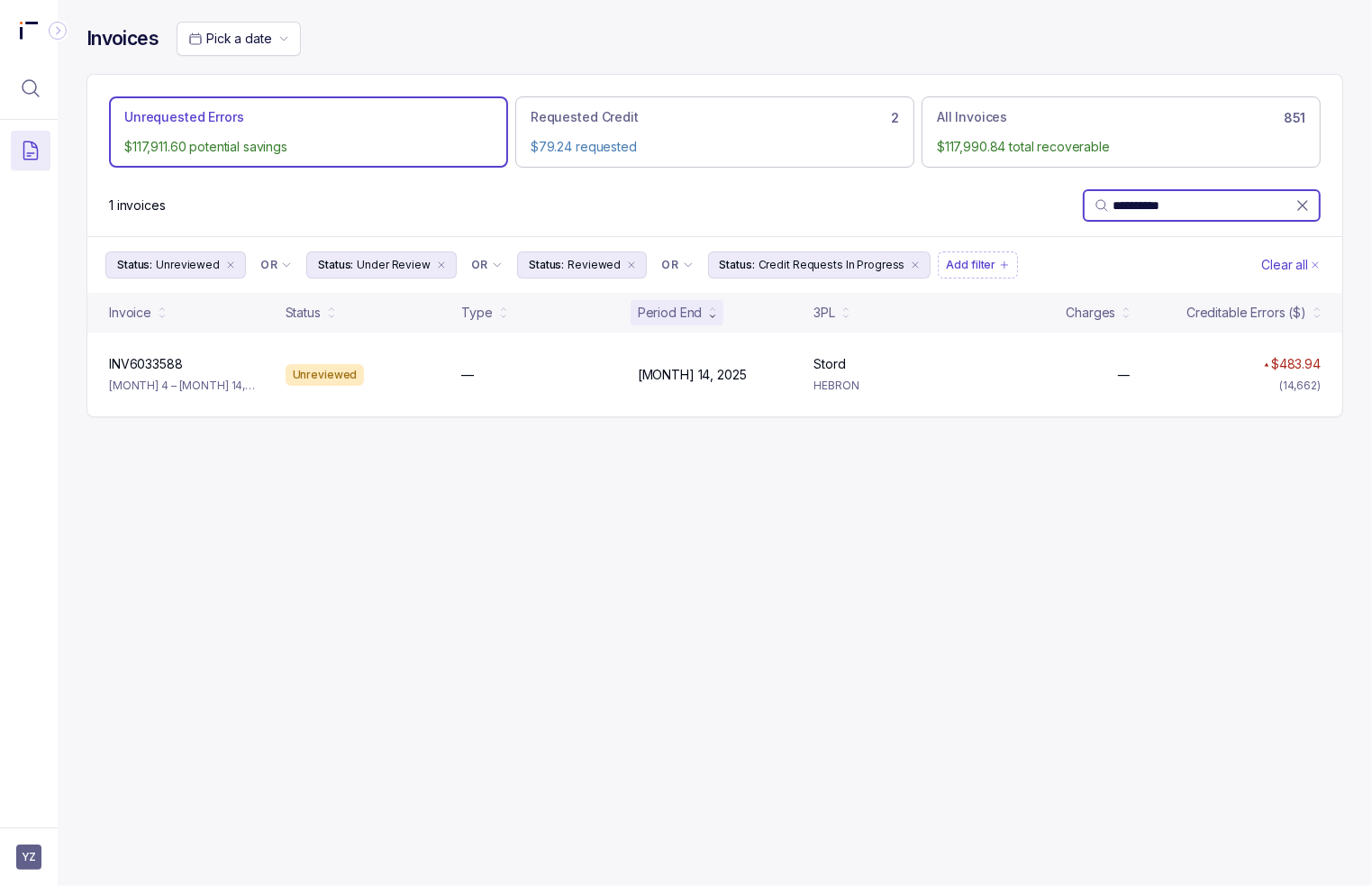 type on "**********" 